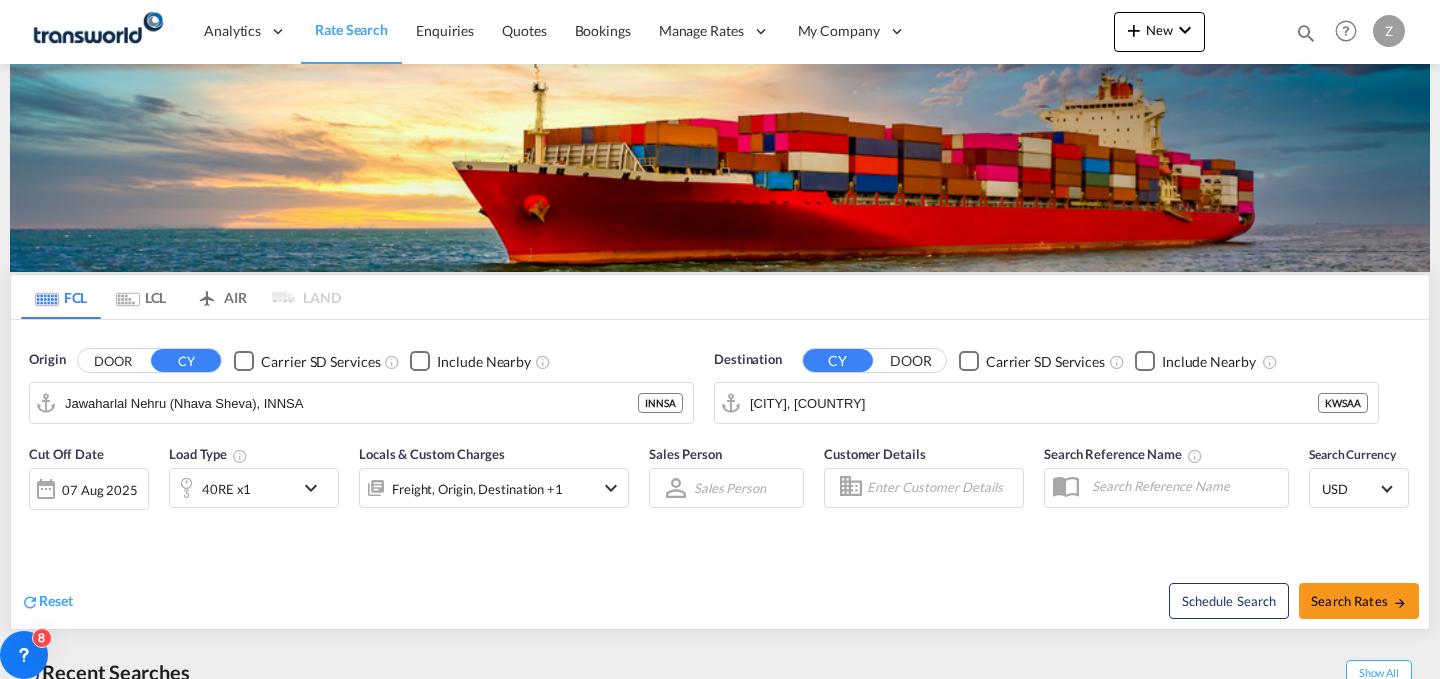 scroll, scrollTop: 0, scrollLeft: 0, axis: both 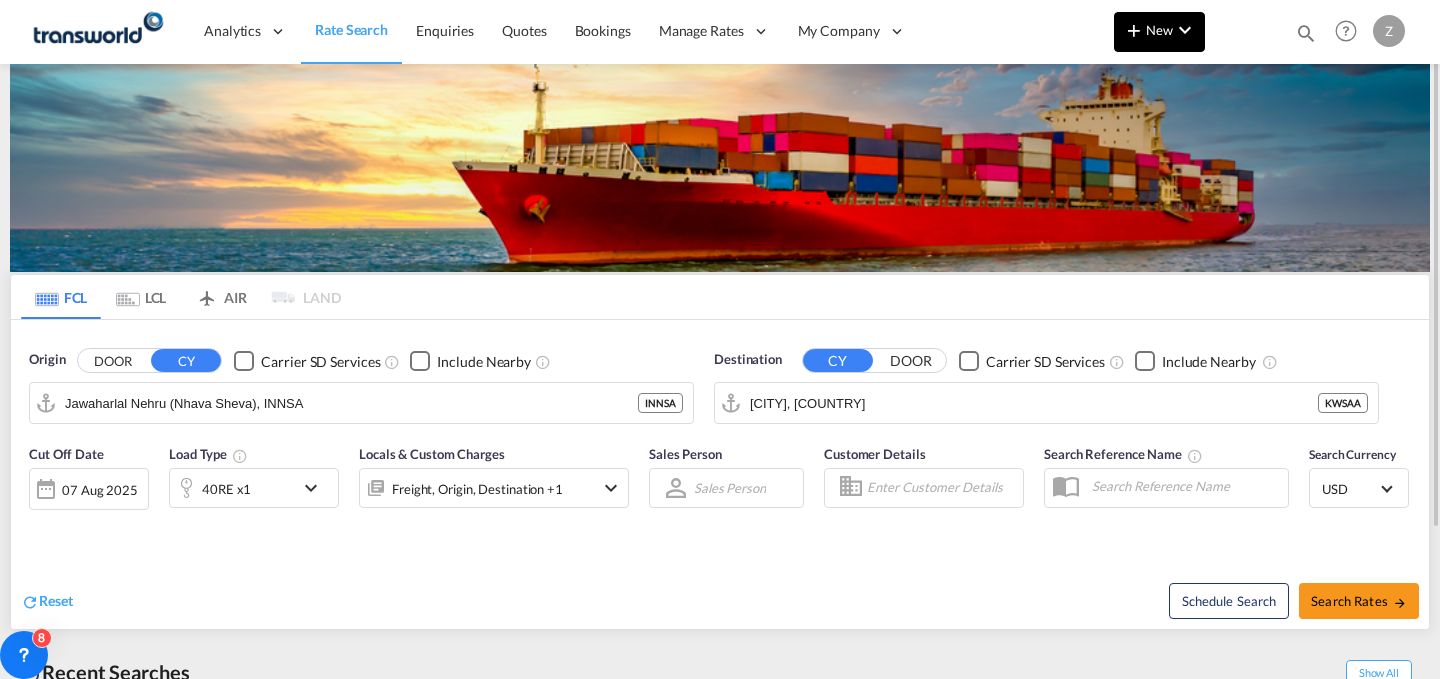click on "New" at bounding box center (1159, 32) 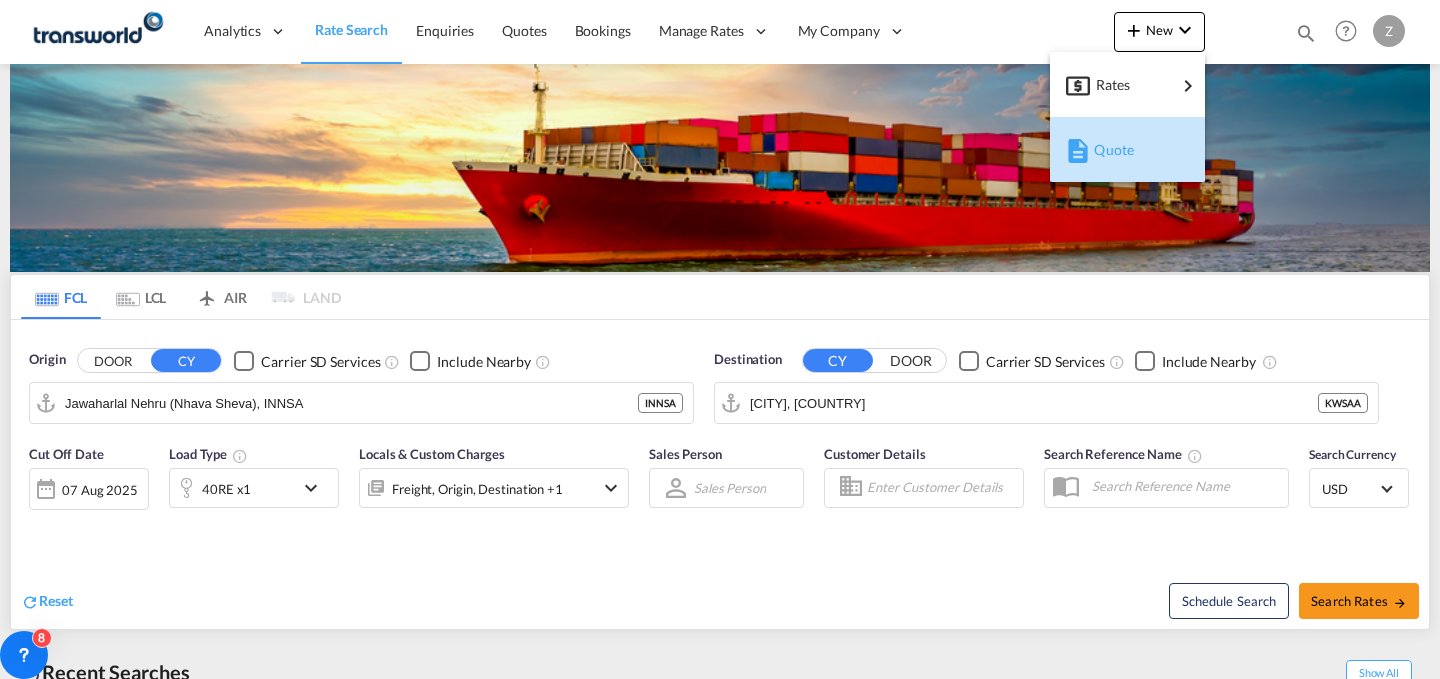 click on "Quote" at bounding box center [1105, 150] 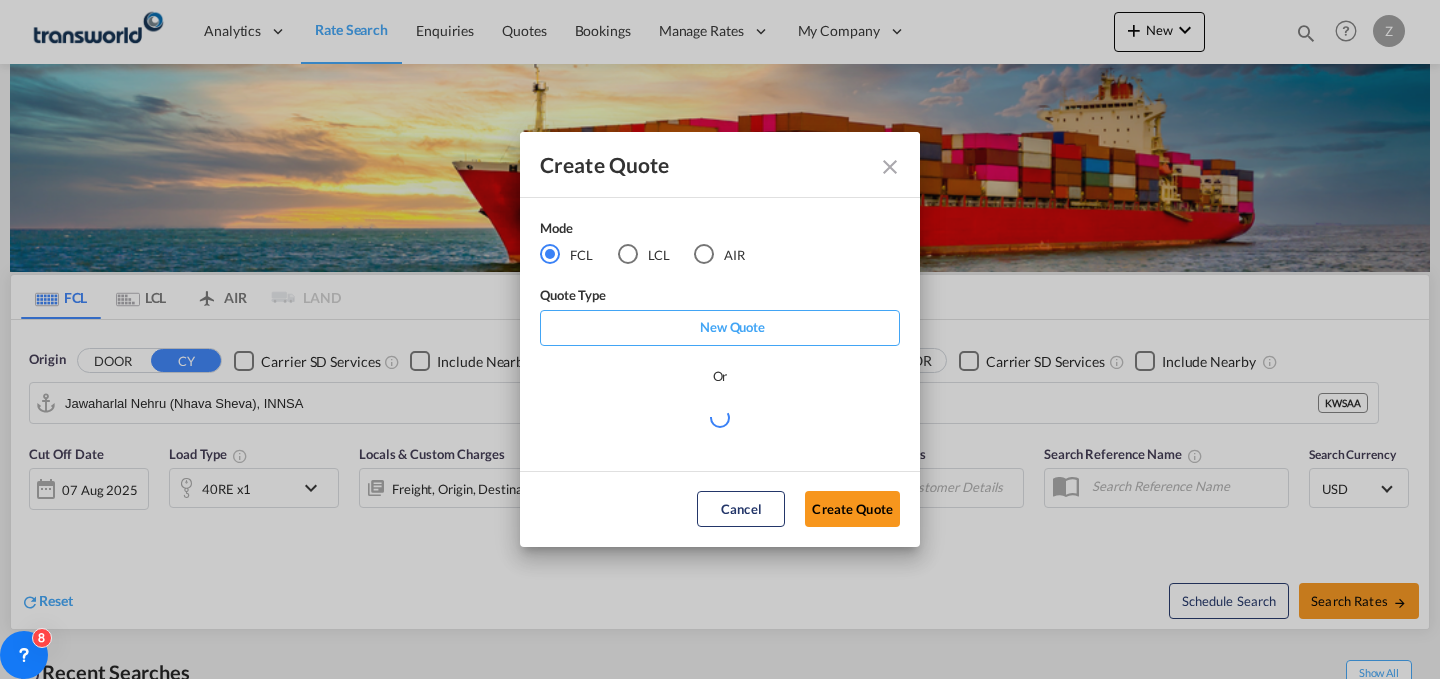 type 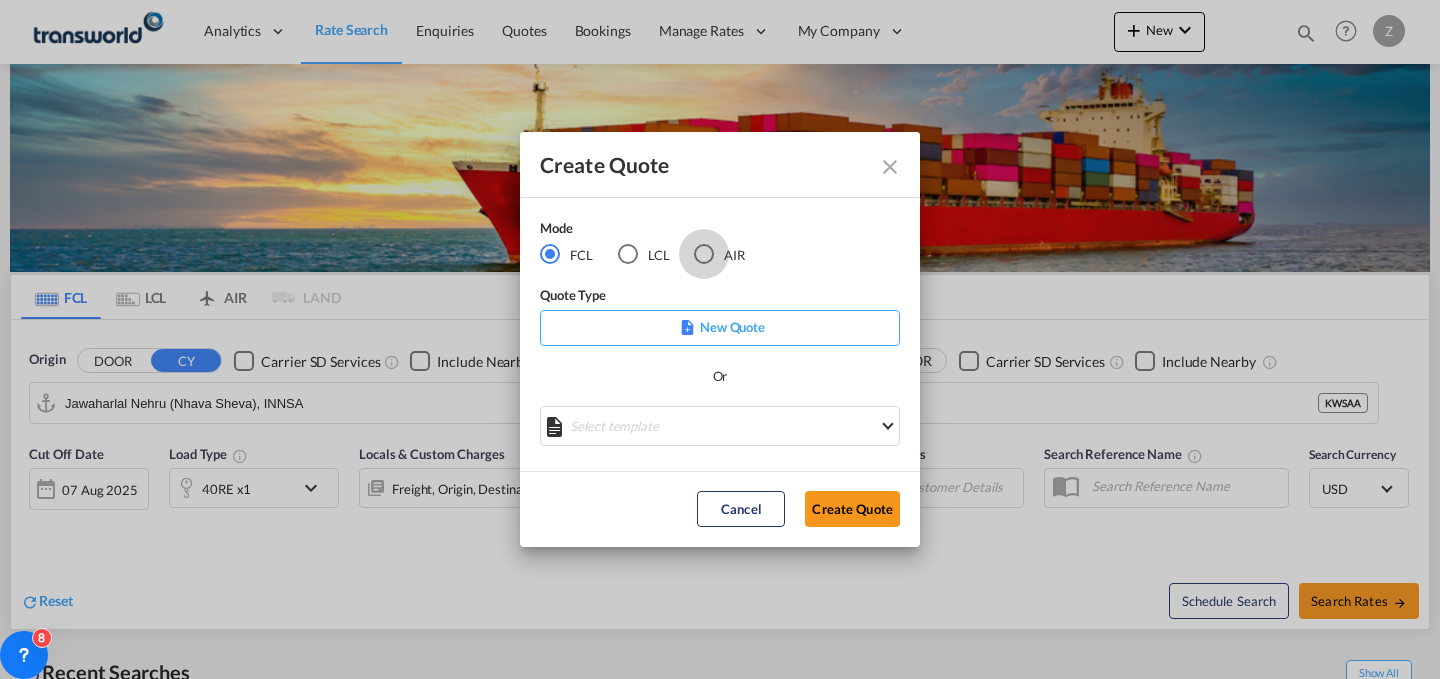 click at bounding box center (704, 254) 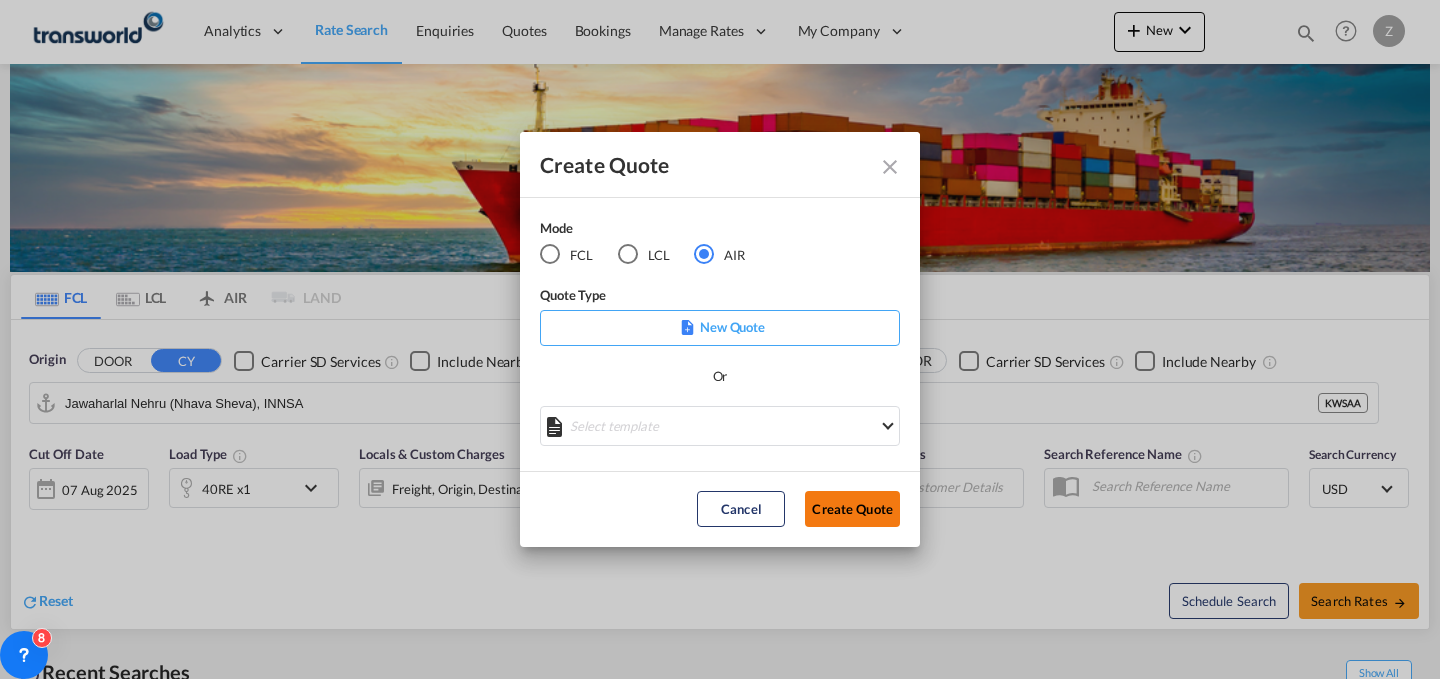 click on "Create Quote" 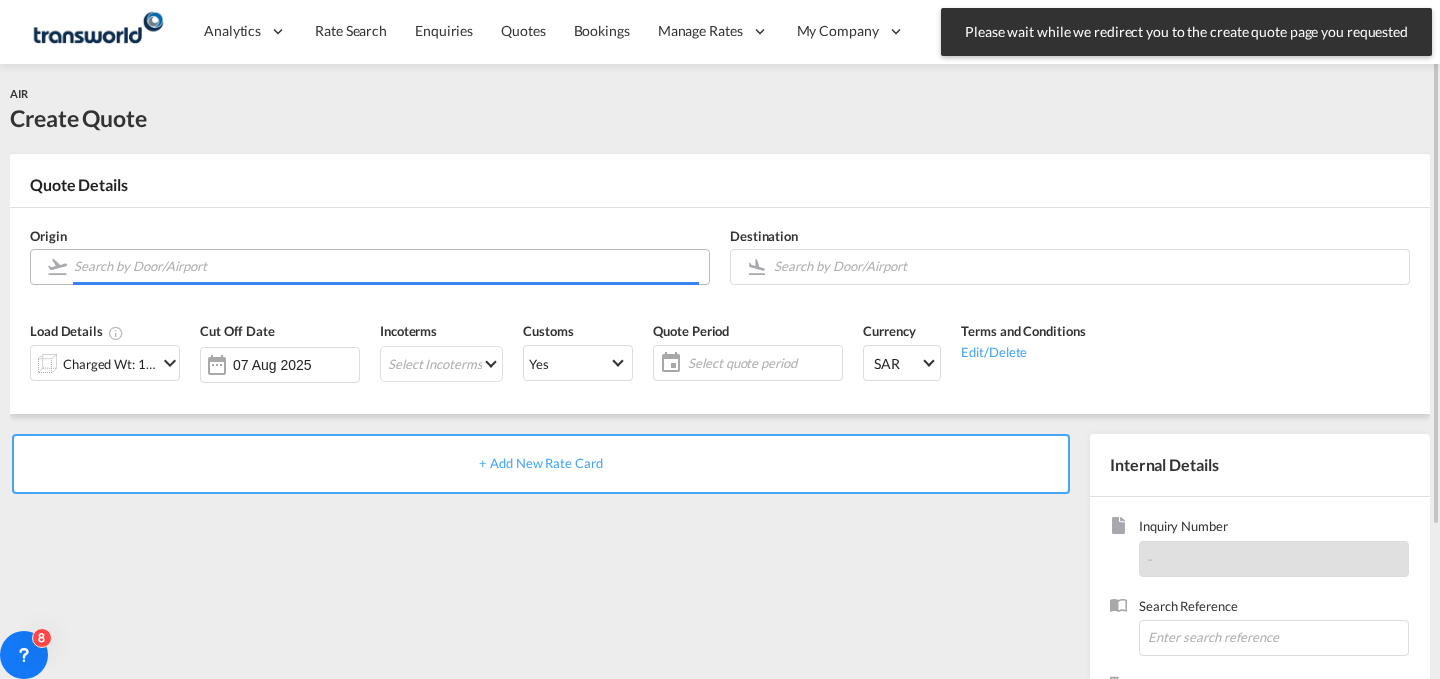 click at bounding box center [386, 266] 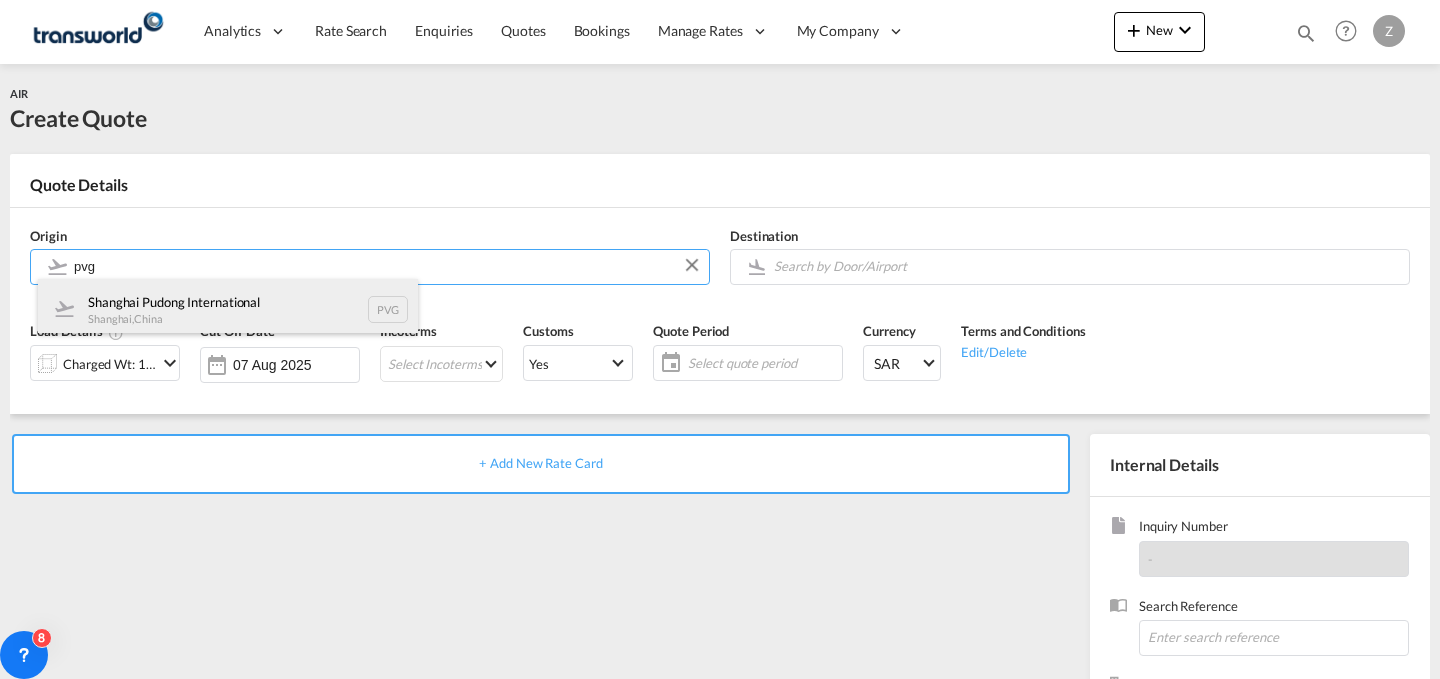 click on "Shanghai Pudong International Shanghai , [CITY]
PVG" at bounding box center [228, 309] 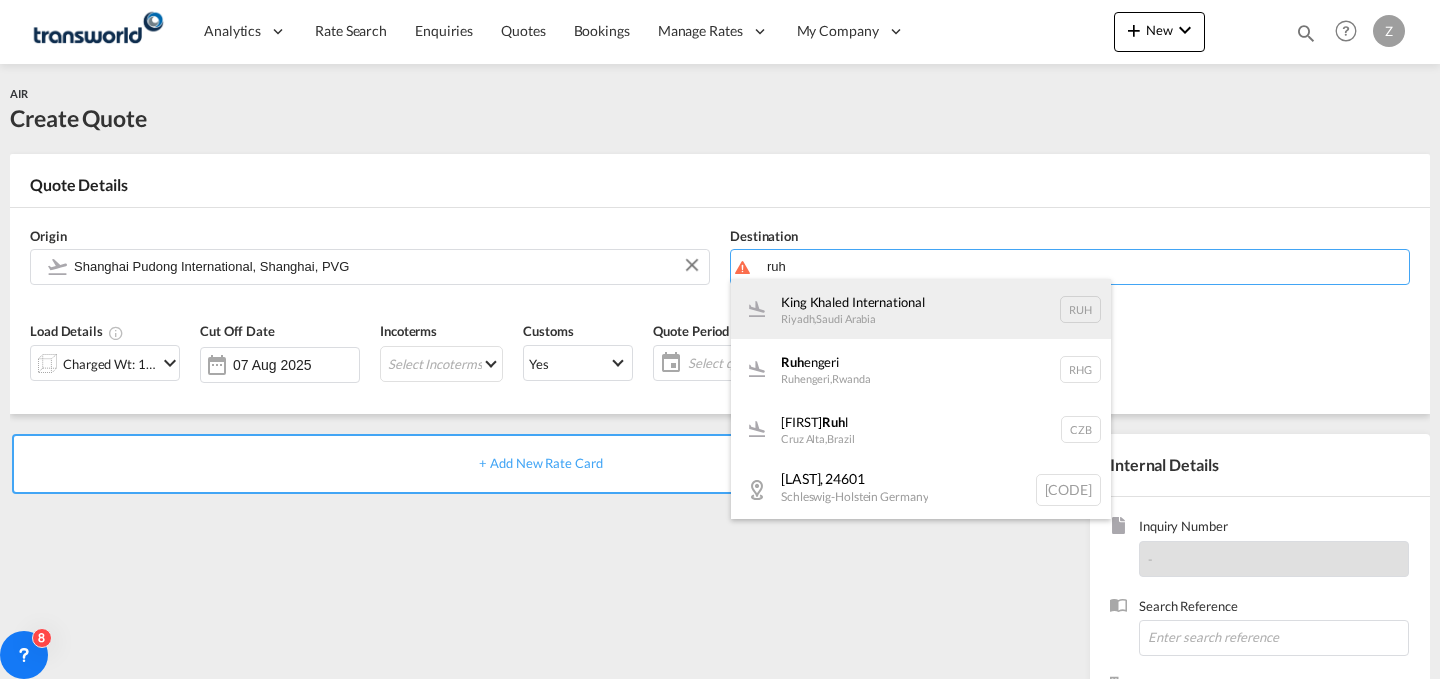 click on "[AIRPORT_NAME]
[CITY] ,  [COUNTRY]
[AIRPORT_CODE]" at bounding box center [921, 309] 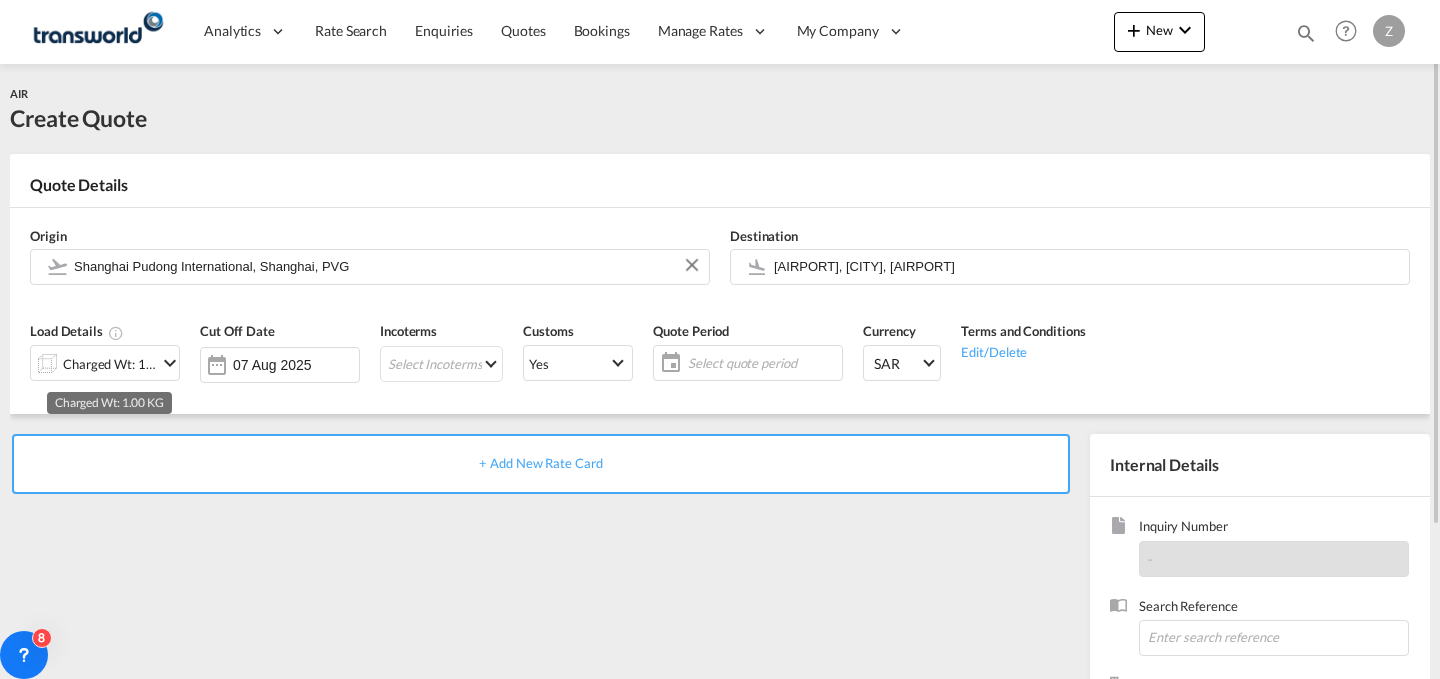 click on "Charged Wt: 1.00 KG" at bounding box center (110, 364) 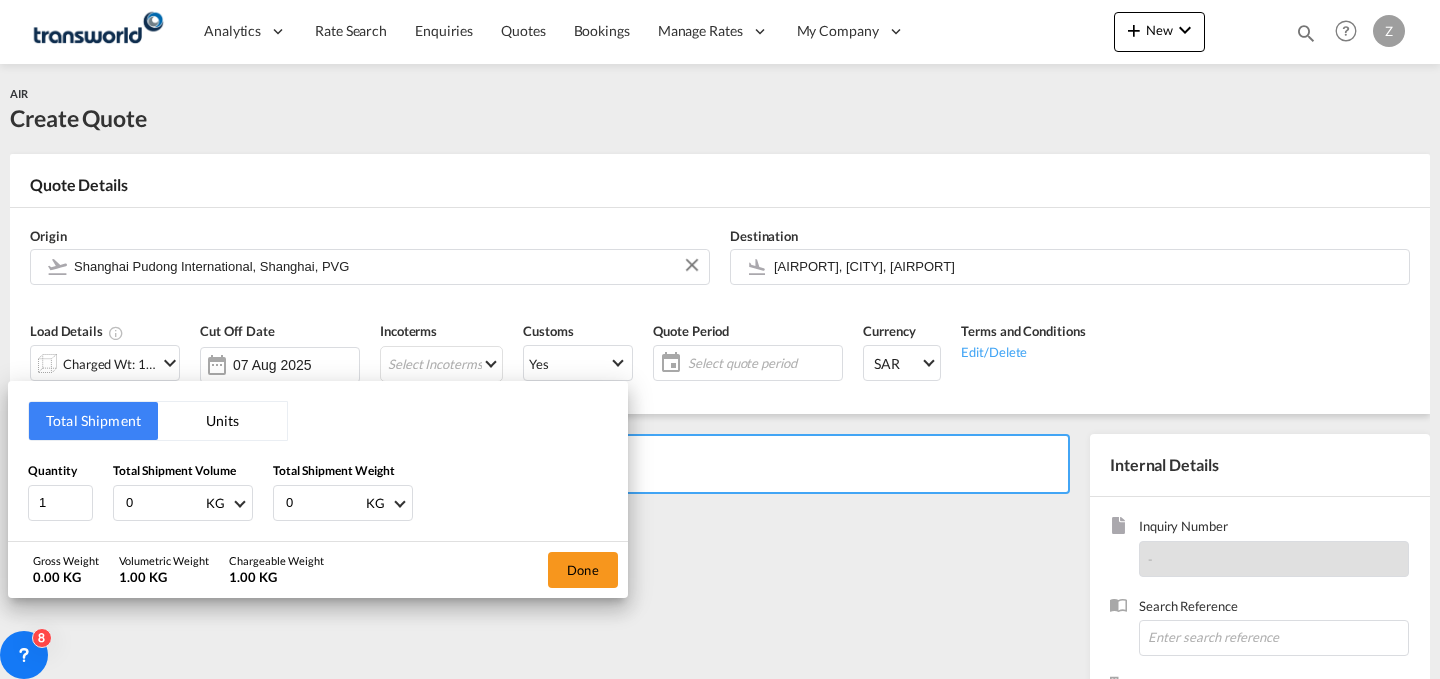 click on "0" at bounding box center [324, 503] 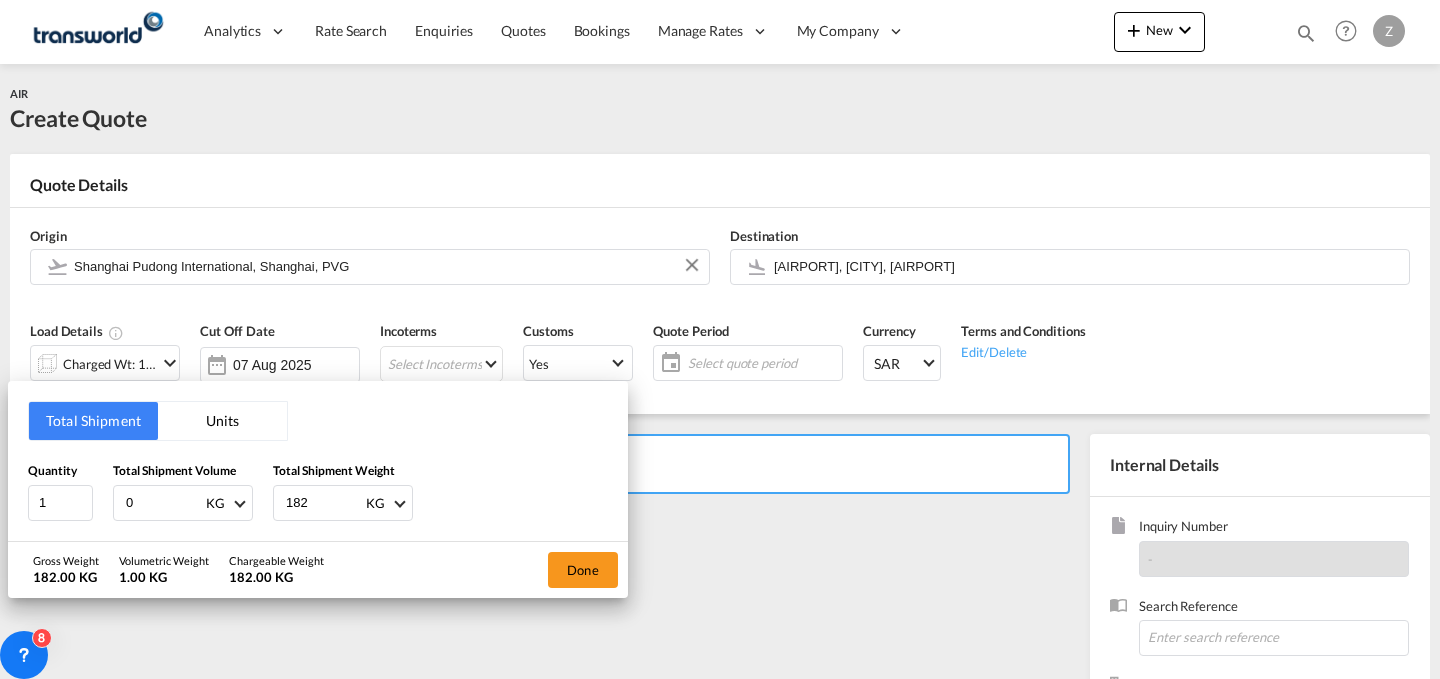 type on "182" 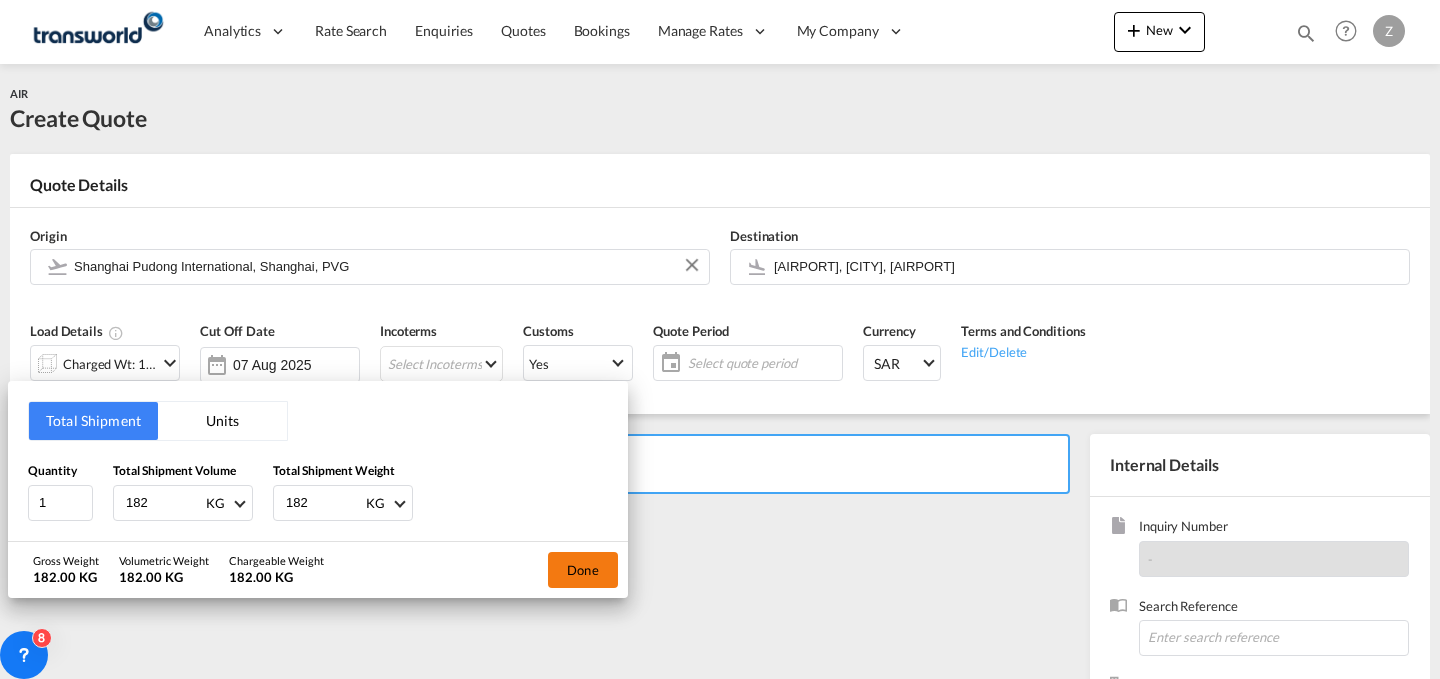 type on "182" 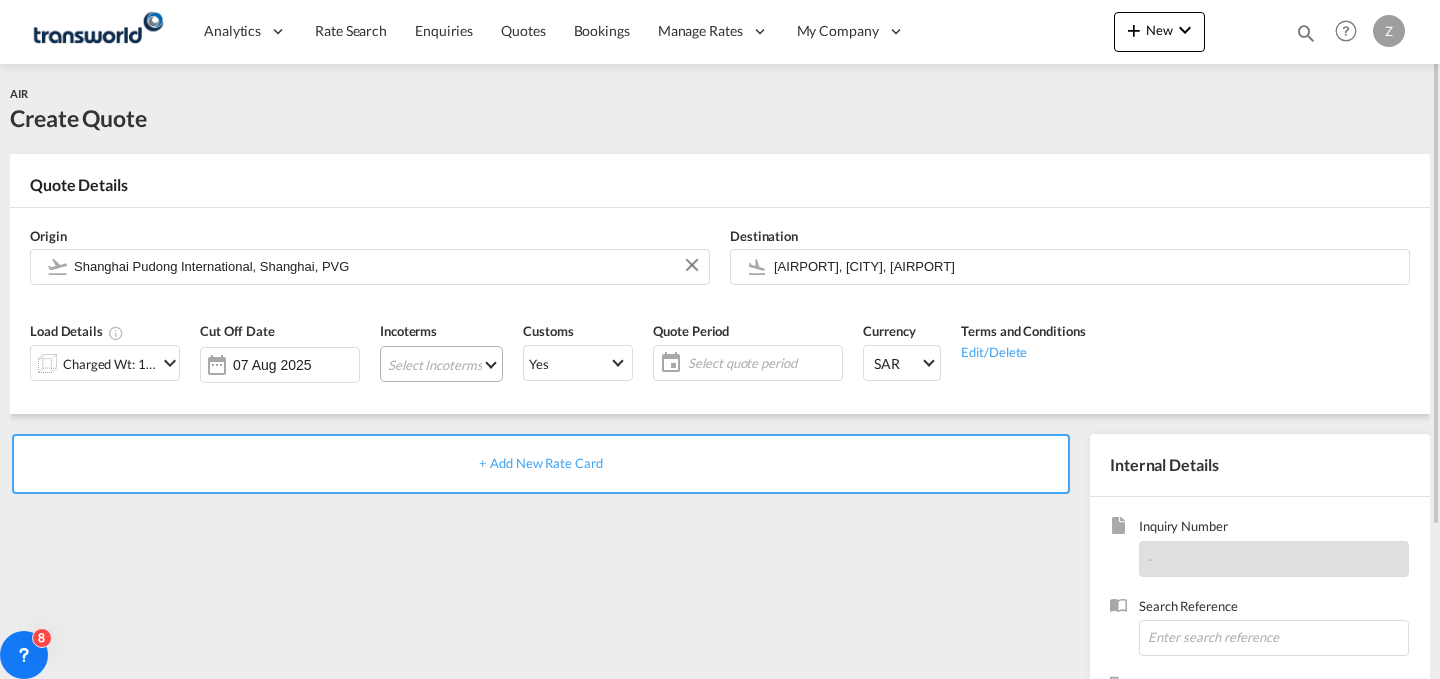 click on "Select Incoterms
FAS - import
Free Alongside Ship FOB - export
Free on Board CFR - export
Cost and Freight DDP - export
Delivery Duty Paid EXW - export
Ex Works CIF - import
Cost,Insurance and Freight FOB - import
Free on Board DPU - export
Delivery at Place Unloaded CPT - export
Carrier Paid to DPU - import
Delivery at Place Unloaded DAP - import
Delivered at Place EXW - import
Ex Works DAP - export
Delivered at Place CIP - export
Carriage and Insurance Paid to FCA - export
Free Carrier CFR - import
Cost and Freight FCA - import
Free Carrier CIF - export
Cost,Insurance and Freight FAS - export
Free Alongside Ship CIP - import
Carriage and Insurance Paid to CPT - import
Carrier Paid to" at bounding box center [441, 364] 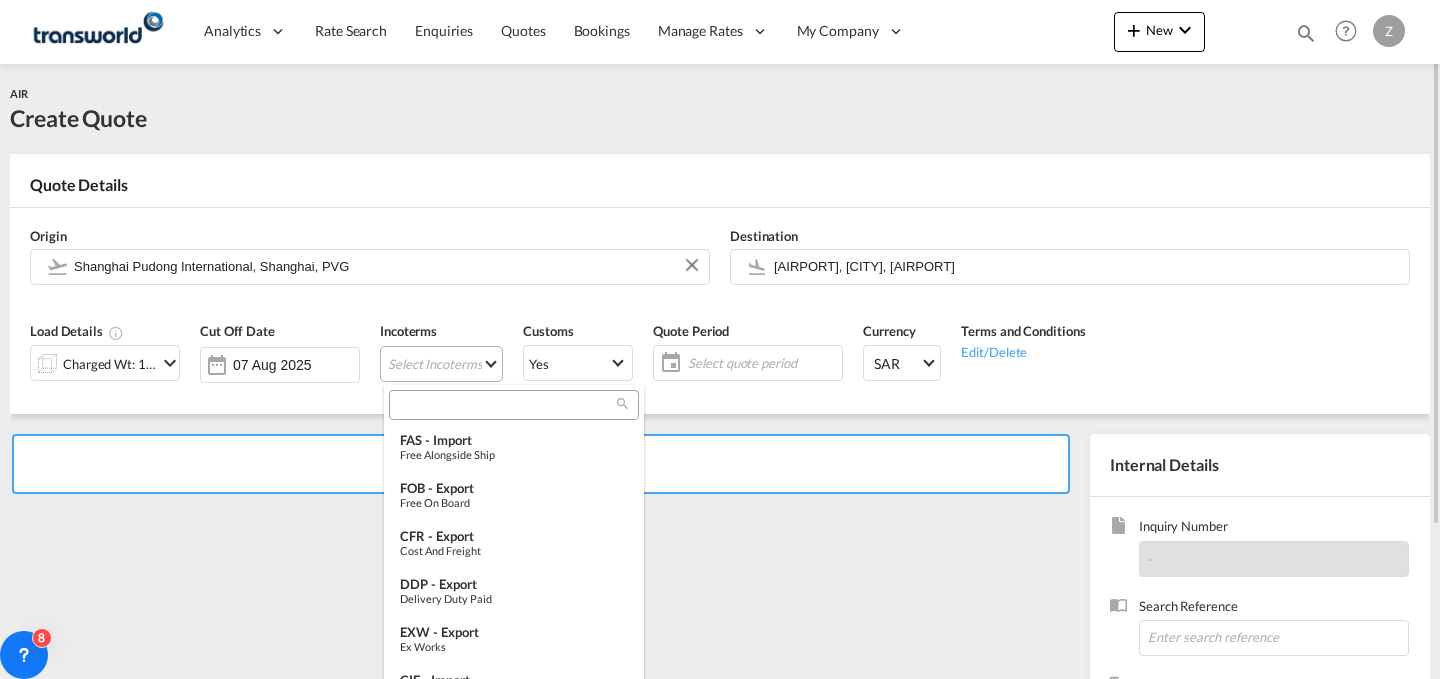 type on "[object Object]" 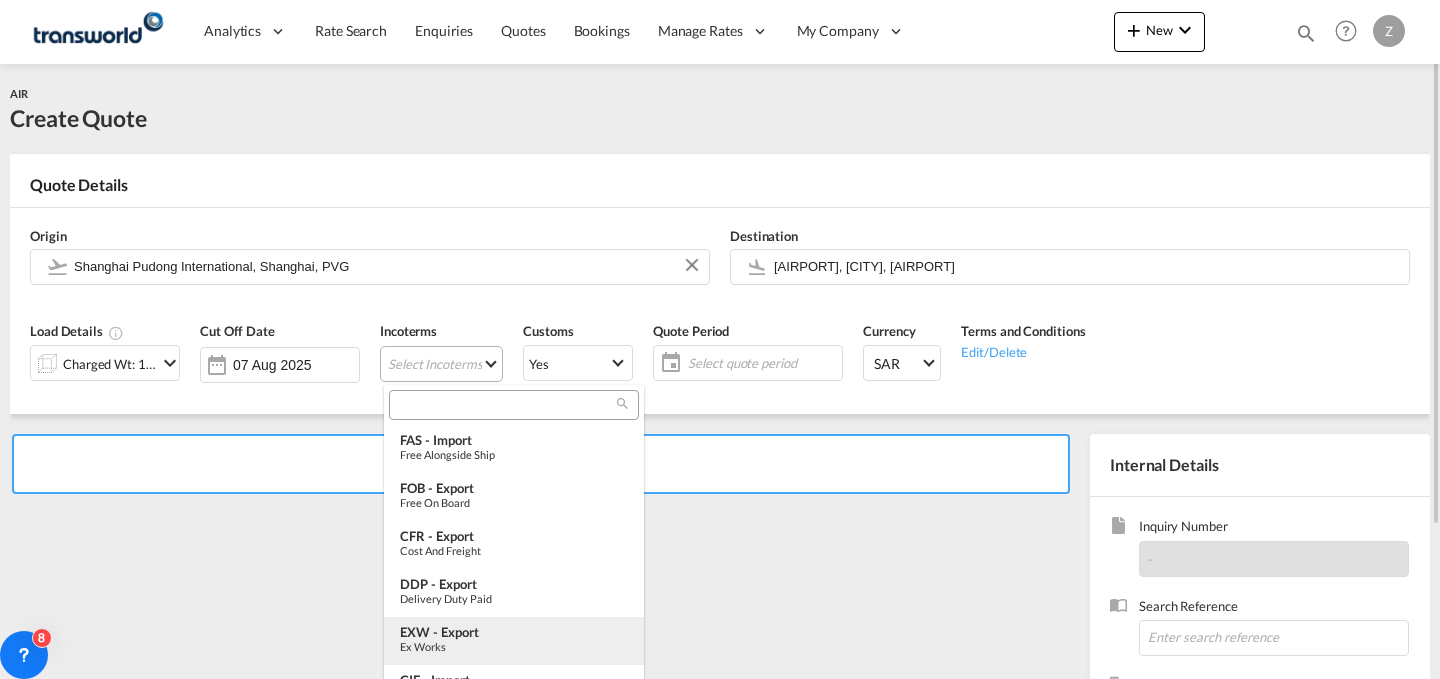 type on "[object Object]" 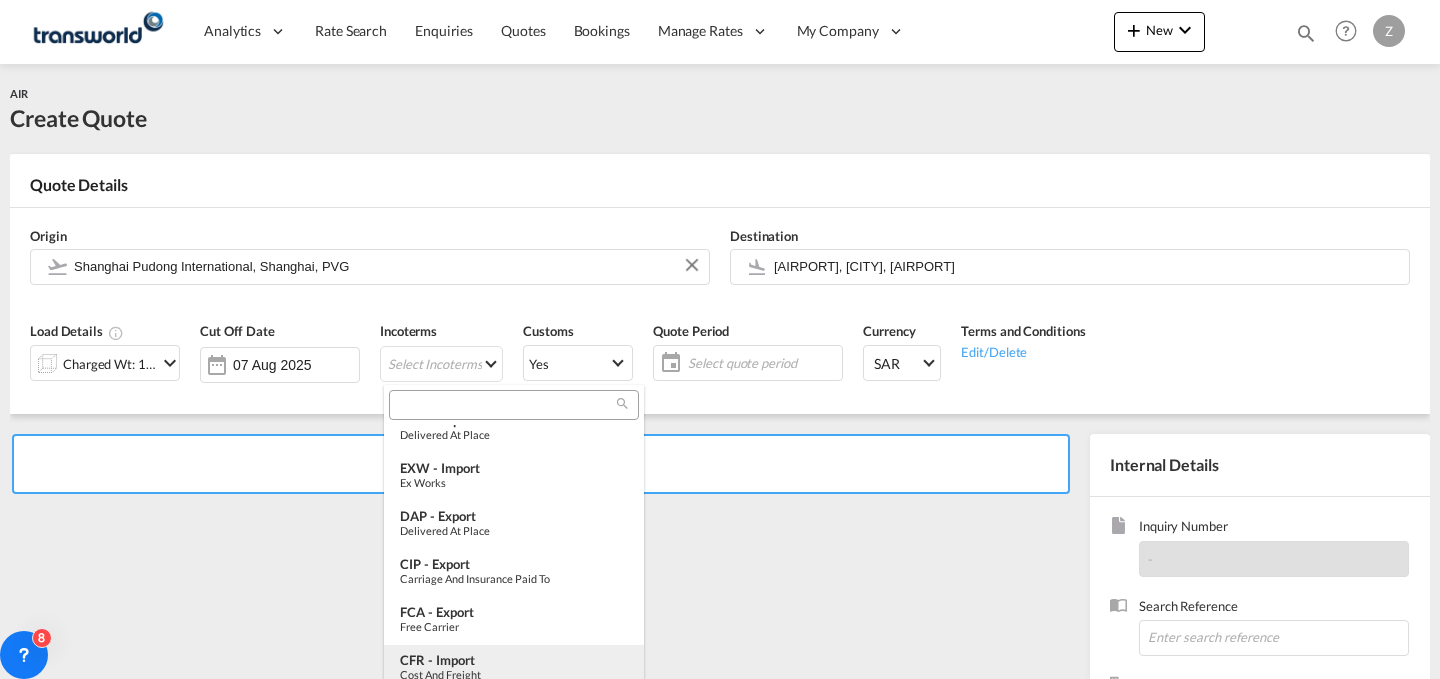 scroll, scrollTop: 415, scrollLeft: 0, axis: vertical 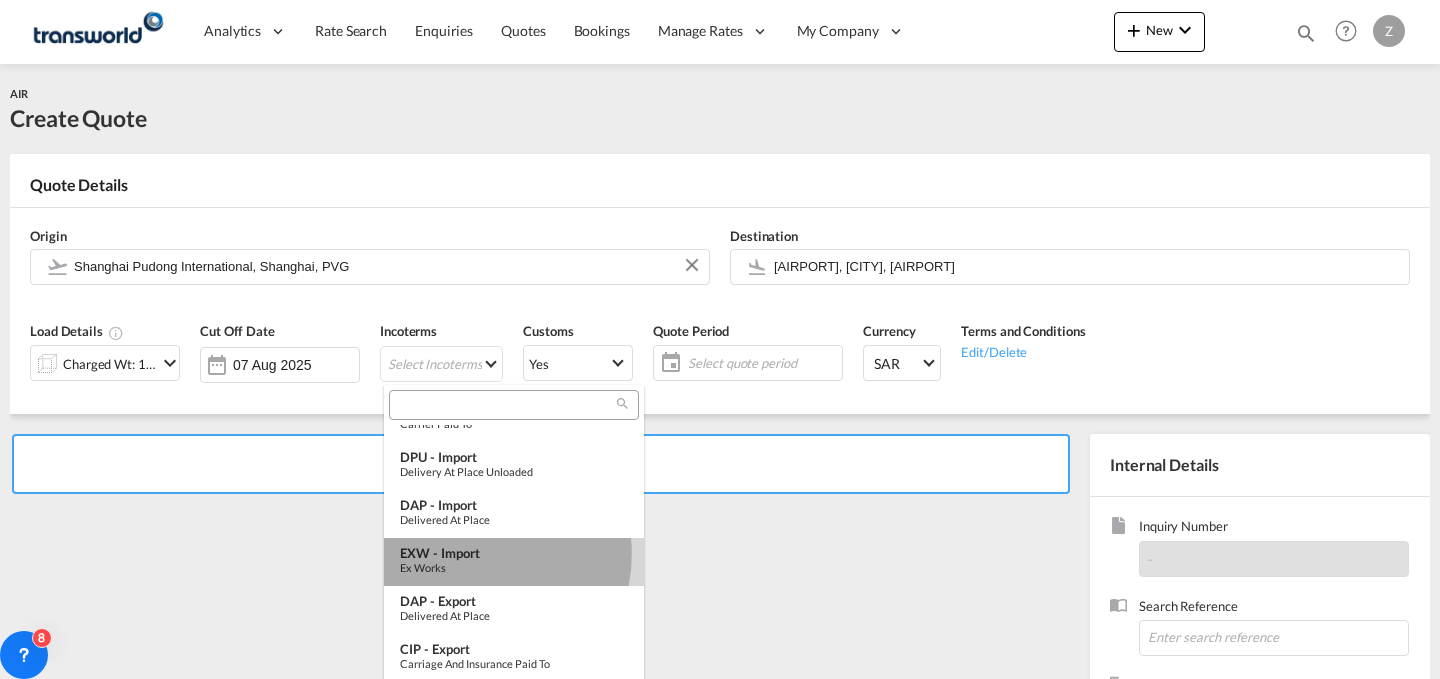 click on "EXW - import" at bounding box center [514, 553] 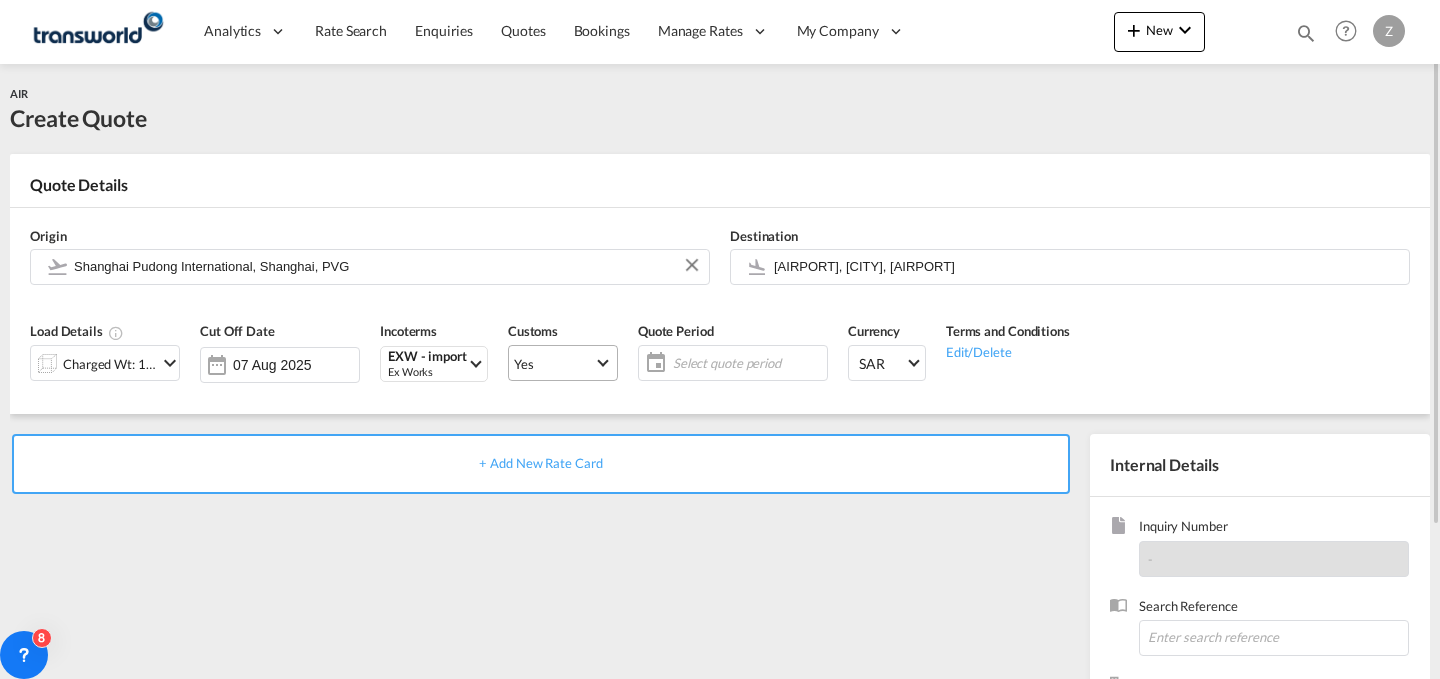 click on "Yes" at bounding box center [563, 363] 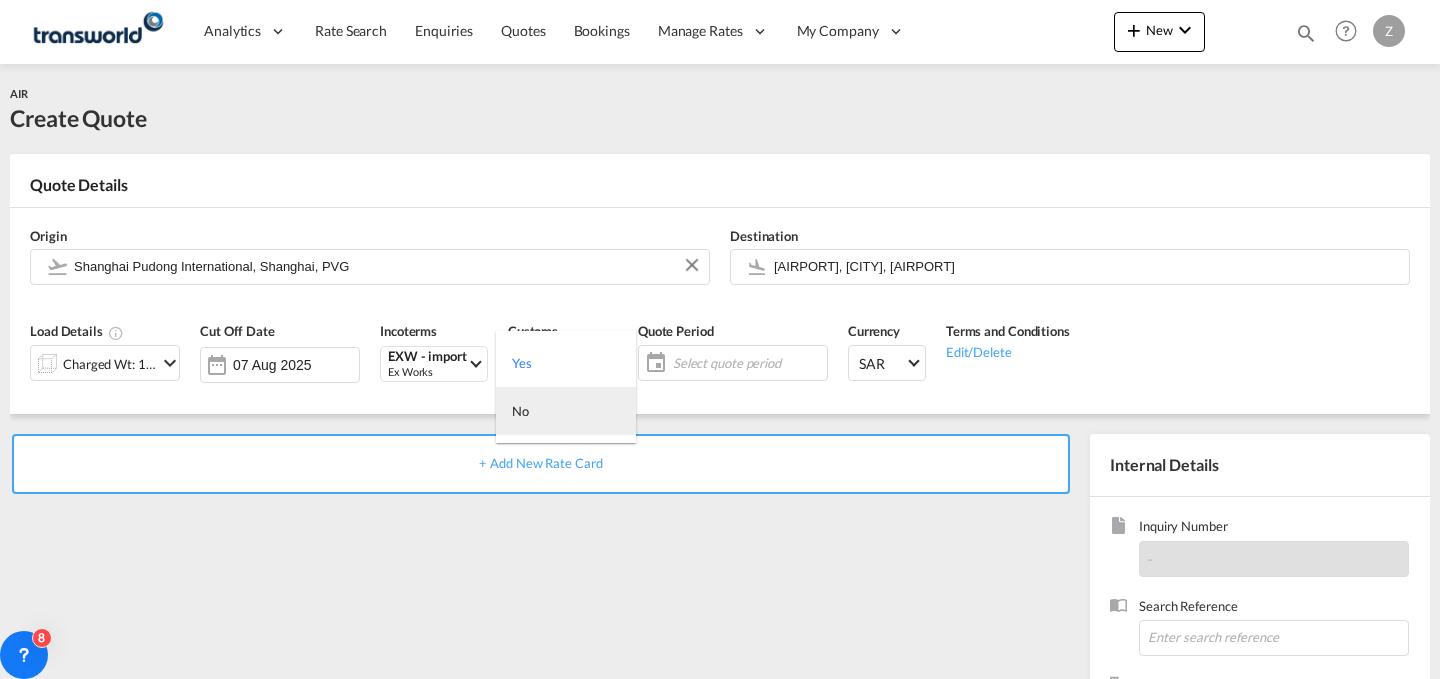 click on "No" at bounding box center (566, 411) 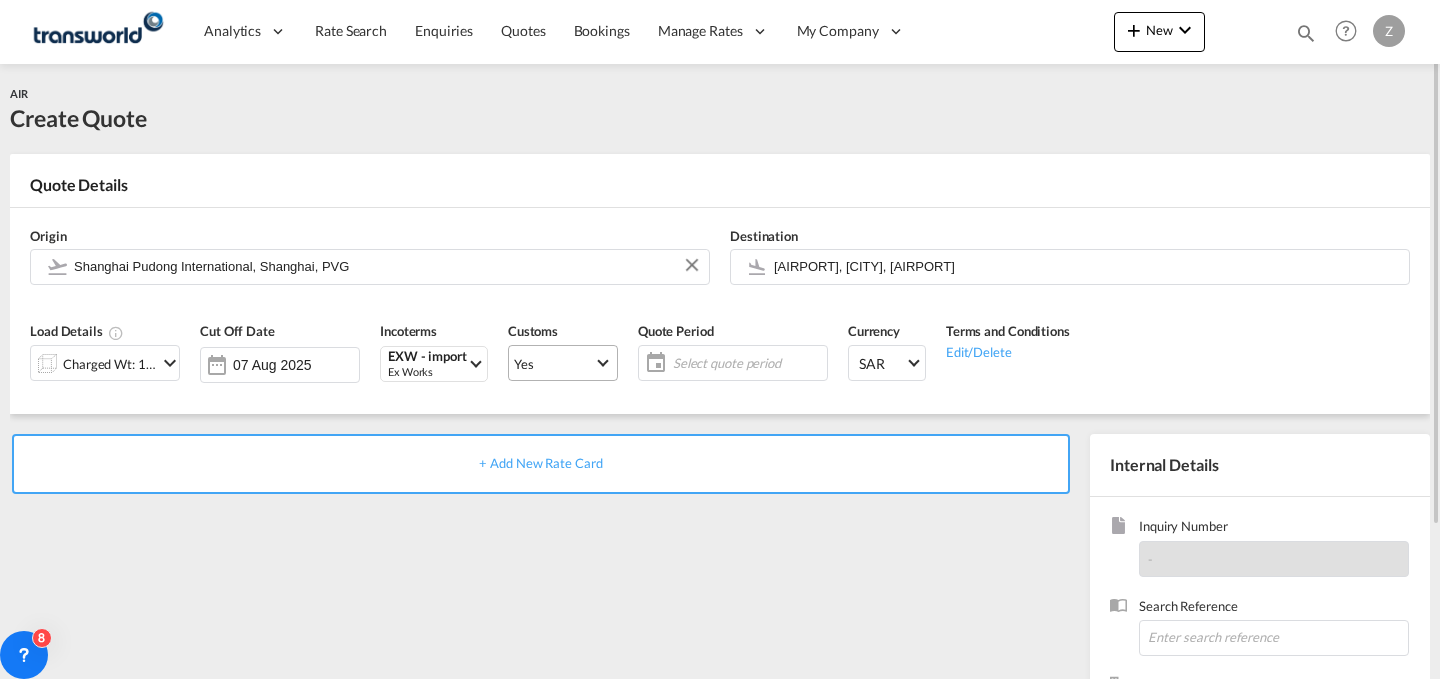 click on "Yes" at bounding box center (563, 363) 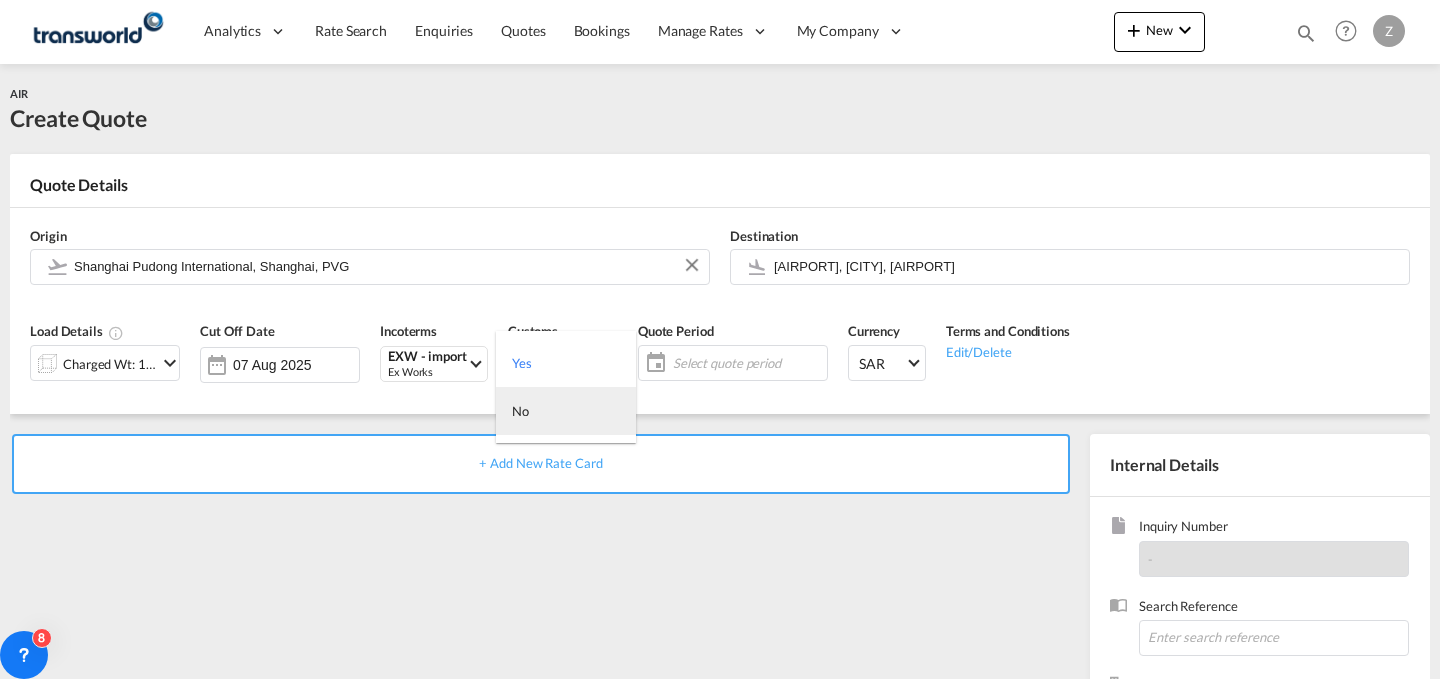 click on "No" at bounding box center [566, 411] 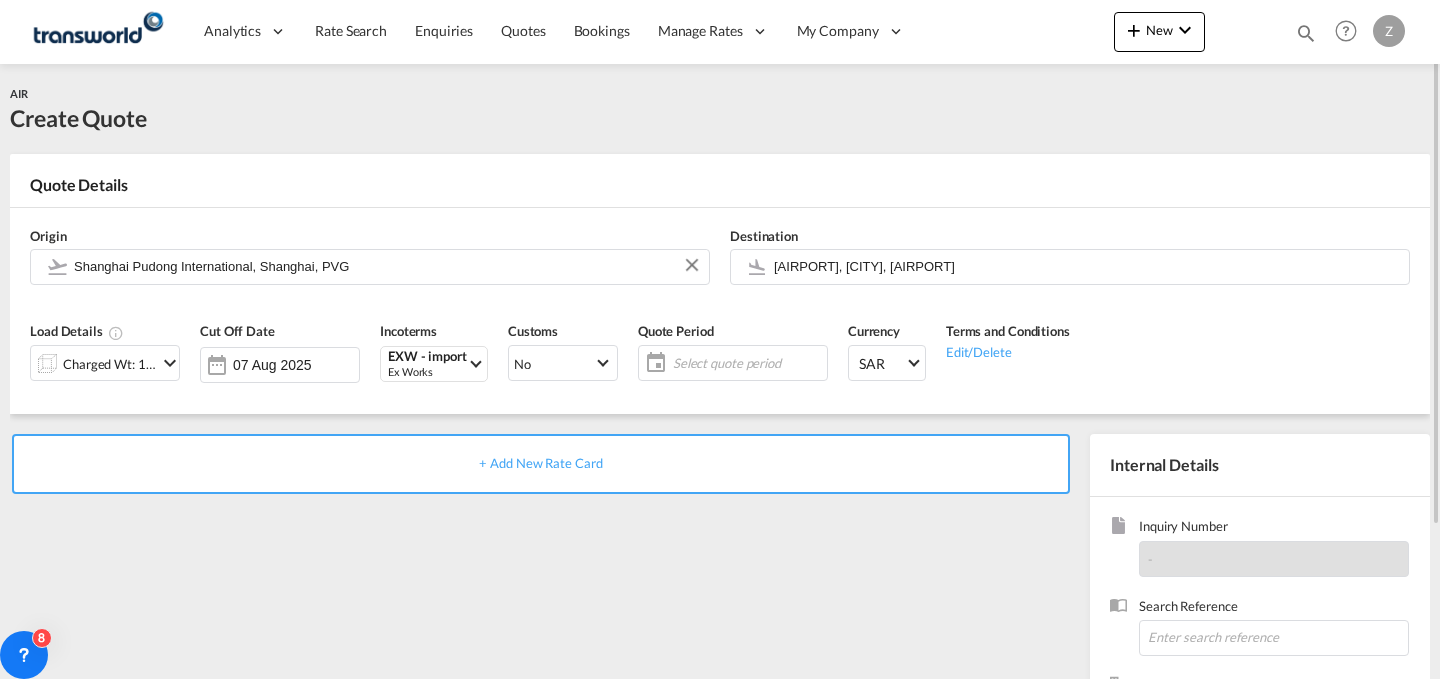click on "Select quote period" 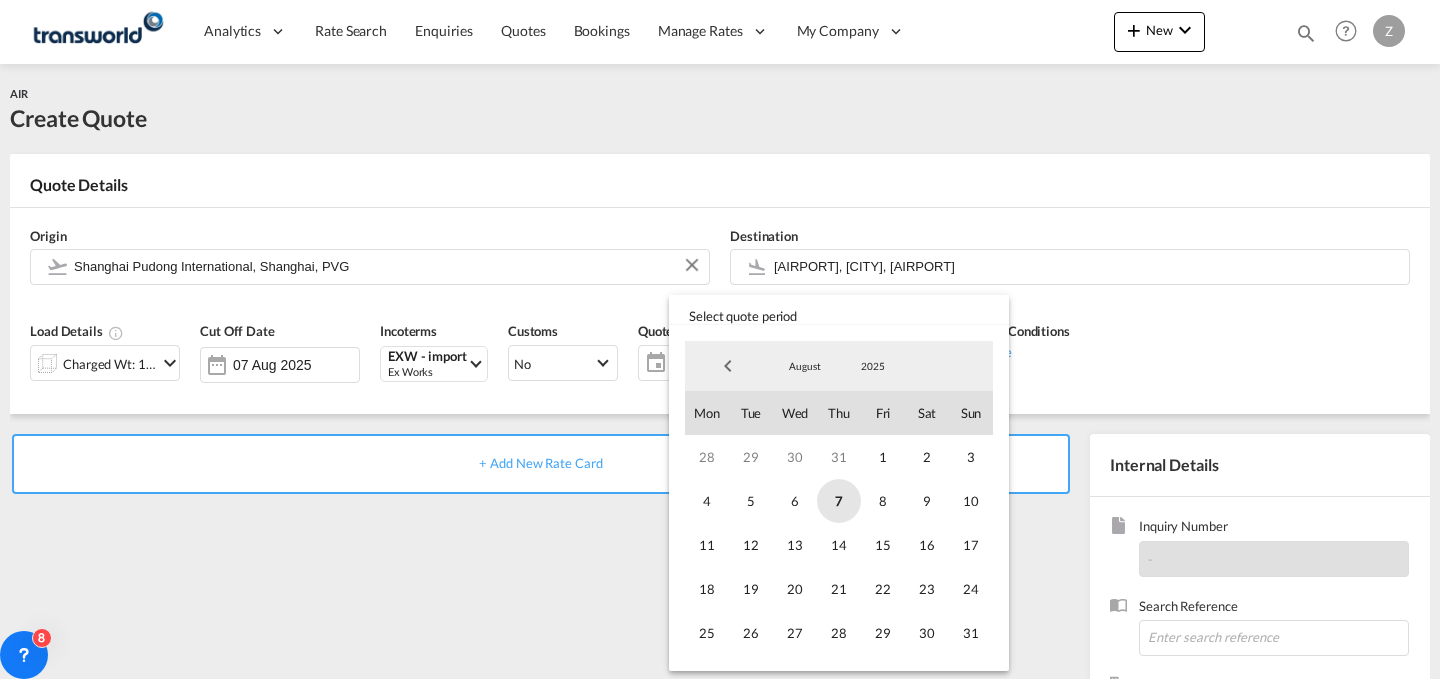 click on "7" at bounding box center (839, 501) 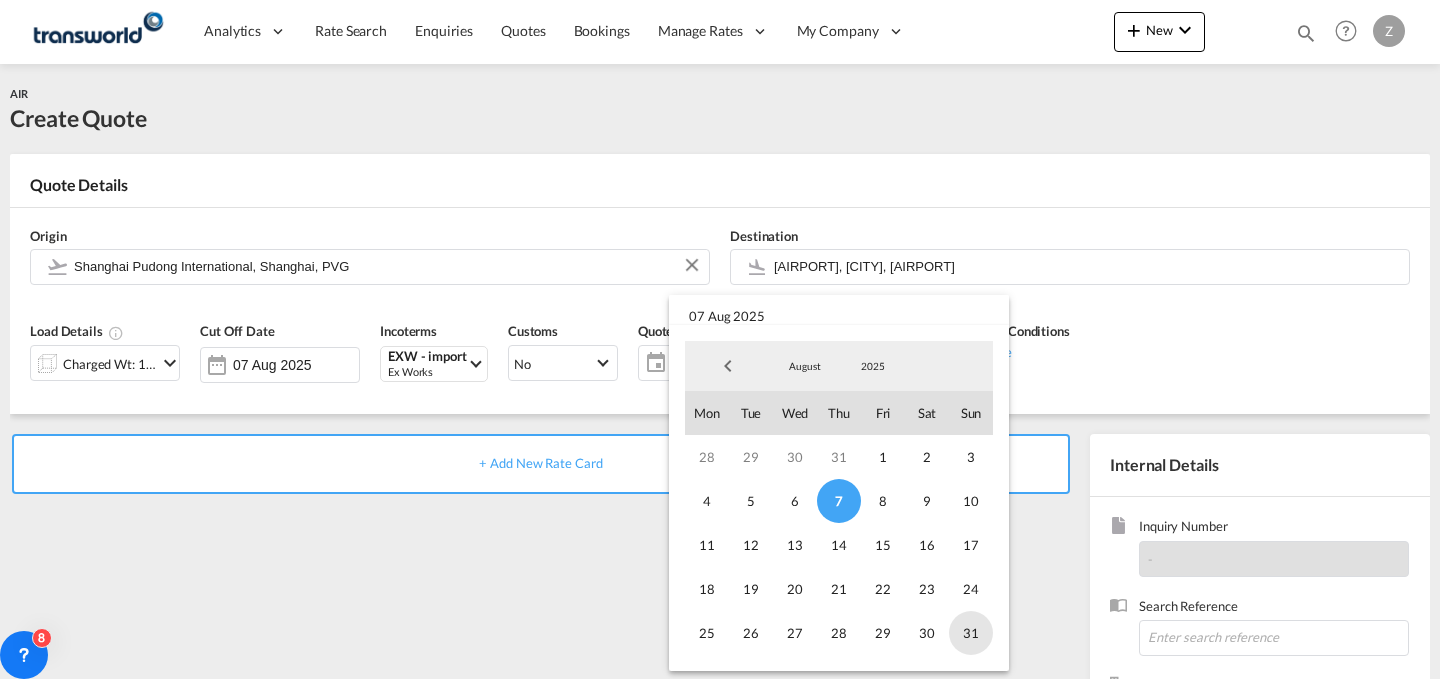 drag, startPoint x: 968, startPoint y: 633, endPoint x: 989, endPoint y: 642, distance: 22.847319 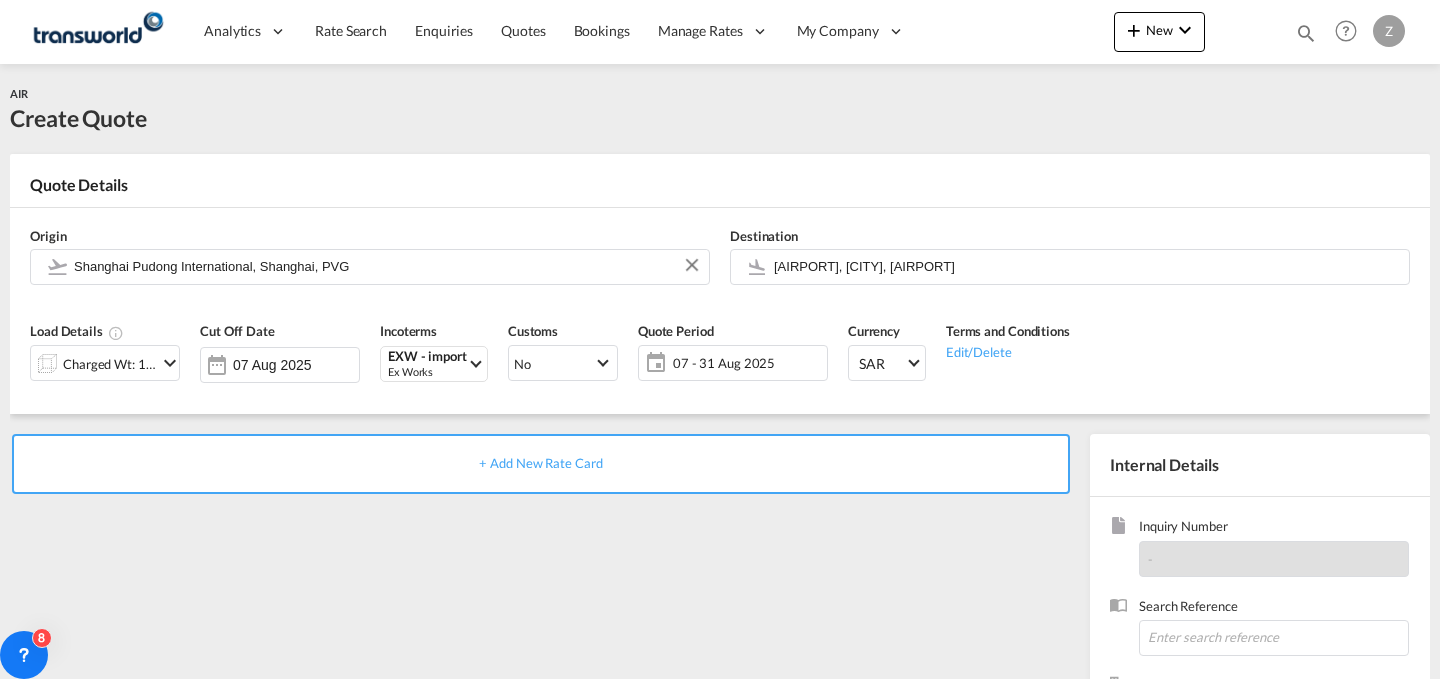 click on "+ Add New Rate Card" at bounding box center (545, 643) 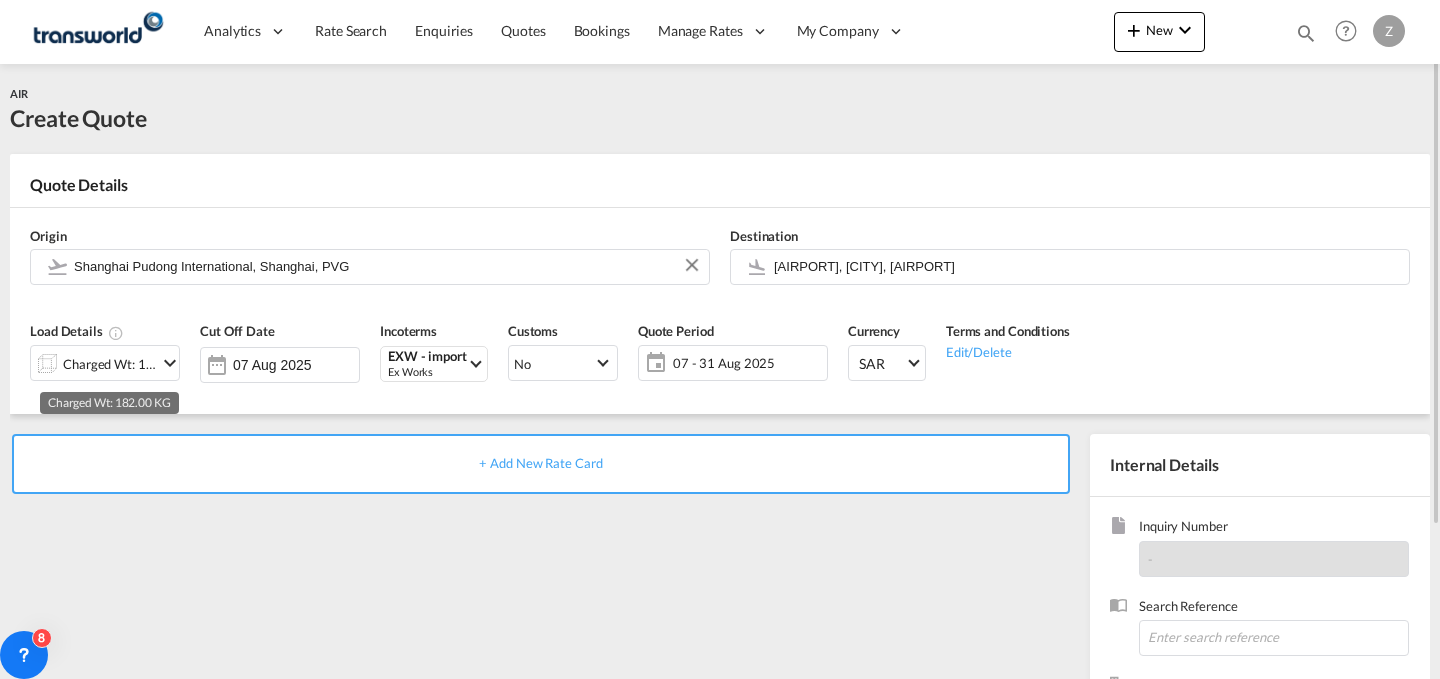 click on "Charged Wt: 182.00 KG" at bounding box center [110, 364] 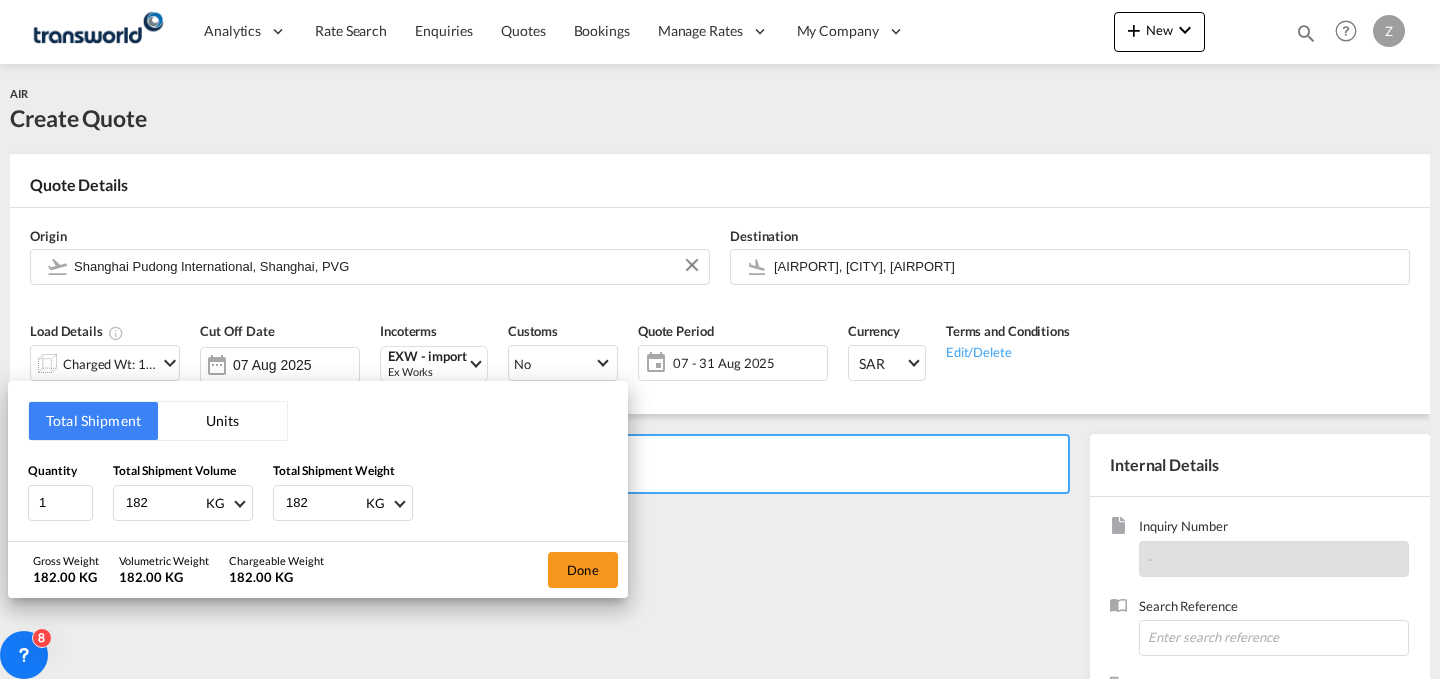 click on "Total Shipment Units Quantity 1 Total Shipment Volume 182 KG CBM CFT KG LB Total Shipment Weight 182 KG KG LB Gross Weight 182.00 KG Volumetric Weight 182.00 KG Chargeable Weight 182.00 KG Done" at bounding box center [720, 339] 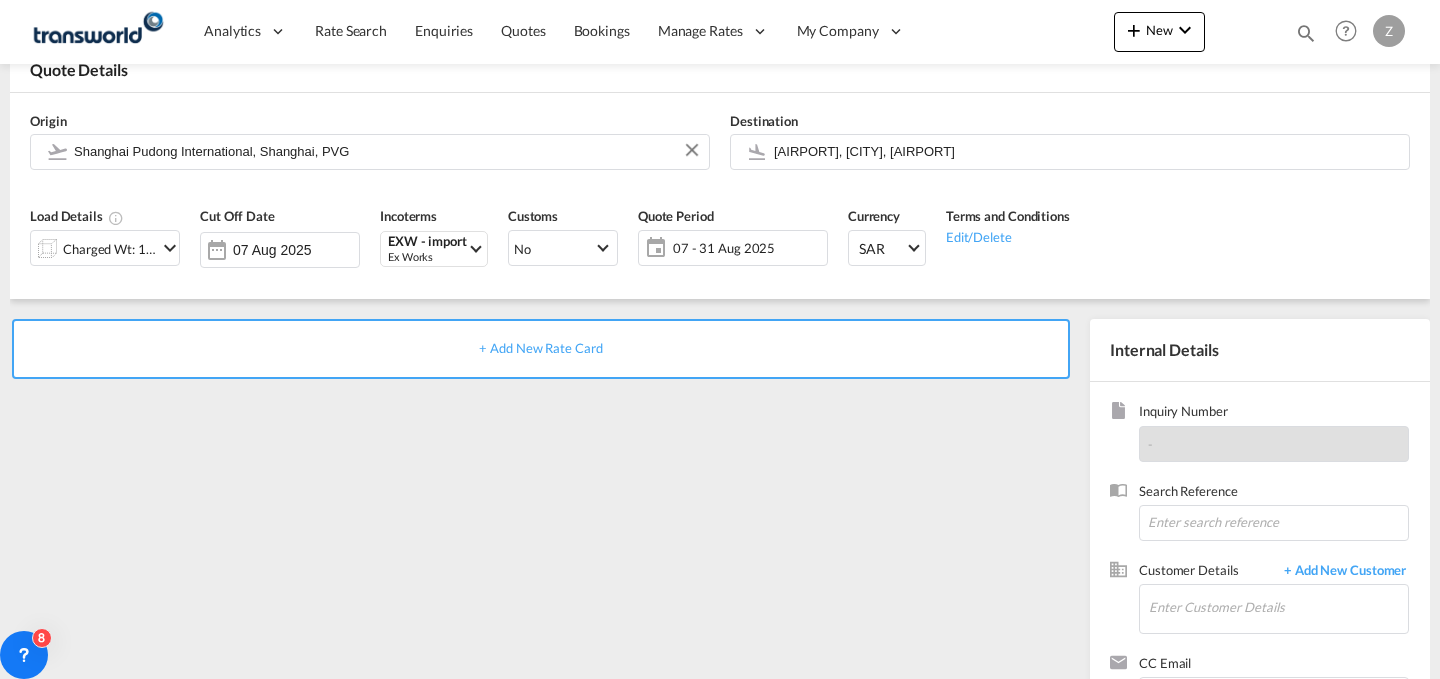 scroll, scrollTop: 122, scrollLeft: 0, axis: vertical 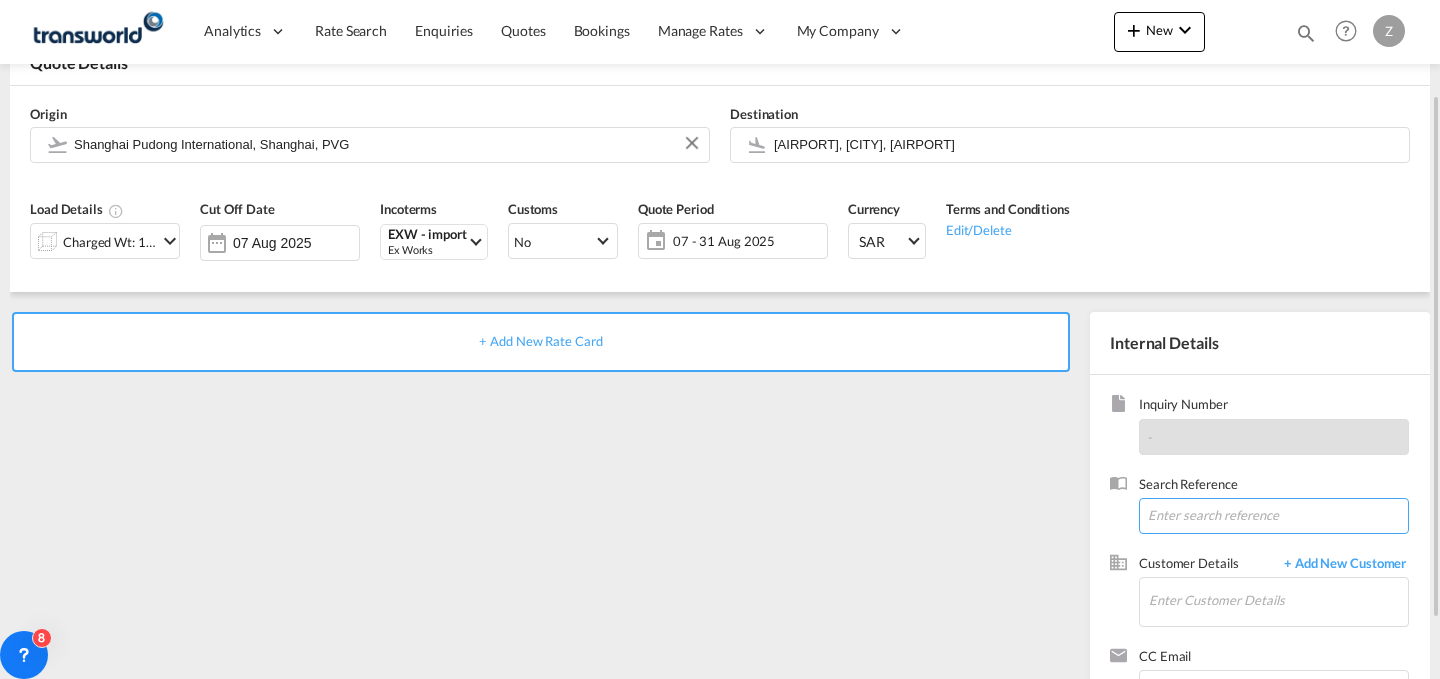 paste on "ANK1042" 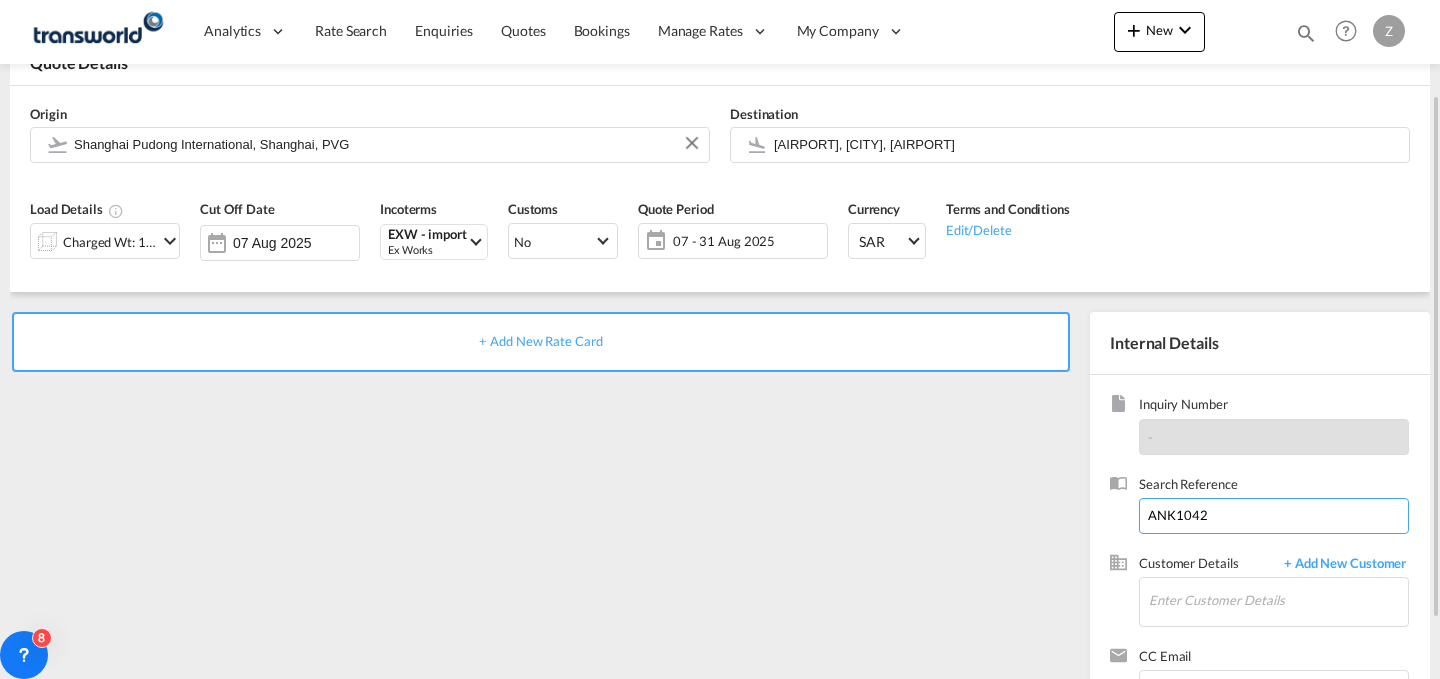 click on "ANK1042" at bounding box center [1274, 516] 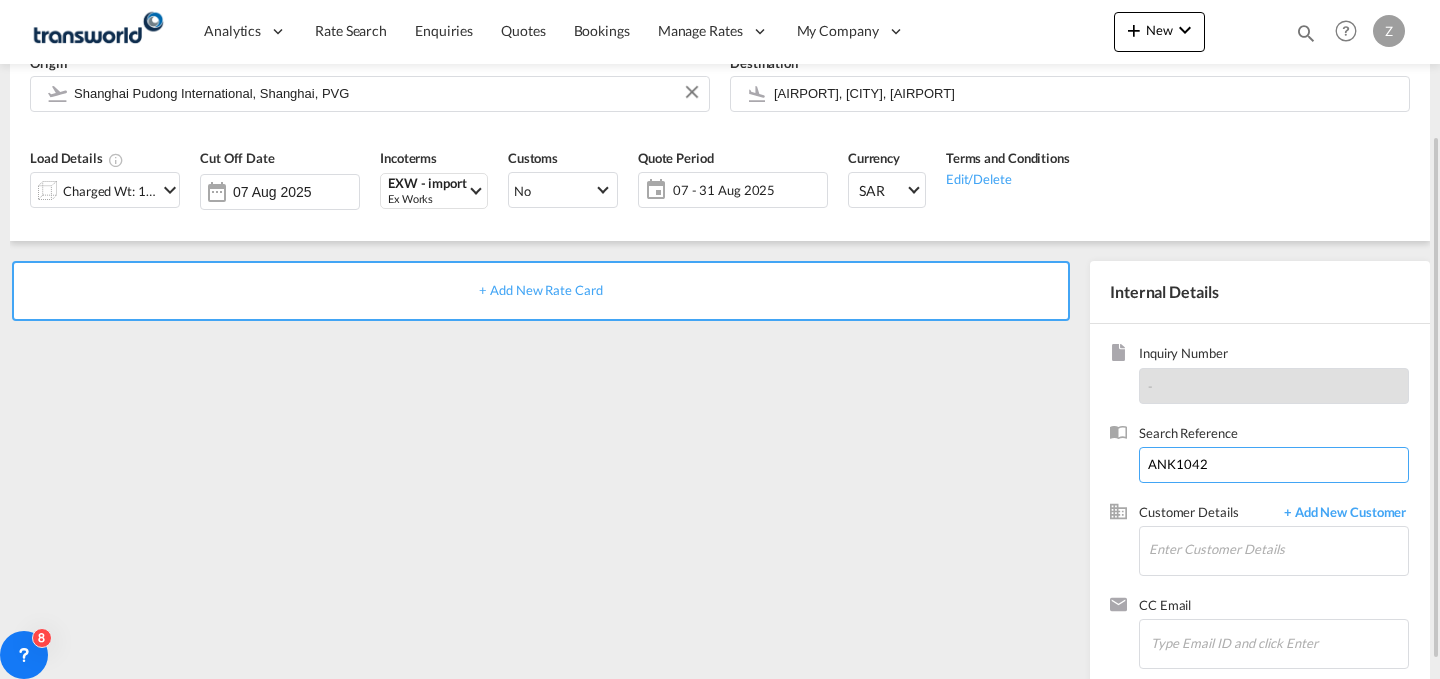 scroll, scrollTop: 174, scrollLeft: 0, axis: vertical 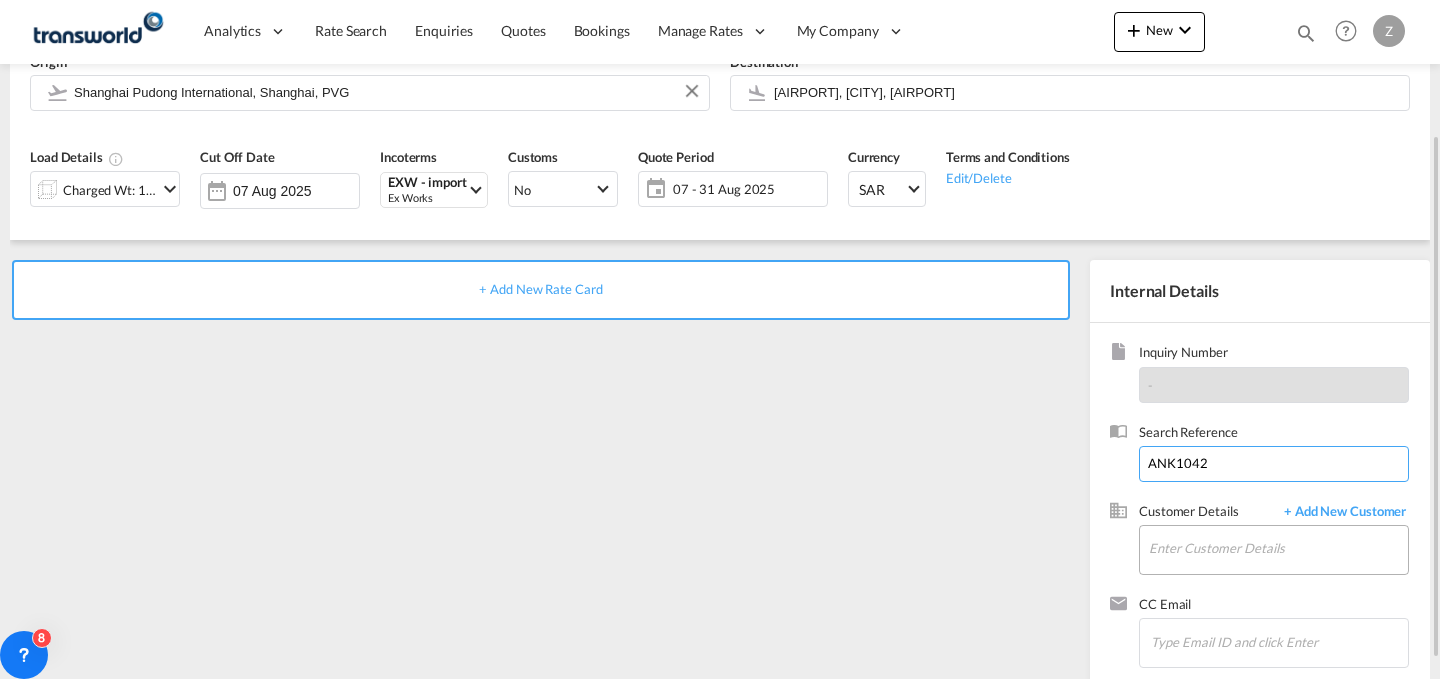 type on "ANK1042" 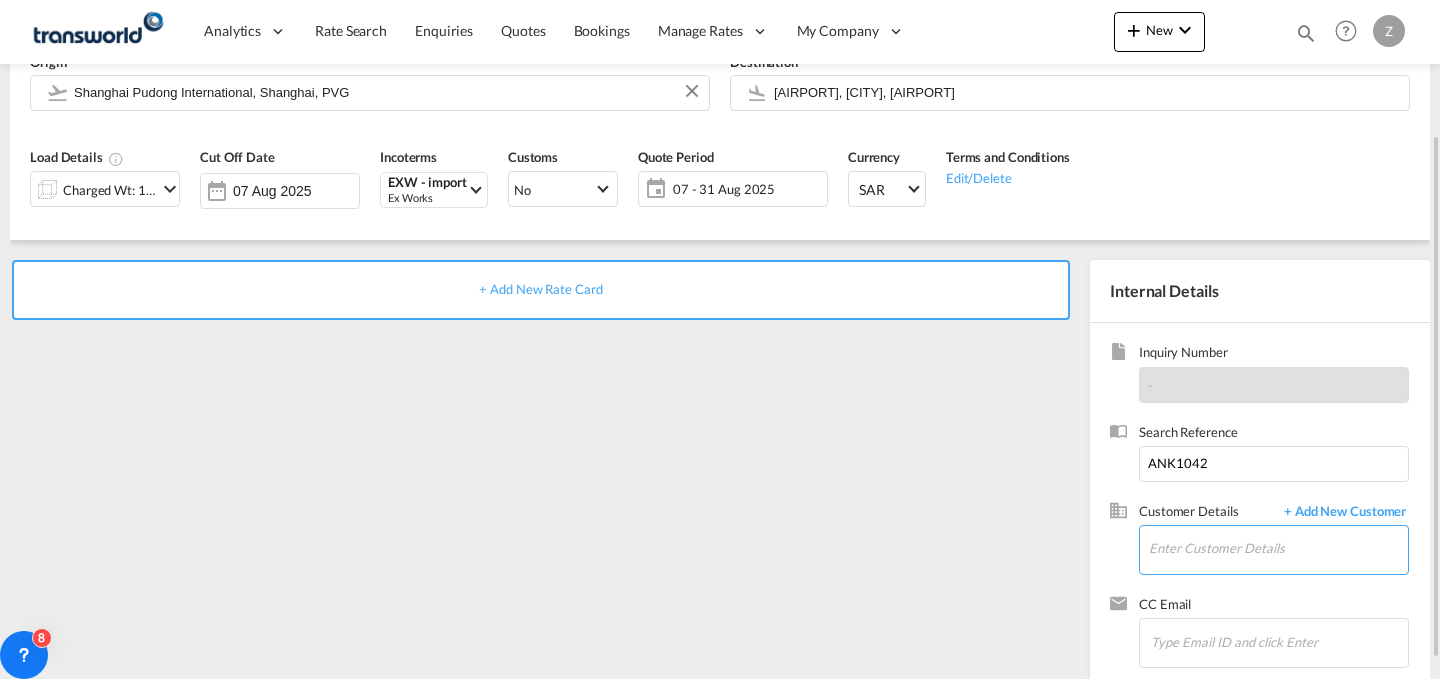 click on "Enter Customer Details" at bounding box center (1278, 548) 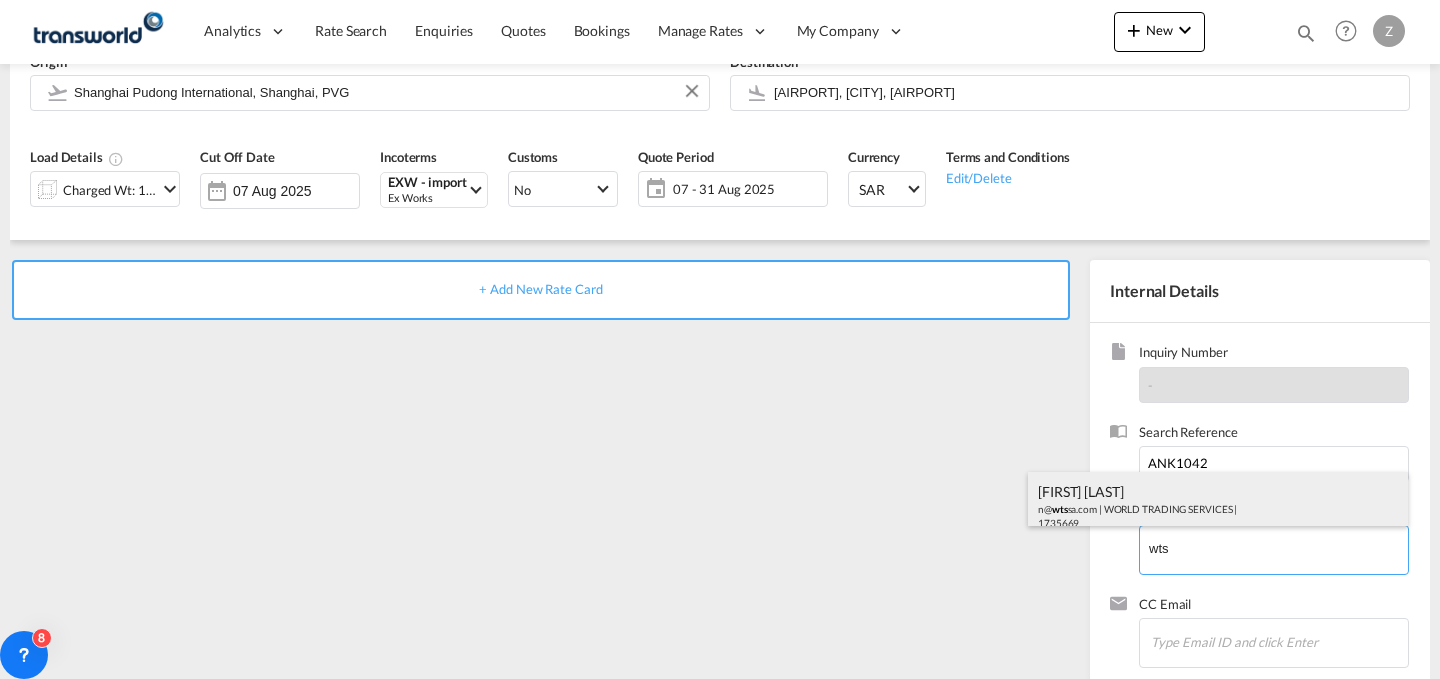 click on "[FIRST] [LAST] [EMAIL] | WORLD TRADING SERVICES | 1735669" at bounding box center [1218, 506] 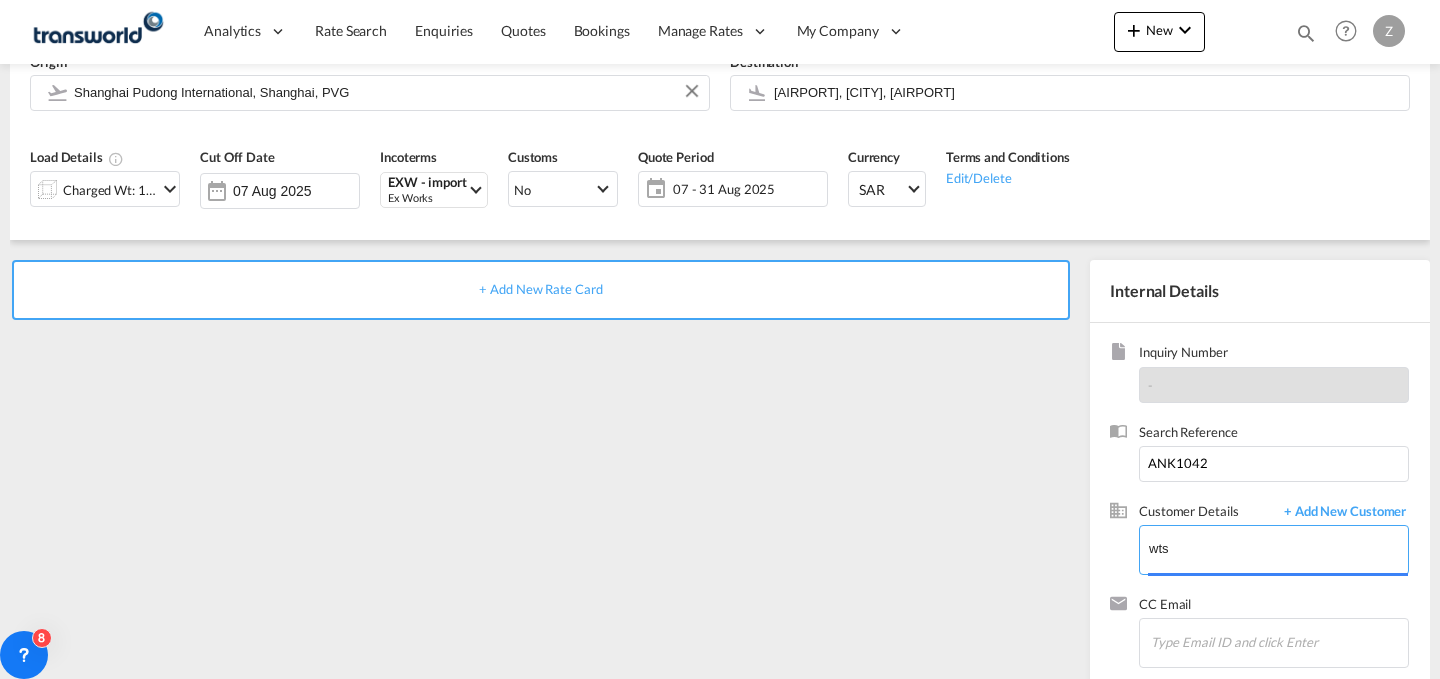 type on "WORLD TRADING SERVICES, [FIRST] [LAST], [EMAIL]" 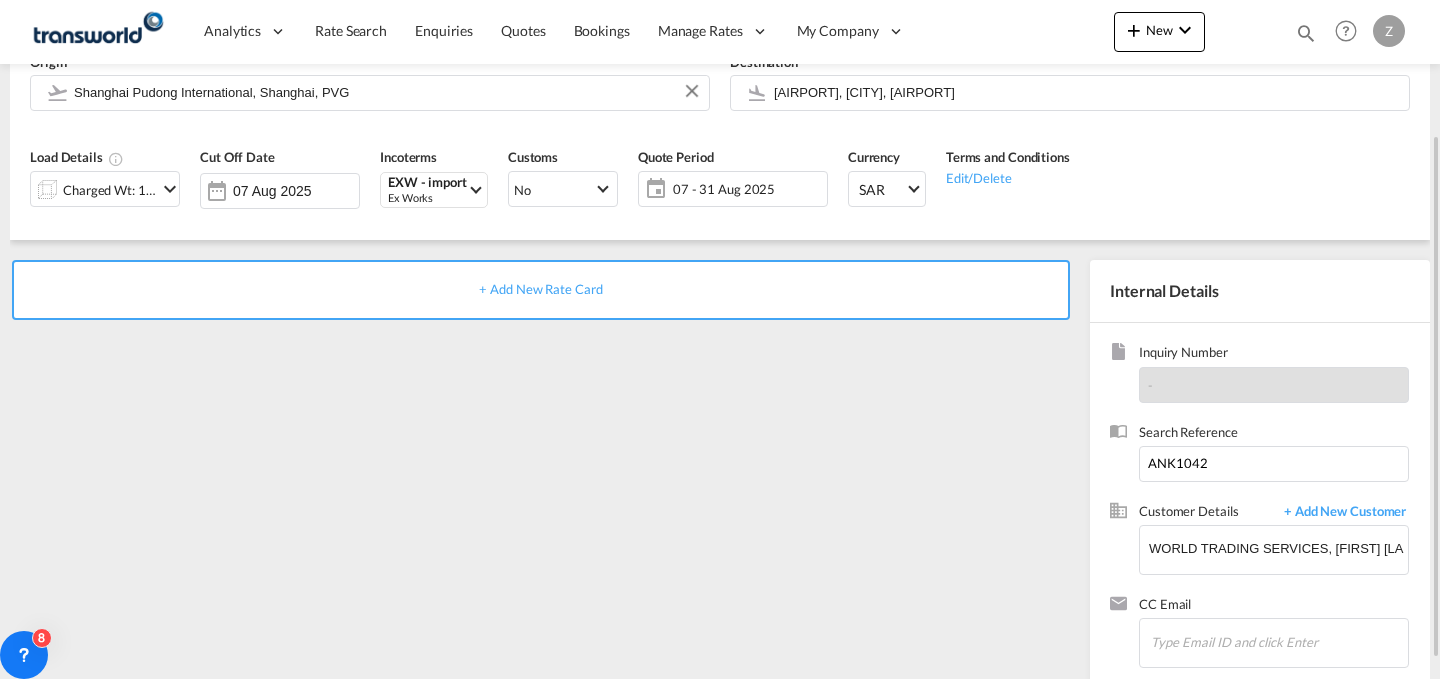 click on "+ Add New Rate Card" at bounding box center (541, 290) 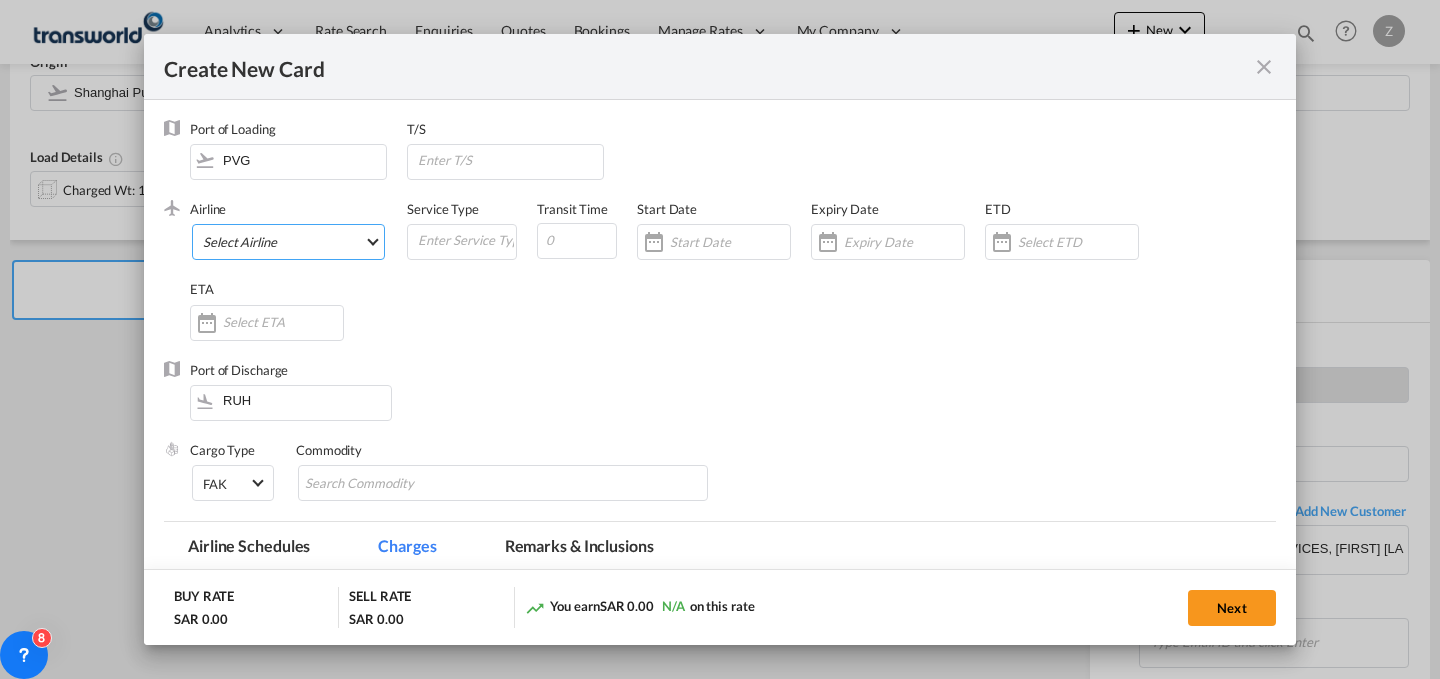 click on "Select Airline
AIR EXPRESS S.A. (1166- / -)
CMA CGM Air Cargo (1140-2C / -)
DDWL Logistics (1138-AU / -)
Fast Logistics (1150-AE / -)
NFS Airfreight (1137-NL / -)
PROAIR (1135-DE / -)
Transportdeal WW (1141-SE / -)
21 Air LLC (964-2I*-681-US / 681)
40-Mile Air, Ltd. (145-Q5* / -)
8165343 Canada Inc. dba Air Canada Rouge (164-RV / -)
9 Air Co Ltd (793-AQ-902-CN / 902)
9G Rail Limited (1101-9G* / -)
A.P.G. Distribution System (847-A1 / -)
AB AVIATION (821-Y6 / -)
ABC Aerolineas S.A. de C.V. (935-4O*-837-MX / 837)
ABSA  -  Aerolinhas Brasileiras S.A dba LATAM Cargo Brasil (95-M3-549-BR / 549)
ABX Air, Inc. (32-GB-832-US / 832)
AccesRail and Partner Railways (772-9B* / -)
ACE Belgium Freighters S.A. (222-X7-744-BE / 744)
ACP fly (1147-PA / -)
ACT Havayollari A.S. (624-9T*-556-TR / 556)
Adria Airways (JP / -)
Advanced Air, LLC (1055-AN / -)
Aegean Airlines (575-A3-390-GR / 390)
Aeko Kula, LLC dba Aloha Air Cargo (427-KH-687-US / 687)
Aer Lingus Limited (369-EI-53-IE / 53)" at bounding box center [288, 242] 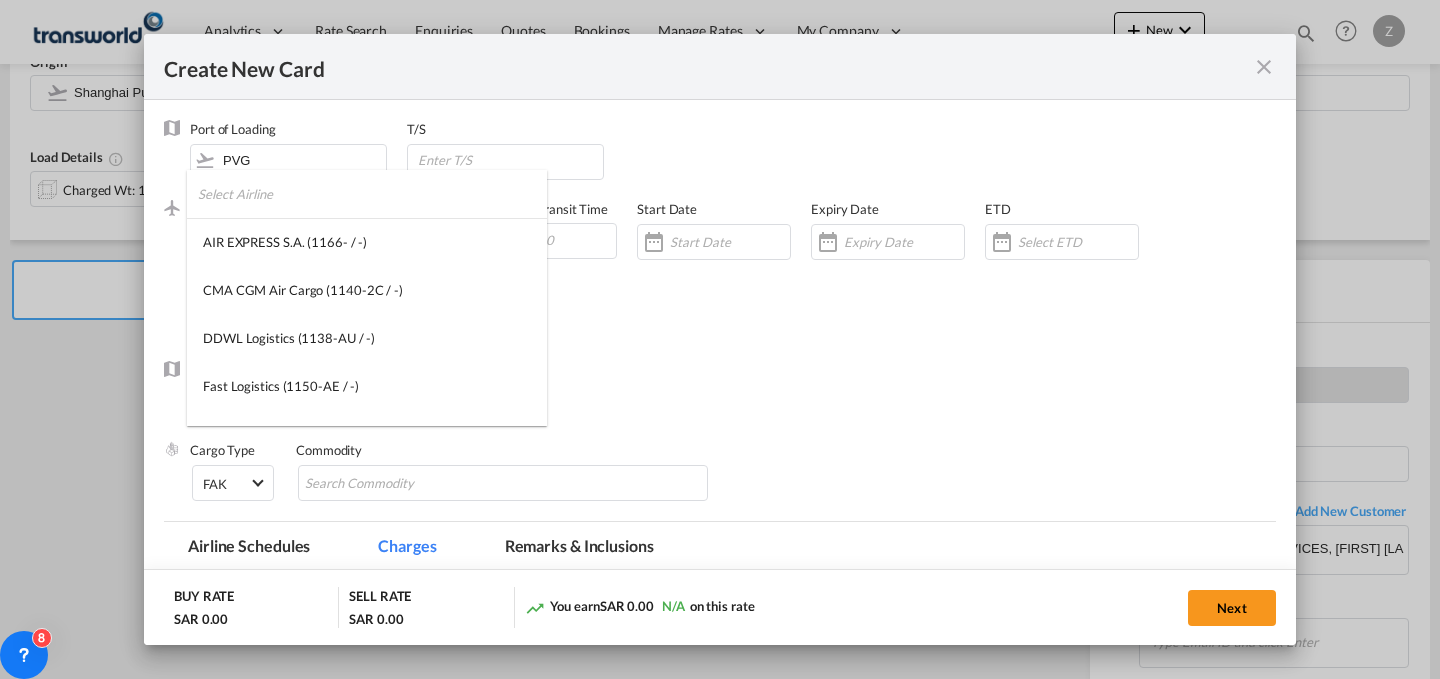 click at bounding box center (372, 194) 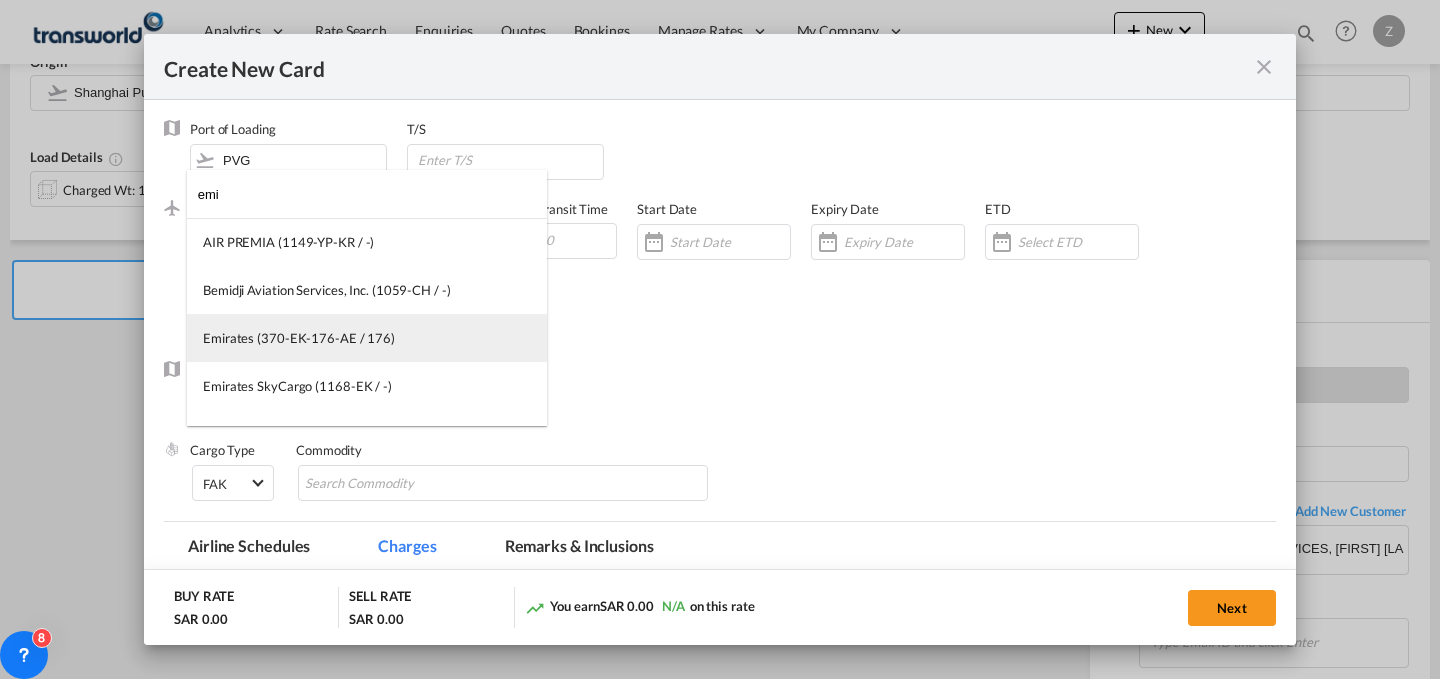 type on "emi" 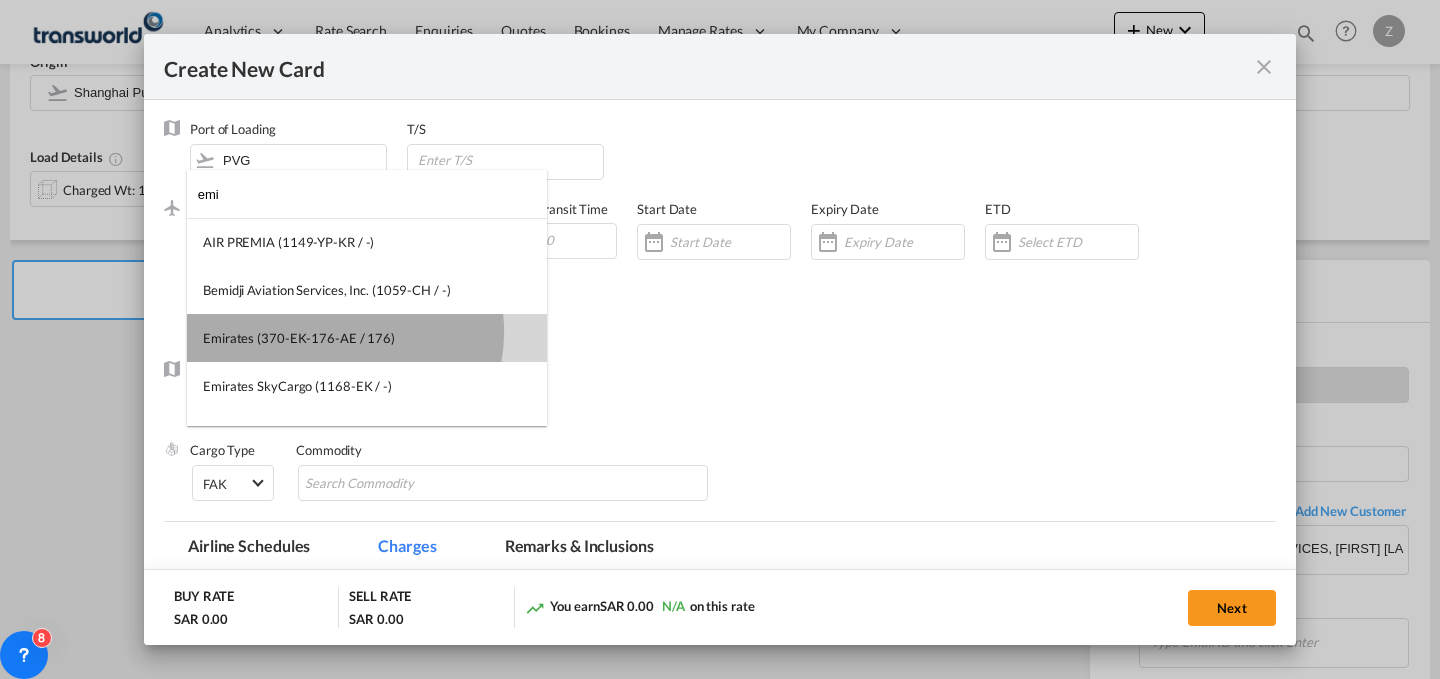 click on "Emirates (370-EK-176-AE / 176)" at bounding box center [299, 338] 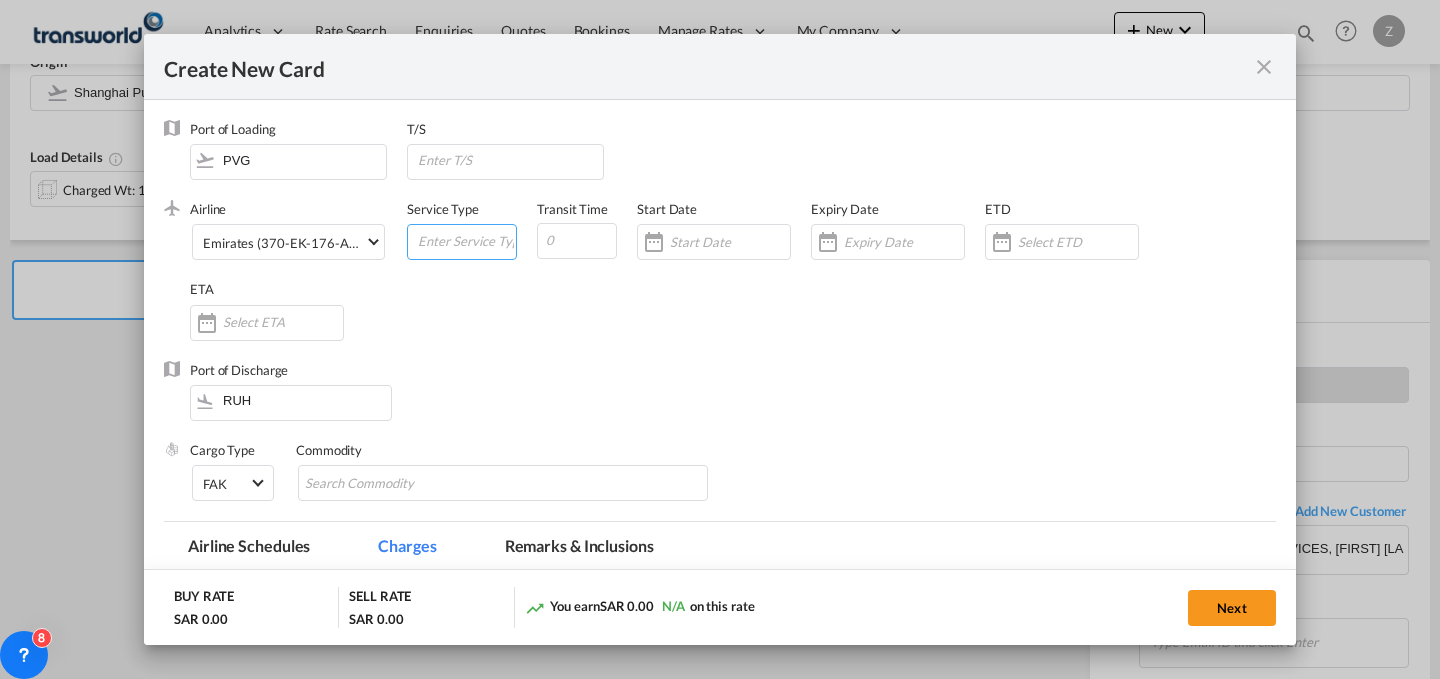click at bounding box center (466, 240) 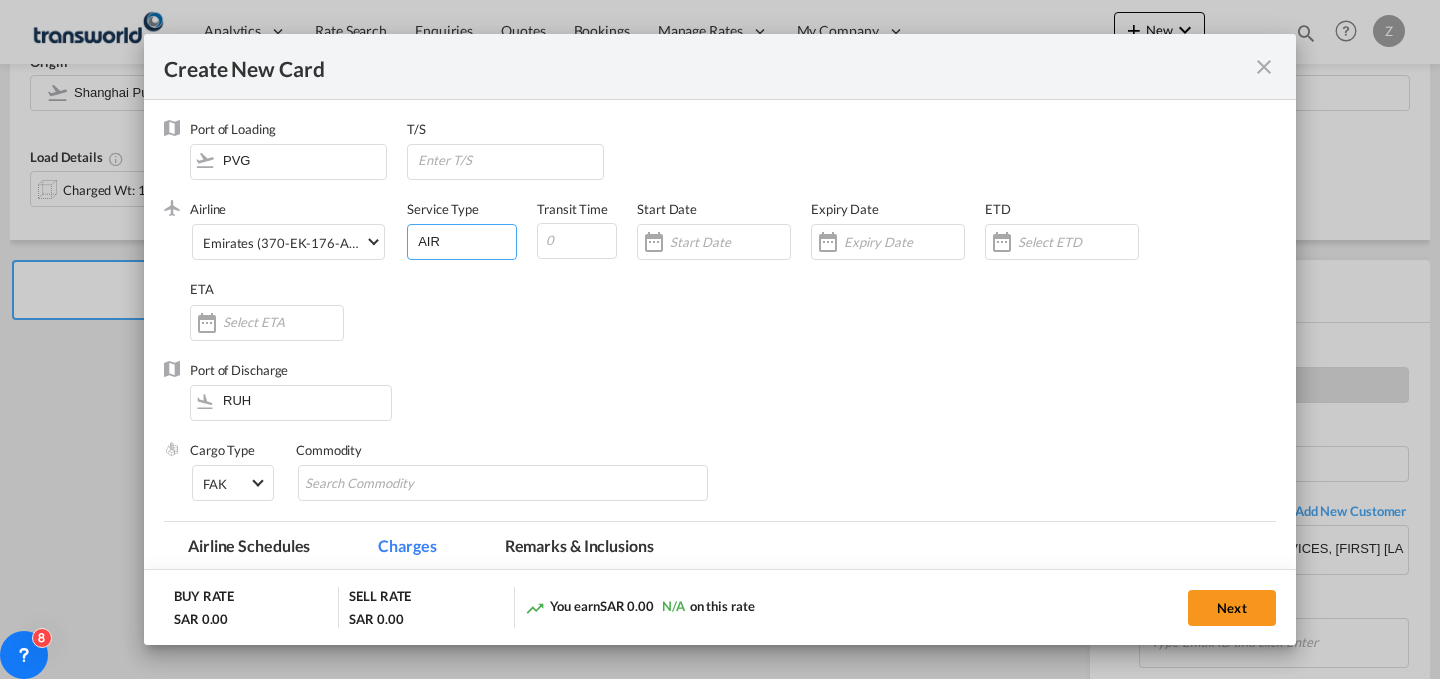 type on "AIR" 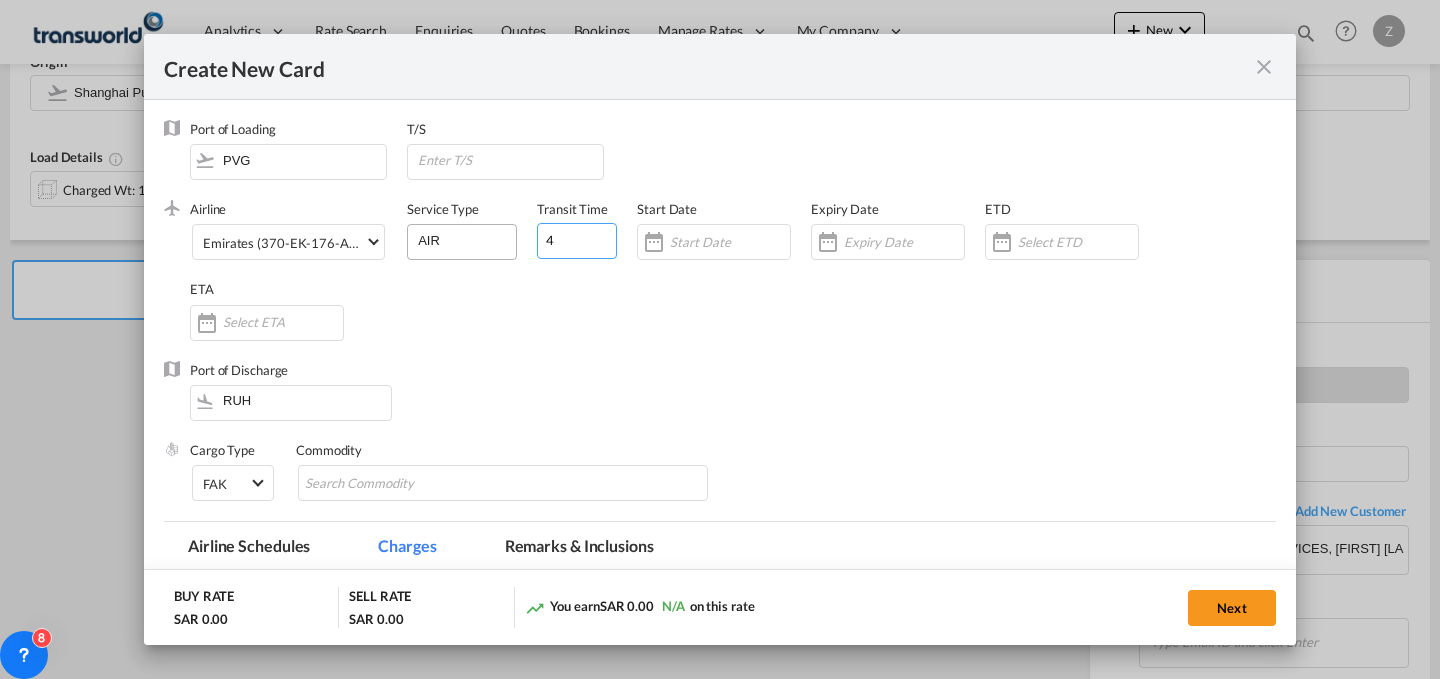 type on "4" 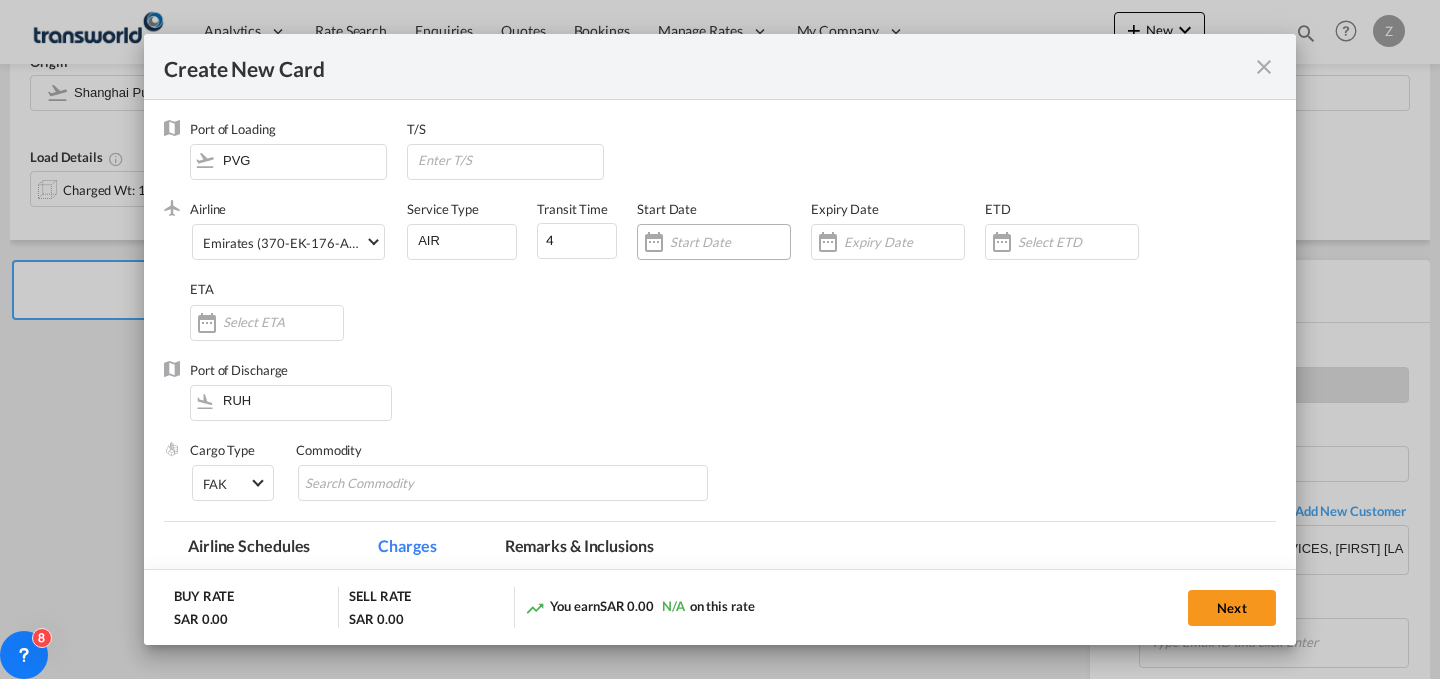 click at bounding box center (714, 242) 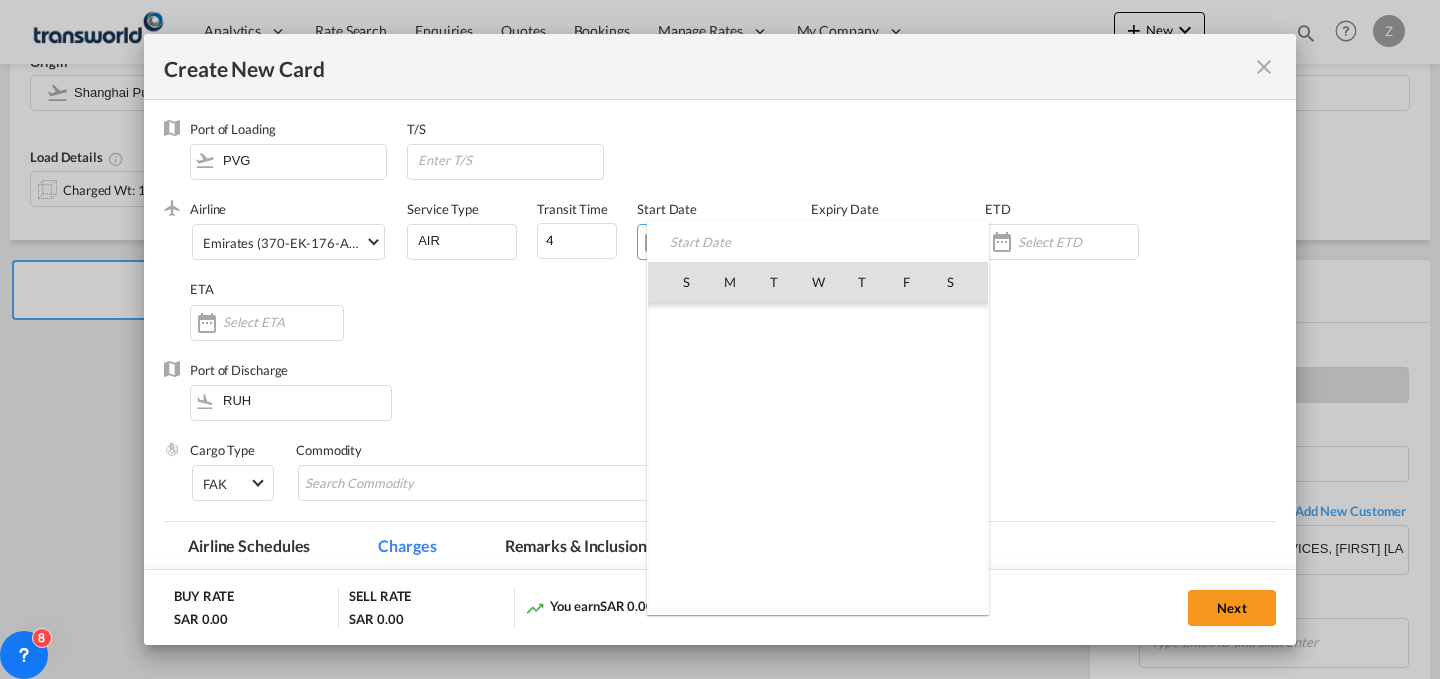 scroll, scrollTop: 462955, scrollLeft: 0, axis: vertical 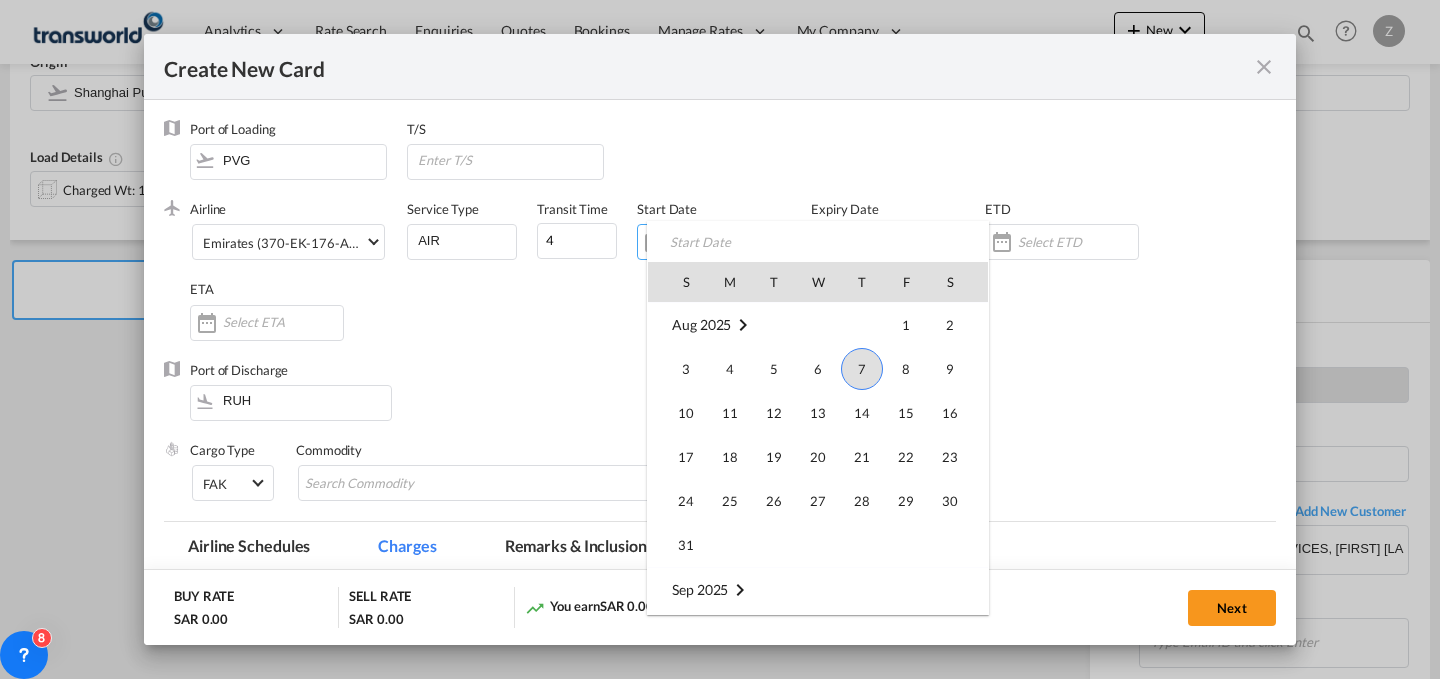 click on "7" at bounding box center (862, 369) 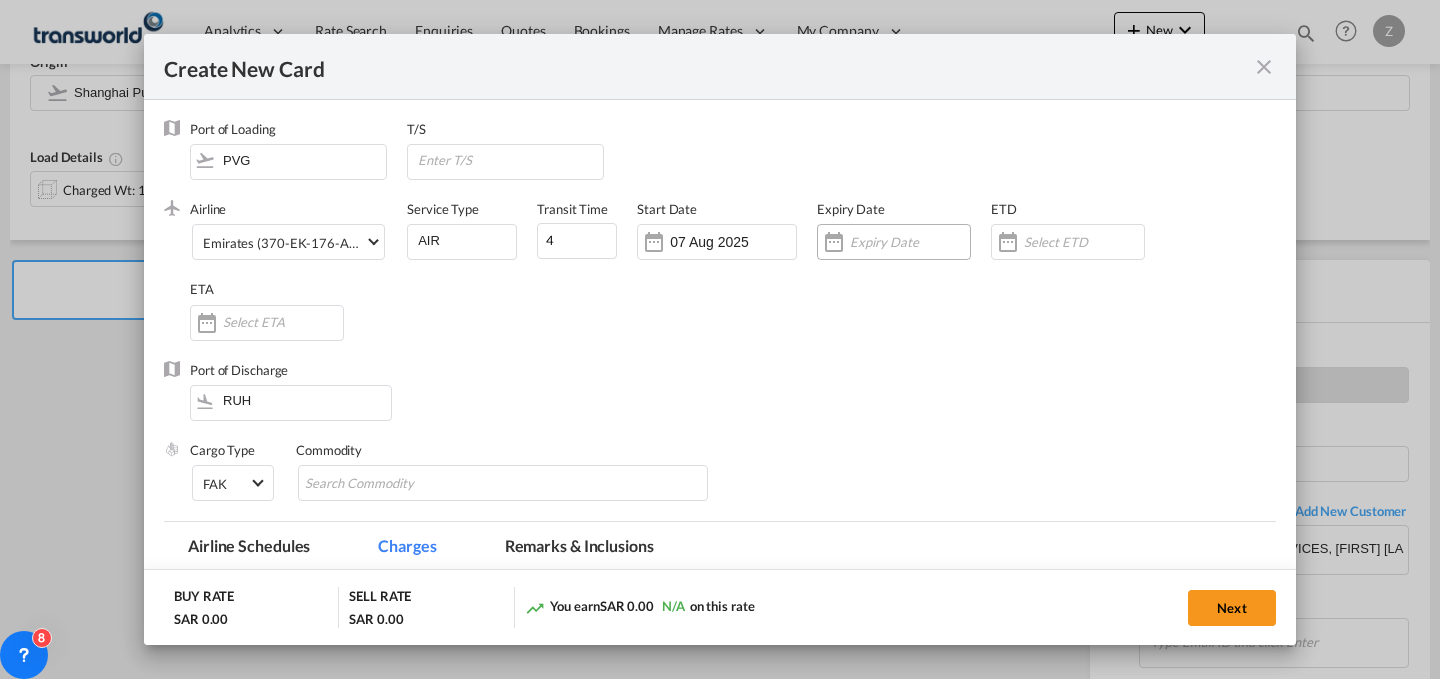 click at bounding box center [894, 242] 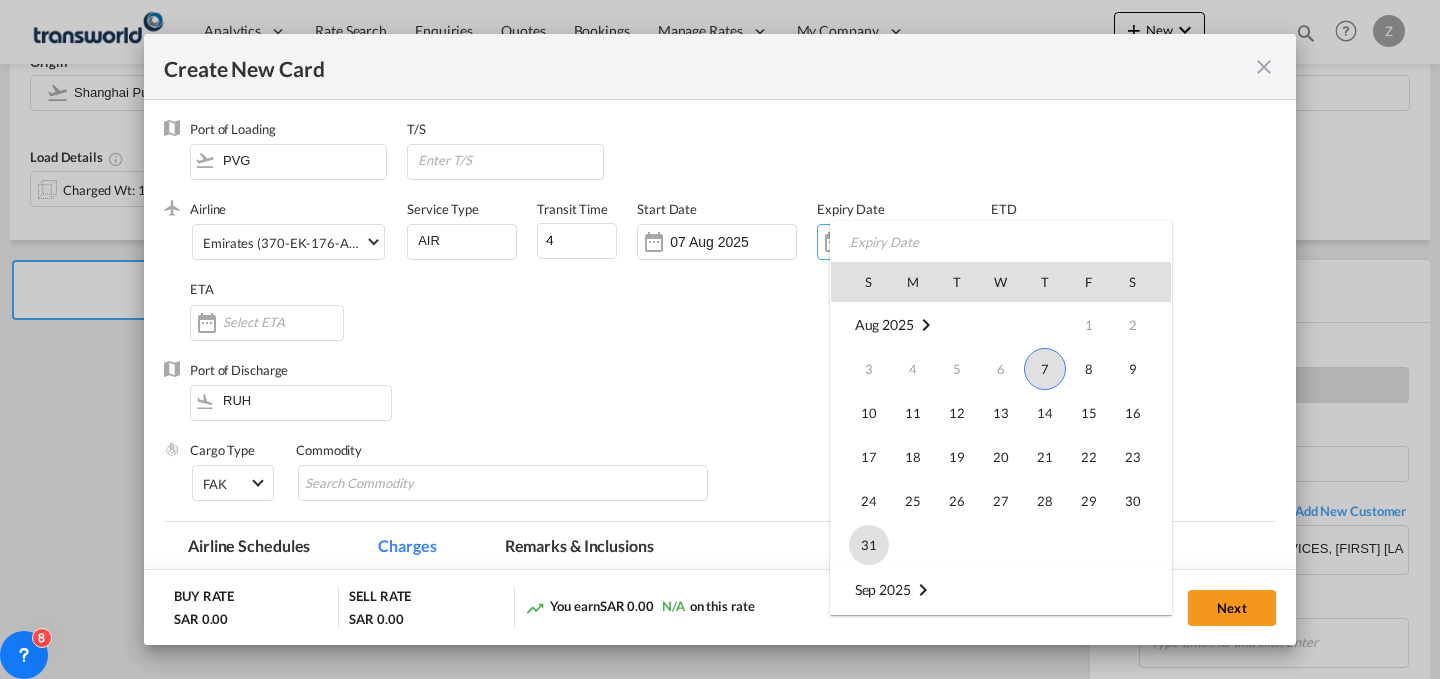 click on "31" at bounding box center (869, 545) 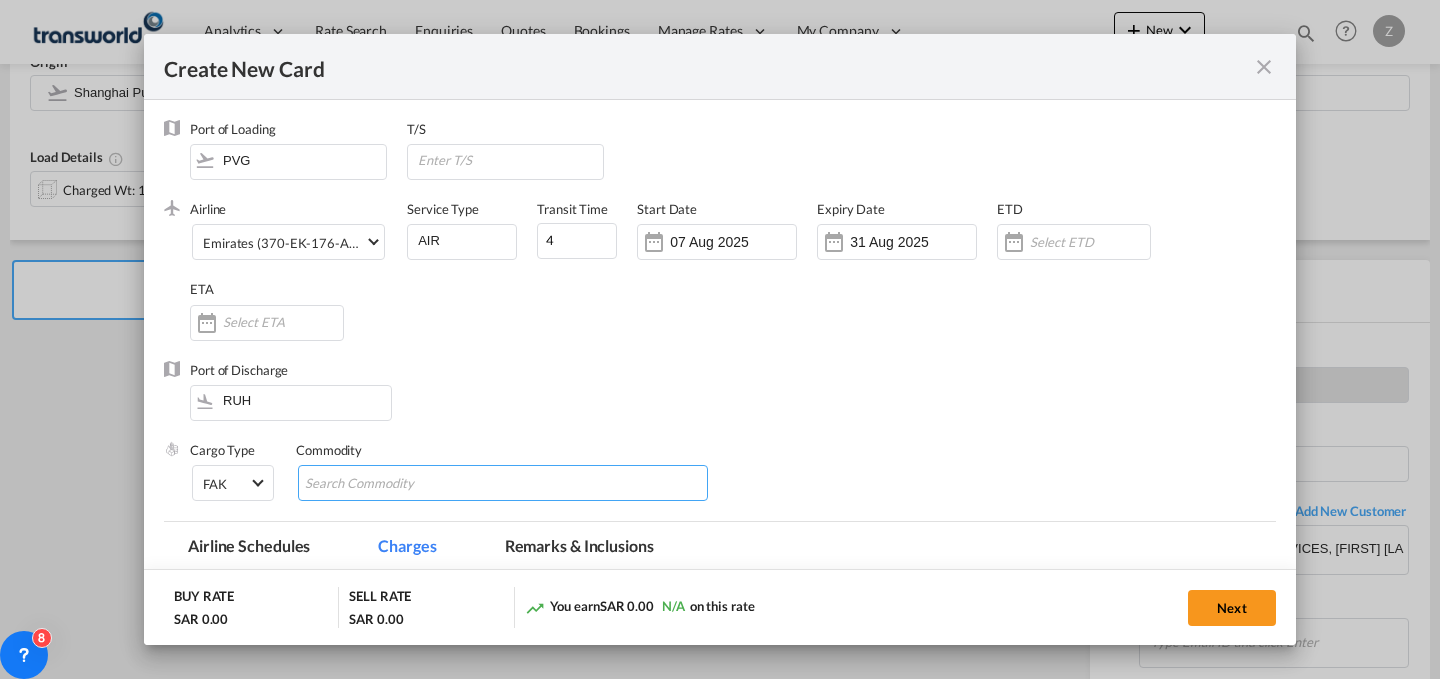 click at bounding box center (396, 484) 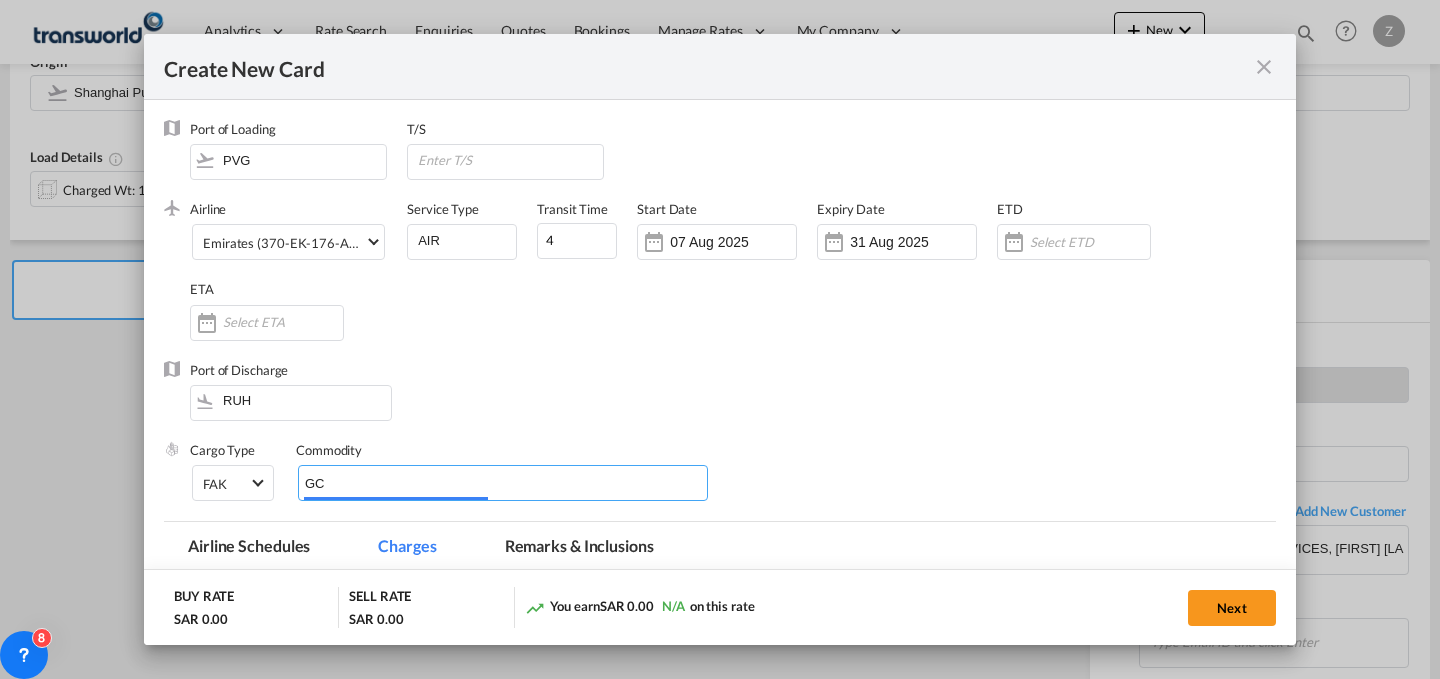 type on "GC" 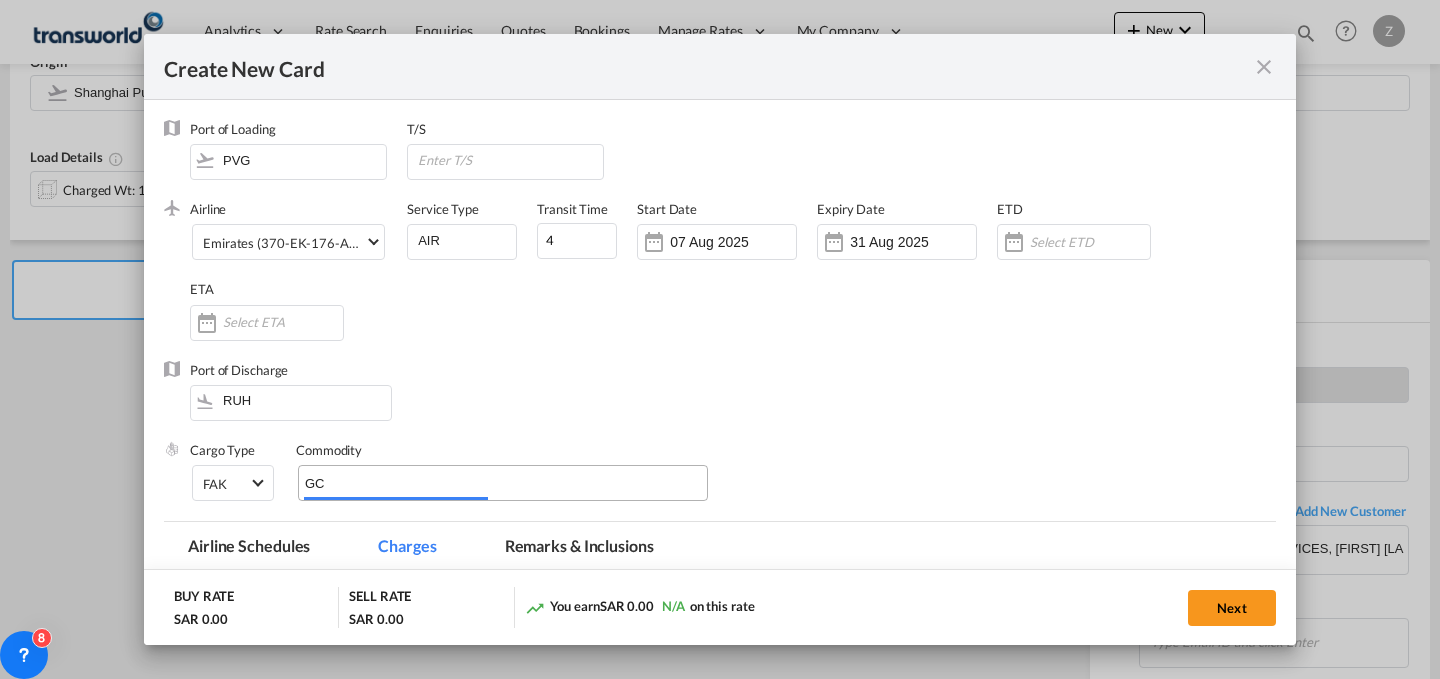 type 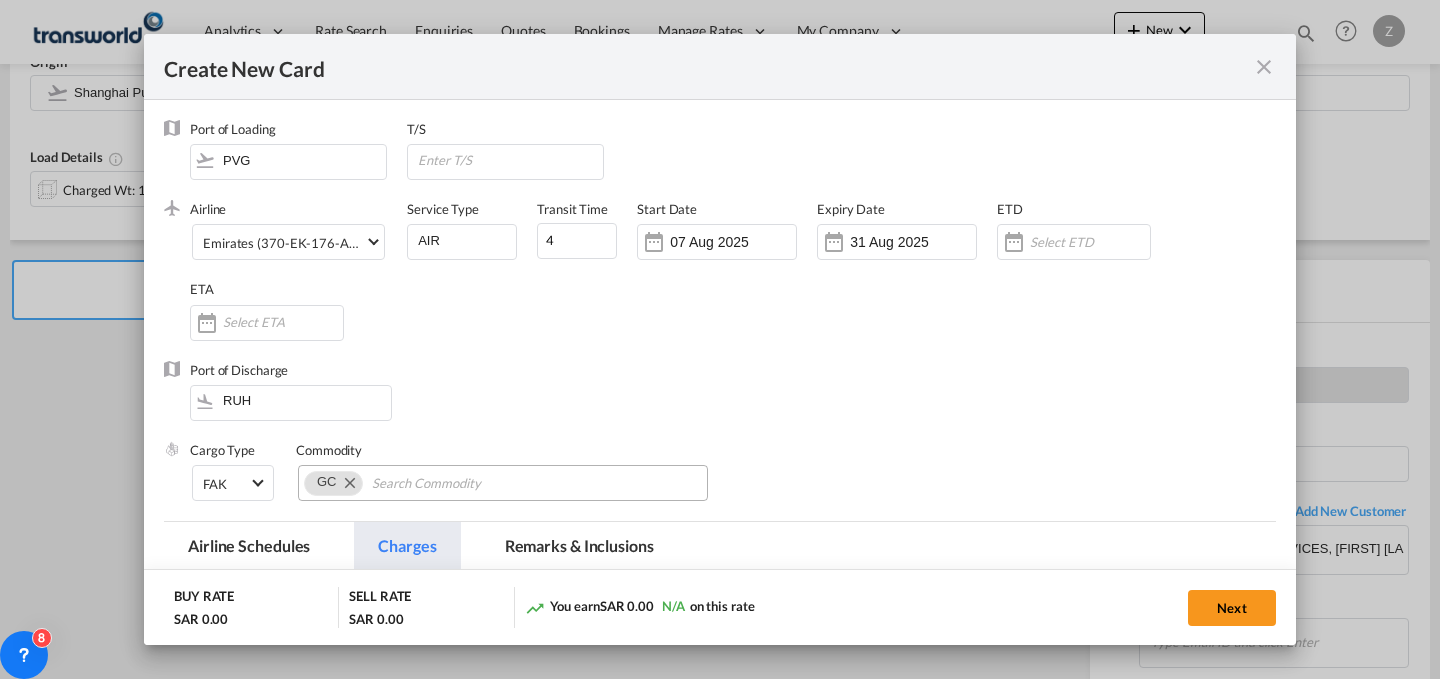 scroll, scrollTop: 281, scrollLeft: 0, axis: vertical 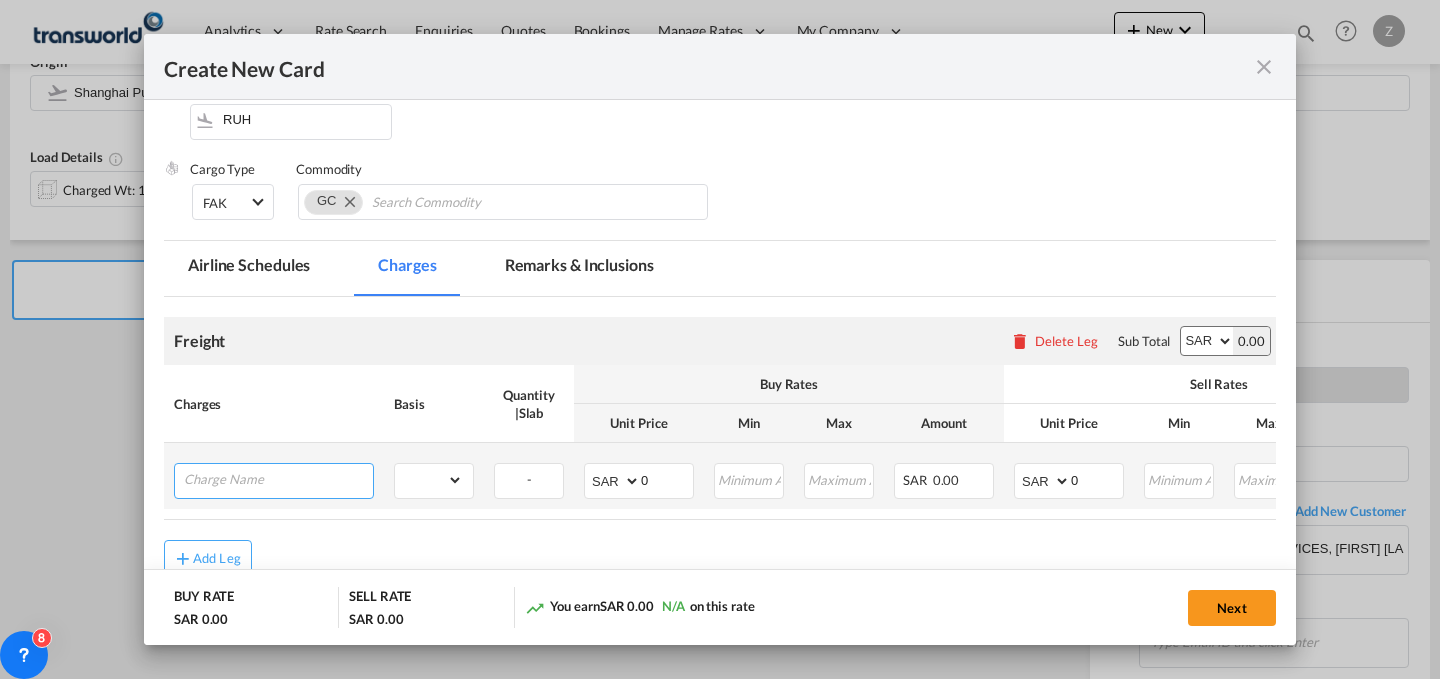click at bounding box center (278, 479) 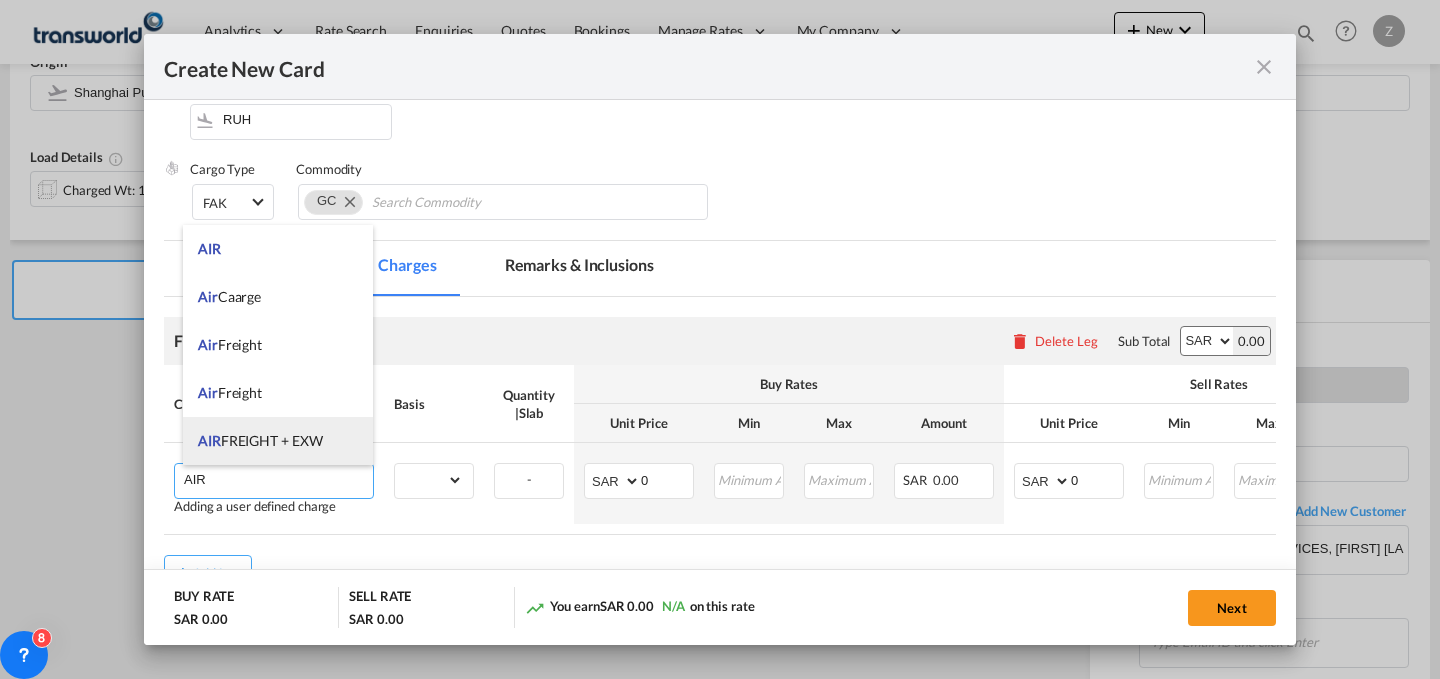 click on "AIR  FREIGHT + EXW" at bounding box center [278, 441] 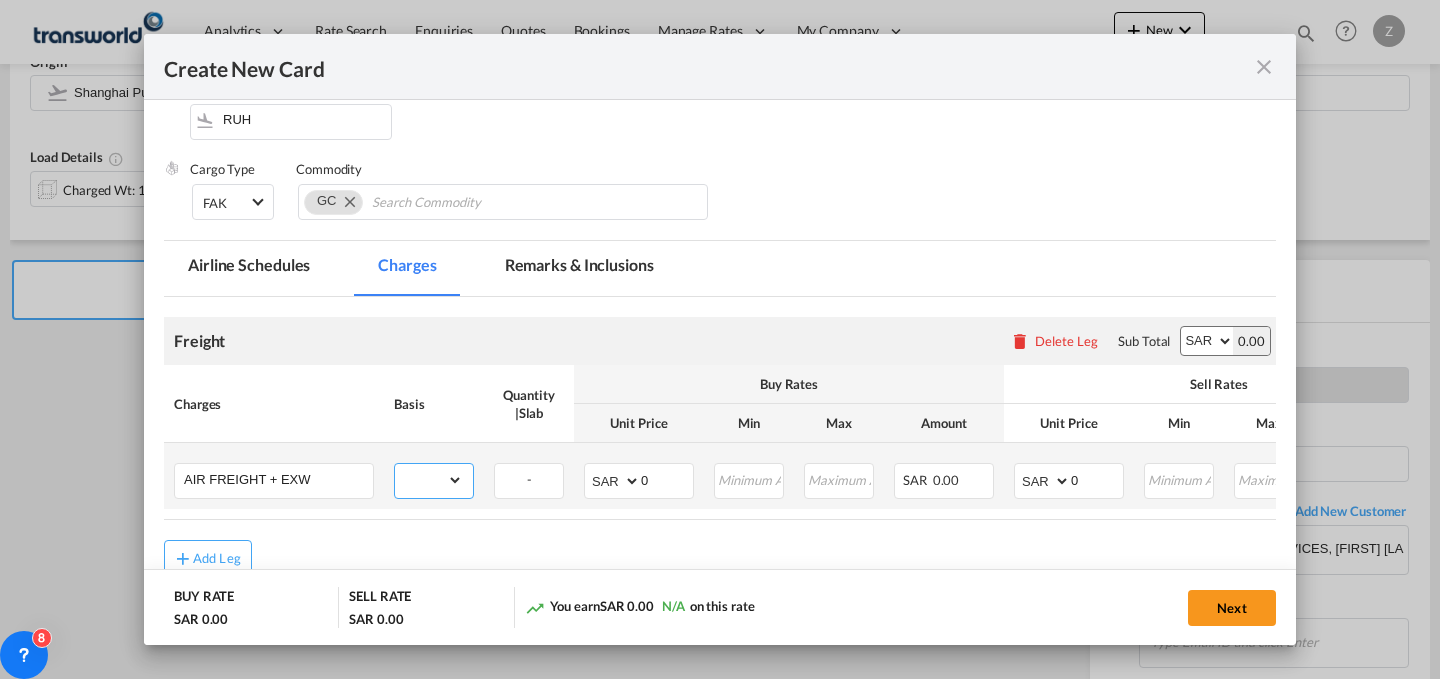 click on "gross_weight
volumetric_weight
per_shipment
per_bl
per_km
% on air freight
per_hawb
per_kg
per_pallet
per_carton
flat
chargeable_weight
per_ton
per_cbm
per_hbl
per_w/m
per_awb
per_sbl
per shipping bill
per_quintal
per_lbs
per_vehicle
per_shift
per_invoice
per_package
per_day
per_revalidation
per_declaration
per_document
per clearance" at bounding box center (429, 480) 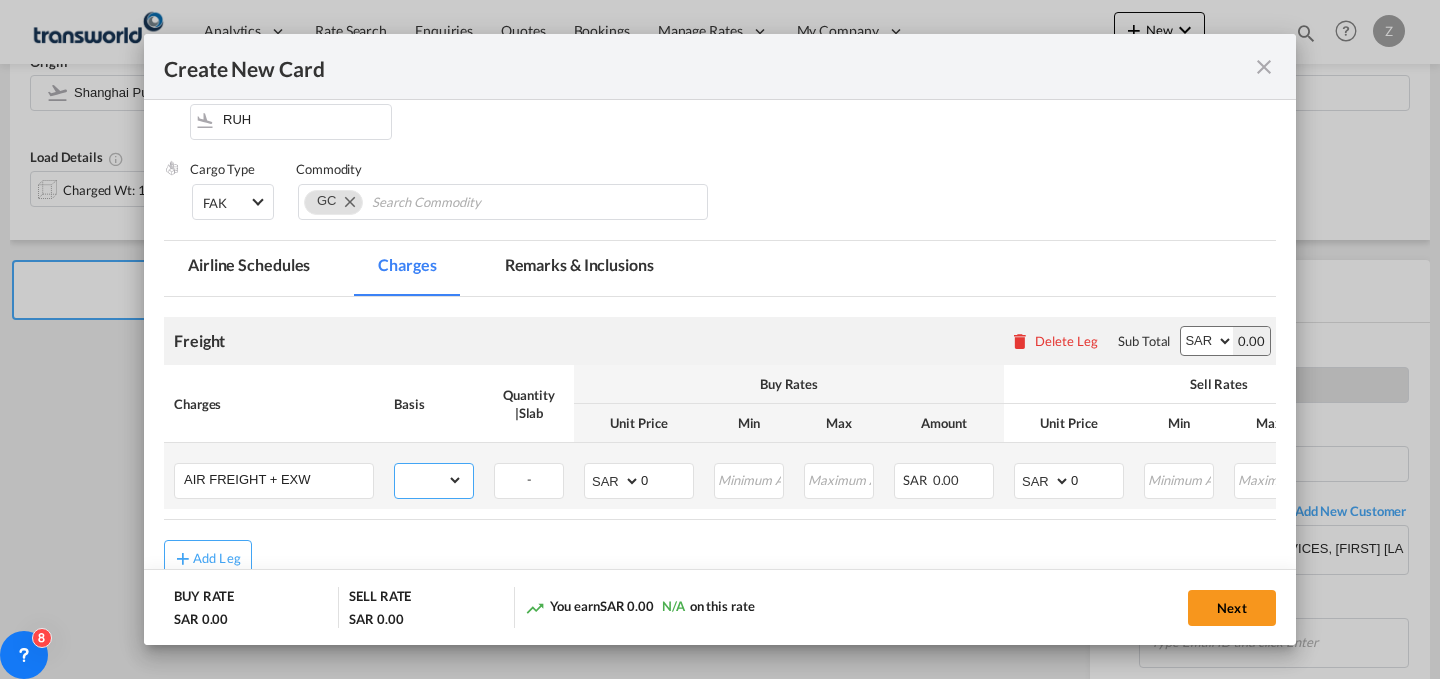 select on "per_shipment" 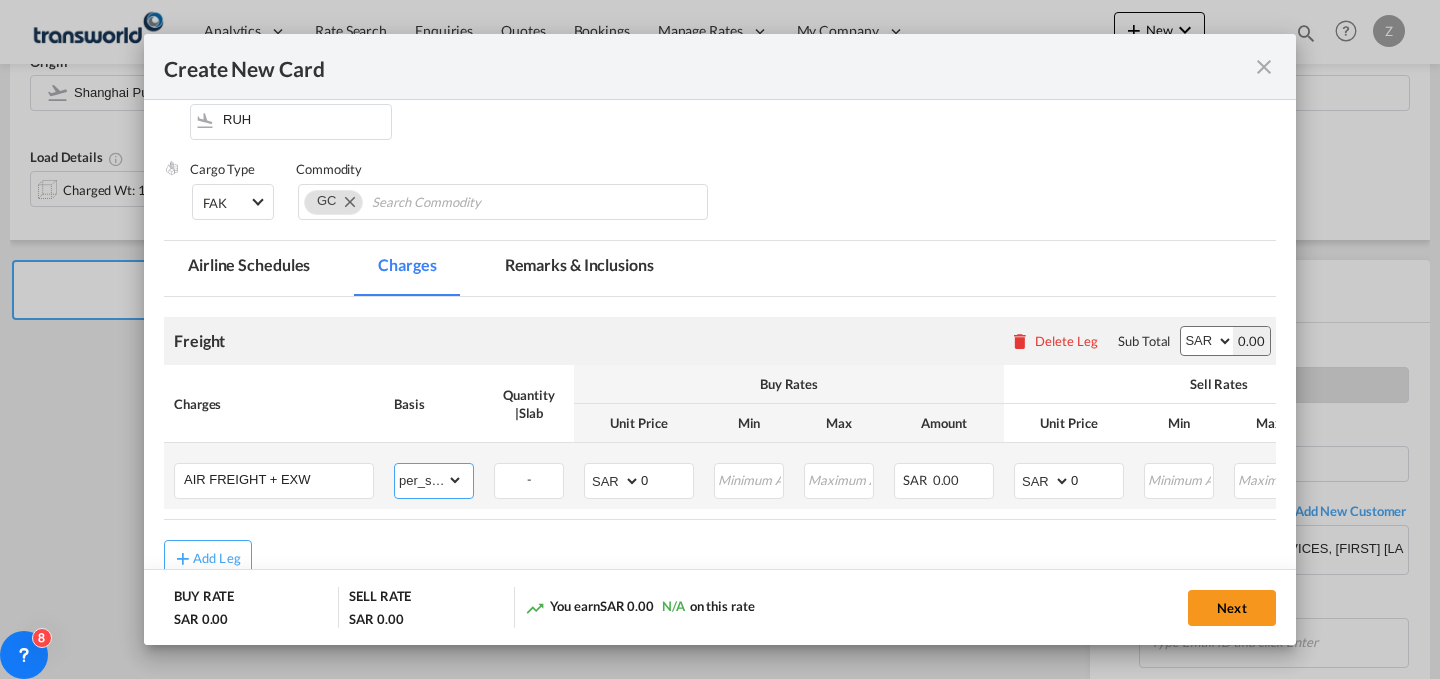 click on "gross_weight
volumetric_weight
per_shipment
per_bl
per_km
% on air freight
per_hawb
per_kg
per_pallet
per_carton
flat
chargeable_weight
per_ton
per_cbm
per_hbl
per_w/m
per_awb
per_sbl
per shipping bill
per_quintal
per_lbs
per_vehicle
per_shift
per_invoice
per_package
per_day
per_revalidation
per_declaration
per_document
per clearance" at bounding box center [429, 480] 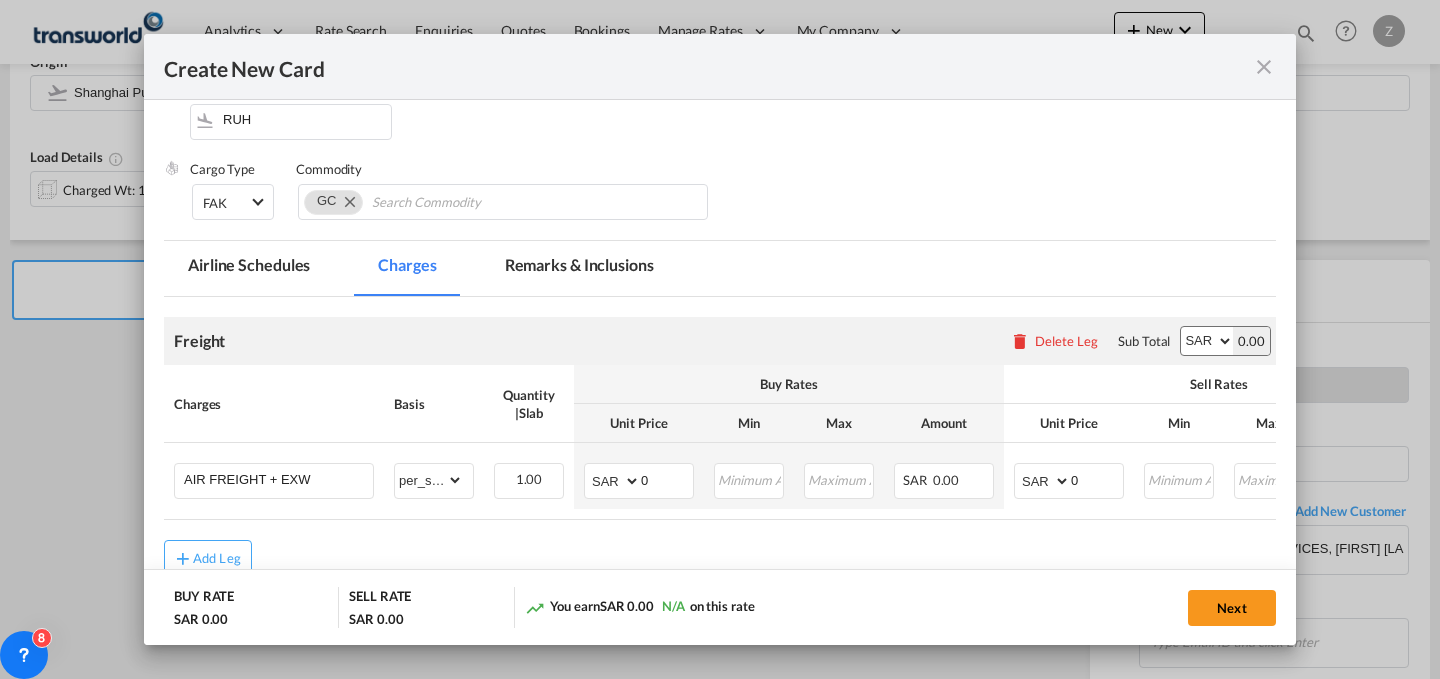 click on "AED AFN ALL AMD ANG AOA ARS AUD AWG AZN BAM BBD BDT BGN BHD BIF BMD BND BOB BRL BSD BTN BWP BYN BZD CAD CDF CHF CLP CNY COP CRC CUC CUP CVE CZK DJF DKK DOP DZD EGP ERN ETB EUR FJD FKP FOK GBP GEL GGP GHS GIP GMD GNF GTQ GYD HKD HNL HRK HTG HUF IDR ILS IMP INR IQD IRR ISK JMD JOD JPY KES KGS KHR KID KMF KRW KWD KYD KZT LAK LBP LKR LRD LSL LYD MAD MDL MGA MKD MMK MNT MOP MRU MUR MVR MWK MXN MYR MZN NAD NGN NIO NOK NPR NZD OMR PAB PEN PGK PHP PKR PLN PYG QAR RON RSD RUB RWF SAR SBD SCR SDG SEK SGD SHP SLL SOS SRD SSP STN SYP SZL THB TJS TMT TND TOP TRY TTD TVD TWD TZS UAH UGX USD UYU UZS VES VND VUV WST XAF XCD XDR XOF XPF YER ZAR ZMW" at bounding box center (1207, 341) 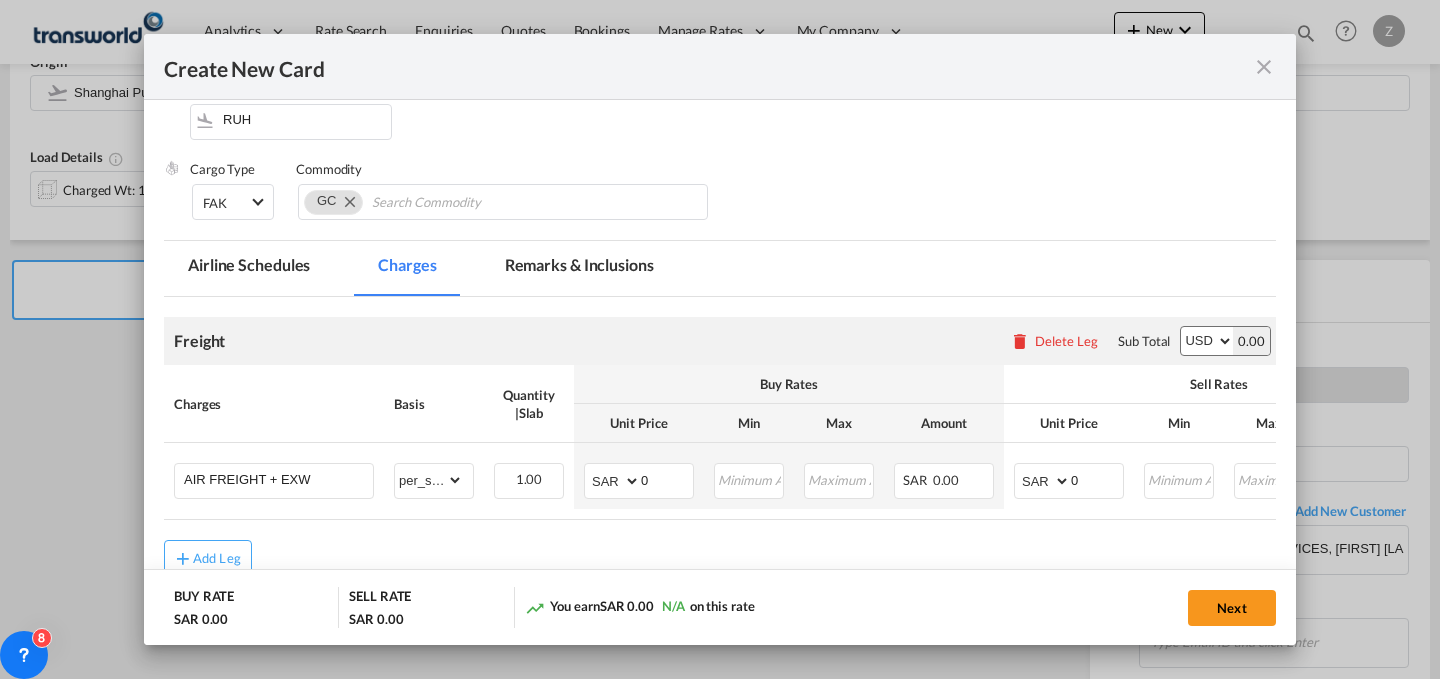 click on "AED AFN ALL AMD ANG AOA ARS AUD AWG AZN BAM BBD BDT BGN BHD BIF BMD BND BOB BRL BSD BTN BWP BYN BZD CAD CDF CHF CLP CNY COP CRC CUC CUP CVE CZK DJF DKK DOP DZD EGP ERN ETB EUR FJD FKP FOK GBP GEL GGP GHS GIP GMD GNF GTQ GYD HKD HNL HRK HTG HUF IDR ILS IMP INR IQD IRR ISK JMD JOD JPY KES KGS KHR KID KMF KRW KWD KYD KZT LAK LBP LKR LRD LSL LYD MAD MDL MGA MKD MMK MNT MOP MRU MUR MVR MWK MXN MYR MZN NAD NGN NIO NOK NPR NZD OMR PAB PEN PGK PHP PKR PLN PYG QAR RON RSD RUB RWF SAR SBD SCR SDG SEK SGD SHP SLL SOS SRD SSP STN SYP SZL THB TJS TMT TND TOP TRY TTD TVD TWD TZS UAH UGX USD UYU UZS VES VND VUV WST XAF XCD XDR XOF XPF YER ZAR ZMW" at bounding box center [1207, 341] 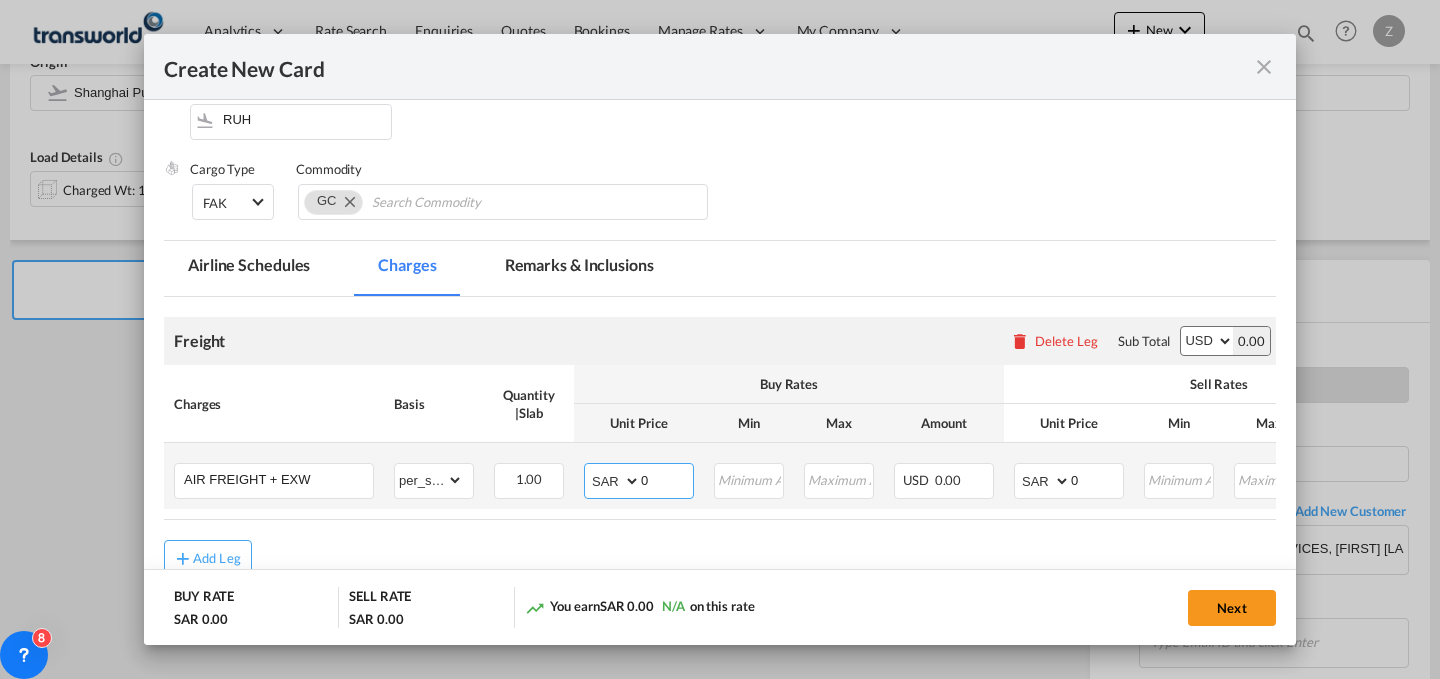 click on "AED AFN ALL AMD ANG AOA ARS AUD AWG AZN BAM BBD BDT BGN BHD BIF BMD BND BOB BRL BSD BTN BWP BYN BZD CAD CDF CHF CLP CNY COP CRC CUC CUP CVE CZK DJF DKK DOP DZD EGP ERN ETB EUR FJD FKP FOK GBP GEL GGP GHS GIP GMD GNF GTQ GYD HKD HNL HRK HTG HUF IDR ILS IMP INR IQD IRR ISK JMD JOD JPY KES KGS KHR KID KMF KRW KWD KYD KZT LAK LBP LKR LRD LSL LYD MAD MDL MGA MKD MMK MNT MOP MRU MUR MVR MWK MXN MYR MZN NAD NGN NIO NOK NPR NZD OMR PAB PEN PGK PHP PKR PLN PYG QAR RON RSD RUB RWF SAR SBD SCR SDG SEK SGD SHP SLL SOS SRD SSP STN SYP SZL THB TJS TMT TND TOP TRY TTD TVD TWD TZS UAH UGX USD UYU UZS VES VND VUV WST XAF XCD XDR XOF XPF YER ZAR ZMW" at bounding box center [614, 481] 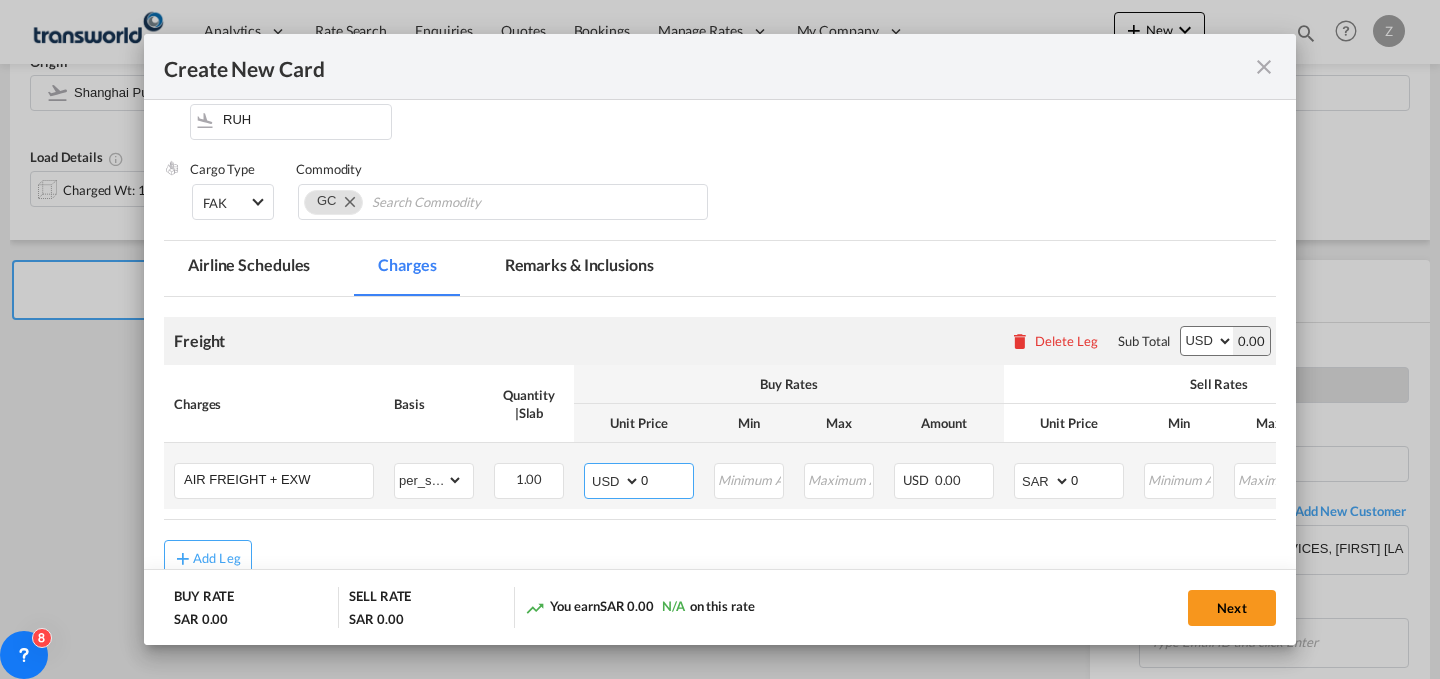 click on "AED AFN ALL AMD ANG AOA ARS AUD AWG AZN BAM BBD BDT BGN BHD BIF BMD BND BOB BRL BSD BTN BWP BYN BZD CAD CDF CHF CLP CNY COP CRC CUC CUP CVE CZK DJF DKK DOP DZD EGP ERN ETB EUR FJD FKP FOK GBP GEL GGP GHS GIP GMD GNF GTQ GYD HKD HNL HRK HTG HUF IDR ILS IMP INR IQD IRR ISK JMD JOD JPY KES KGS KHR KID KMF KRW KWD KYD KZT LAK LBP LKR LRD LSL LYD MAD MDL MGA MKD MMK MNT MOP MRU MUR MVR MWK MXN MYR MZN NAD NGN NIO NOK NPR NZD OMR PAB PEN PGK PHP PKR PLN PYG QAR RON RSD RUB RWF SAR SBD SCR SDG SEK SGD SHP SLL SOS SRD SSP STN SYP SZL THB TJS TMT TND TOP TRY TTD TVD TWD TZS UAH UGX USD UYU UZS VES VND VUV WST XAF XCD XDR XOF XPF YER ZAR ZMW" at bounding box center (614, 481) 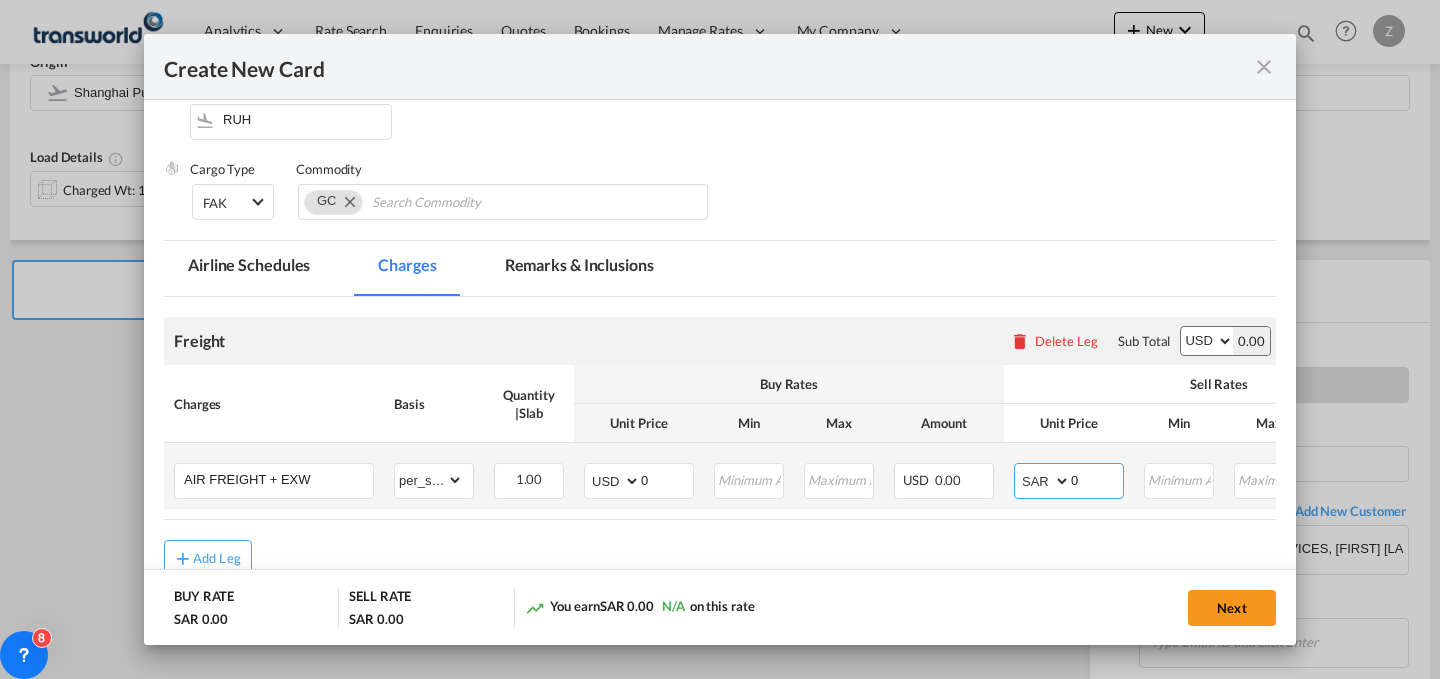 click on "AED AFN ALL AMD ANG AOA ARS AUD AWG AZN BAM BBD BDT BGN BHD BIF BMD BND BOB BRL BSD BTN BWP BYN BZD CAD CDF CHF CLP CNY COP CRC CUC CUP CVE CZK DJF DKK DOP DZD EGP ERN ETB EUR FJD FKP FOK GBP GEL GGP GHS GIP GMD GNF GTQ GYD HKD HNL HRK HTG HUF IDR ILS IMP INR IQD IRR ISK JMD JOD JPY KES KGS KHR KID KMF KRW KWD KYD KZT LAK LBP LKR LRD LSL LYD MAD MDL MGA MKD MMK MNT MOP MRU MUR MVR MWK MXN MYR MZN NAD NGN NIO NOK NPR NZD OMR PAB PEN PGK PHP PKR PLN PYG QAR RON RSD RUB RWF SAR SBD SCR SDG SEK SGD SHP SLL SOS SRD SSP STN SYP SZL THB TJS TMT TND TOP TRY TTD TVD TWD TZS UAH UGX USD UYU UZS VES VND VUV WST XAF XCD XDR XOF XPF YER ZAR ZMW" at bounding box center (1044, 481) 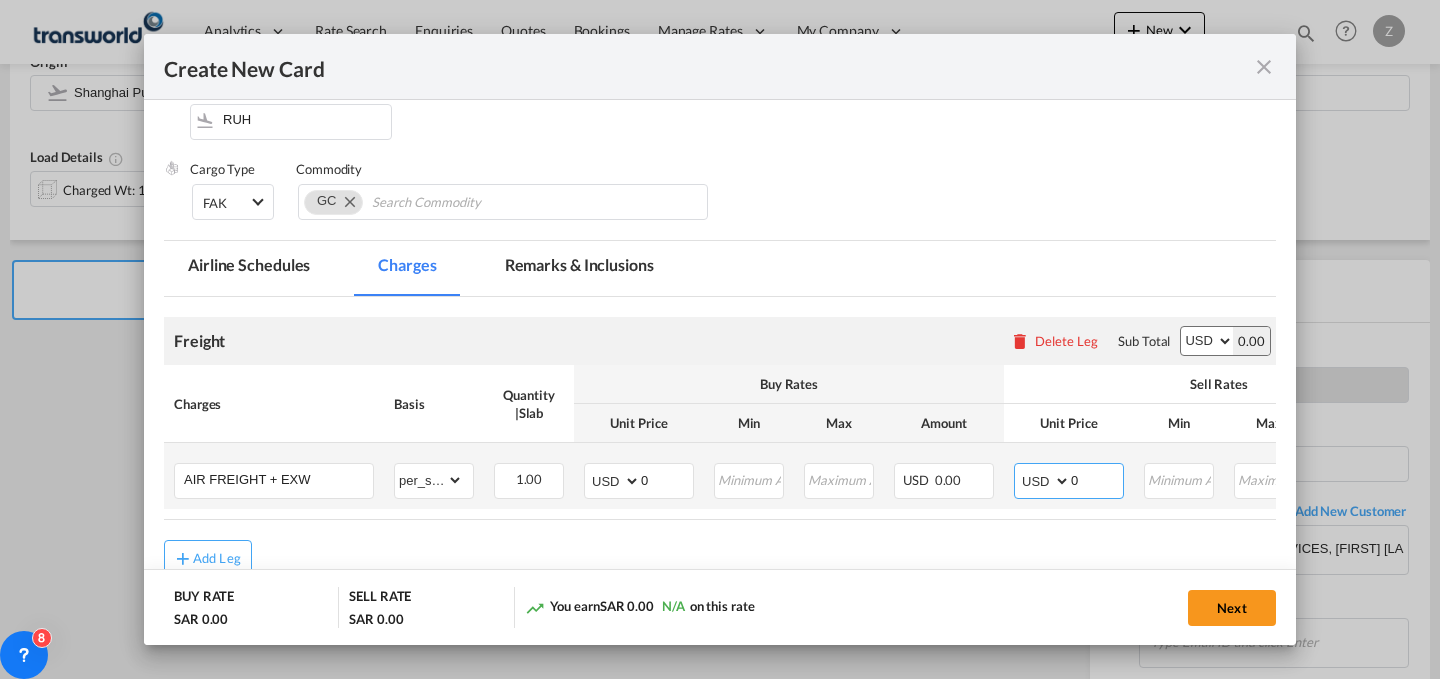 click on "AED AFN ALL AMD ANG AOA ARS AUD AWG AZN BAM BBD BDT BGN BHD BIF BMD BND BOB BRL BSD BTN BWP BYN BZD CAD CDF CHF CLP CNY COP CRC CUC CUP CVE CZK DJF DKK DOP DZD EGP ERN ETB EUR FJD FKP FOK GBP GEL GGP GHS GIP GMD GNF GTQ GYD HKD HNL HRK HTG HUF IDR ILS IMP INR IQD IRR ISK JMD JOD JPY KES KGS KHR KID KMF KRW KWD KYD KZT LAK LBP LKR LRD LSL LYD MAD MDL MGA MKD MMK MNT MOP MRU MUR MVR MWK MXN MYR MZN NAD NGN NIO NOK NPR NZD OMR PAB PEN PGK PHP PKR PLN PYG QAR RON RSD RUB RWF SAR SBD SCR SDG SEK SGD SHP SLL SOS SRD SSP STN SYP SZL THB TJS TMT TND TOP TRY TTD TVD TWD TZS UAH UGX USD UYU UZS VES VND VUV WST XAF XCD XDR XOF XPF YER ZAR ZMW" at bounding box center [1044, 481] 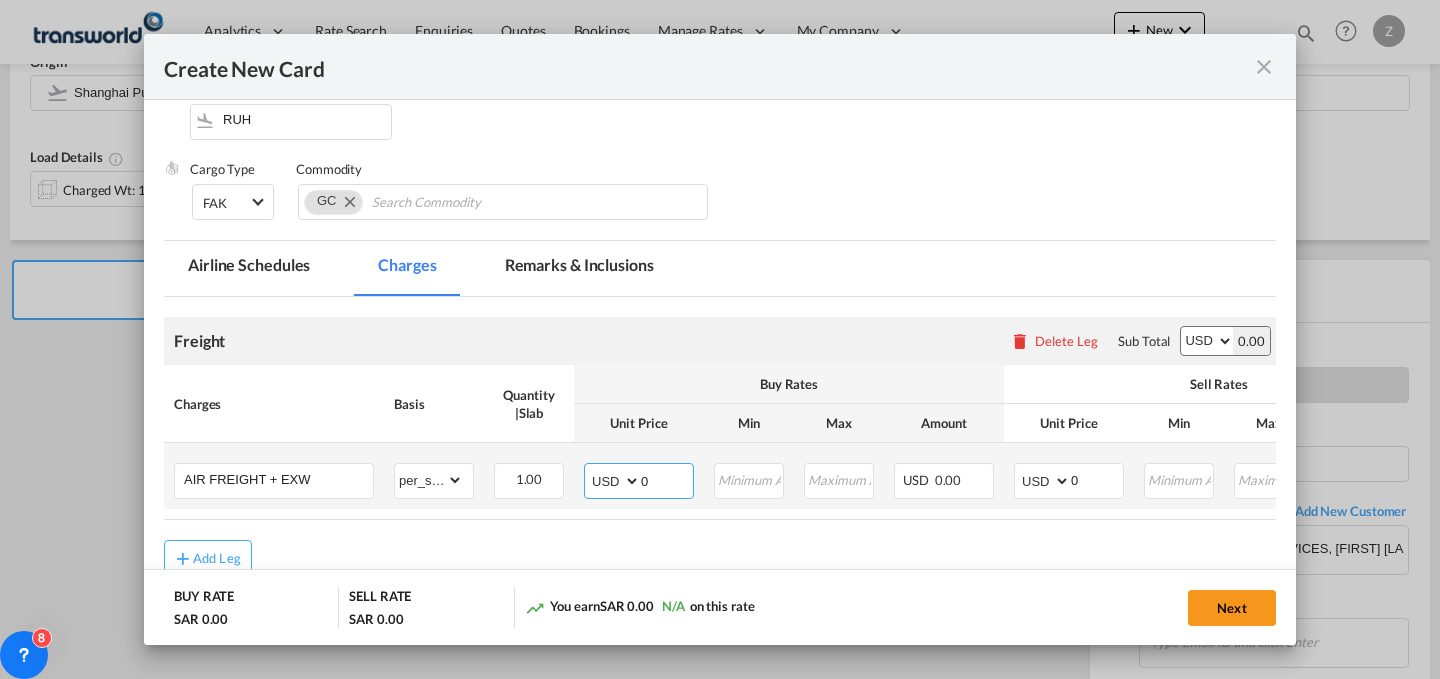 click on "0" at bounding box center (667, 479) 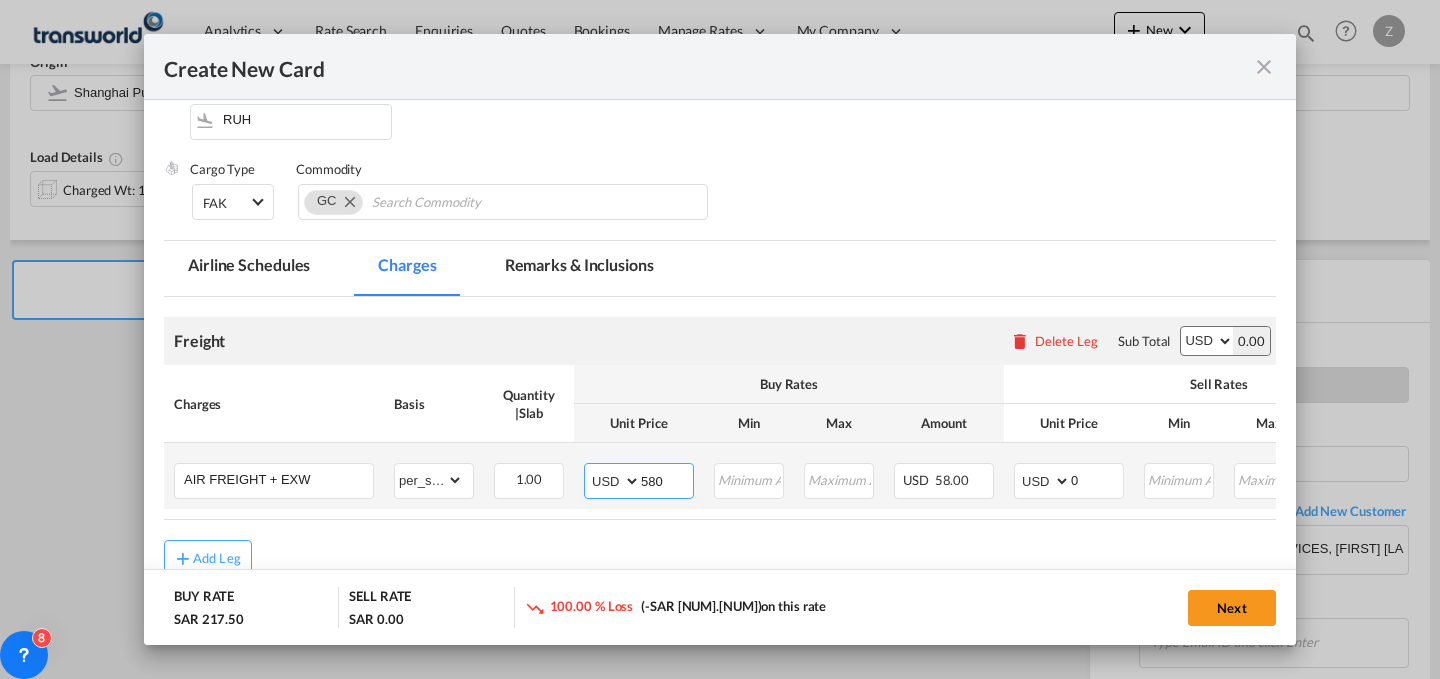 type on "580" 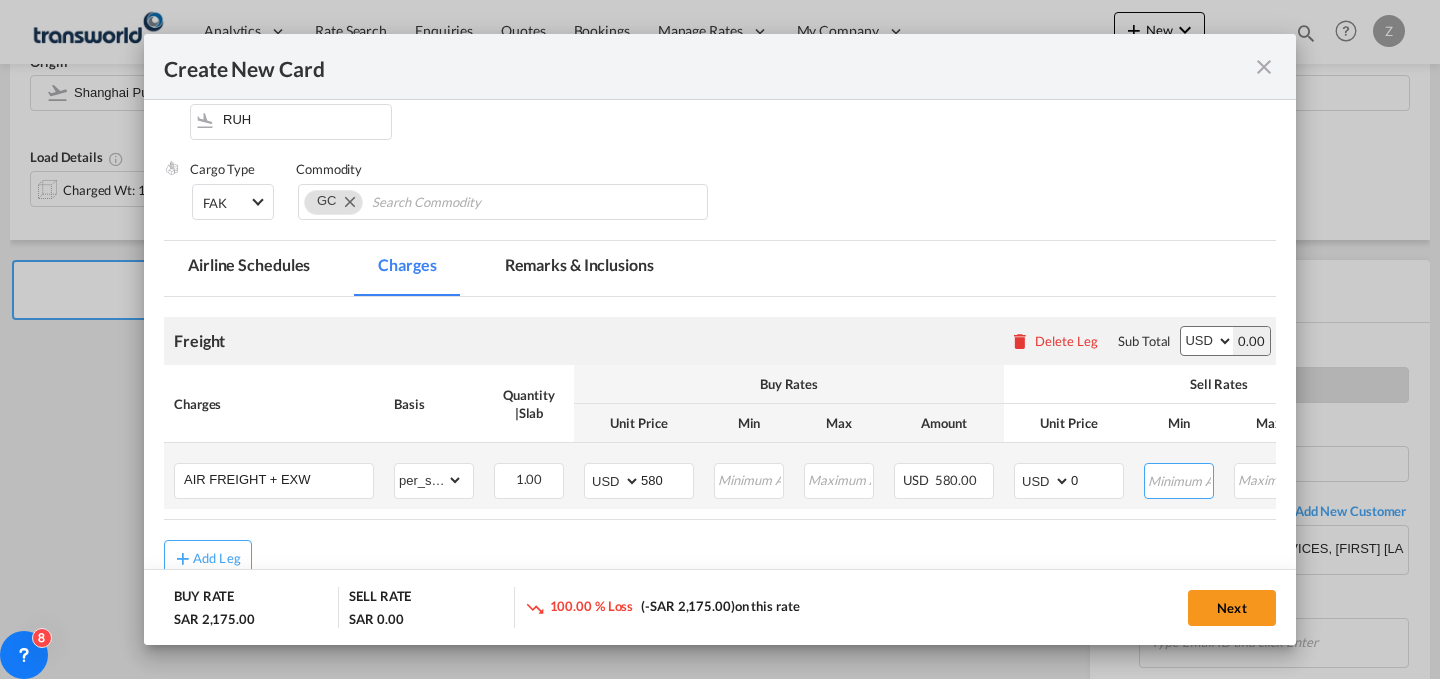 click at bounding box center [1179, 479] 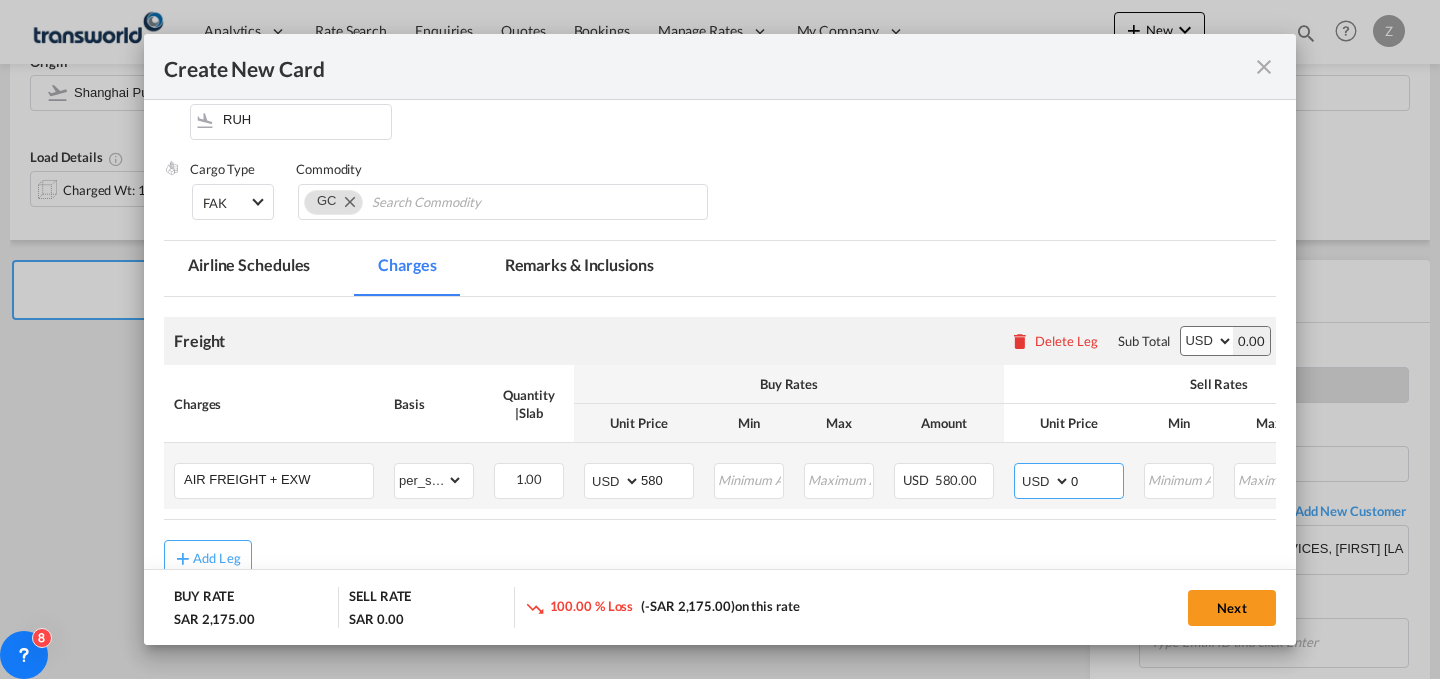 click on "0" at bounding box center [1097, 479] 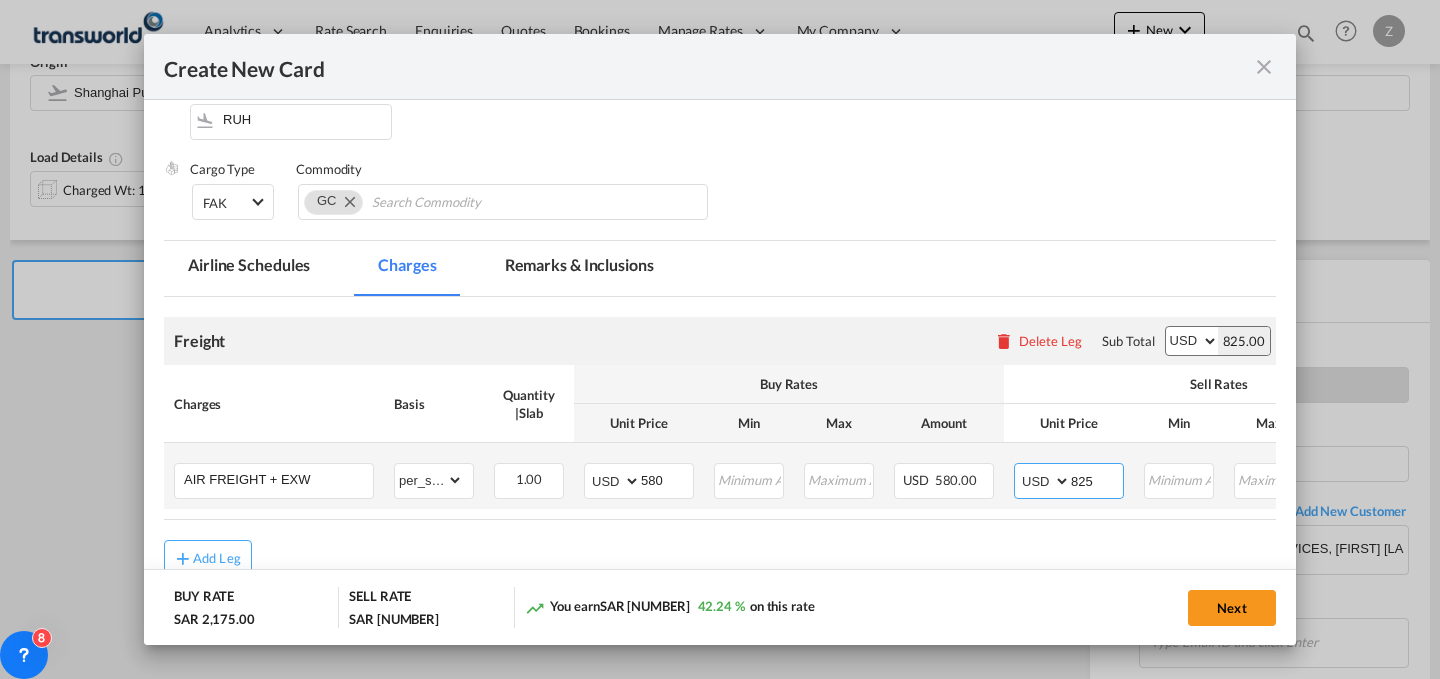 type on "825" 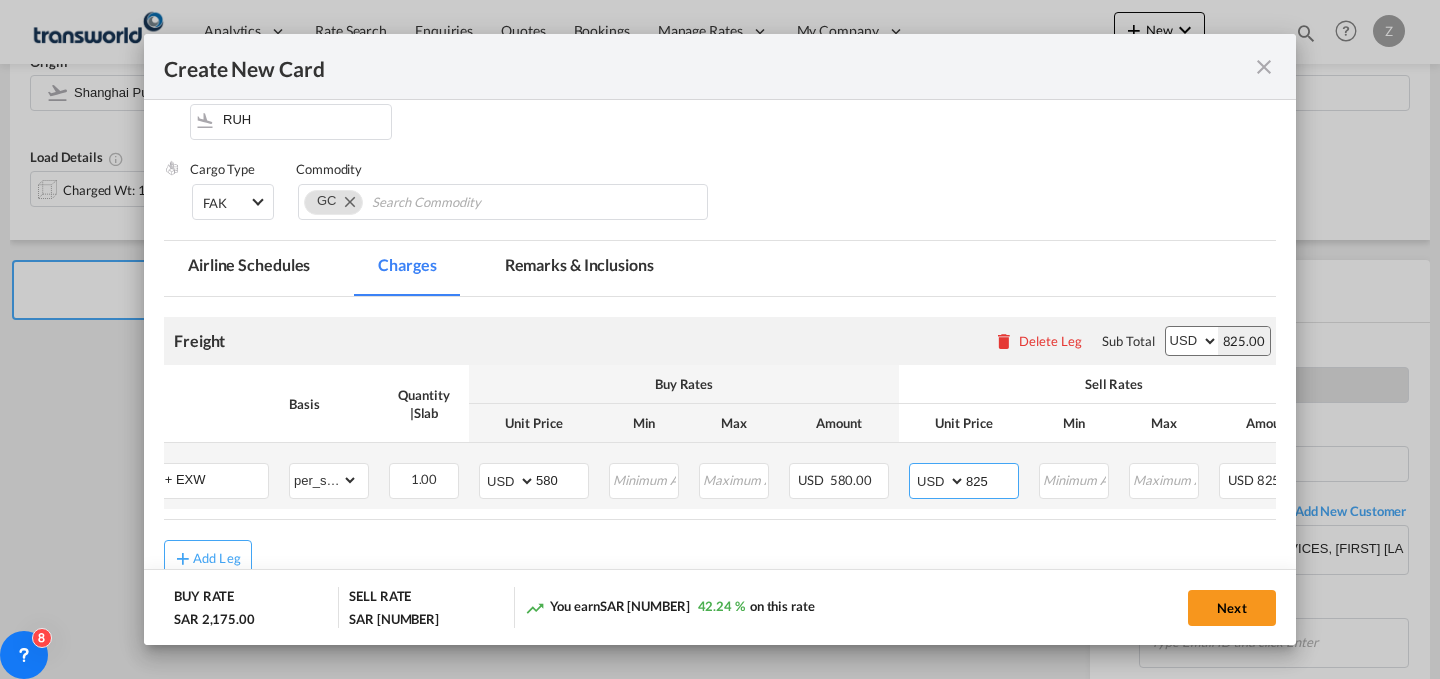 scroll, scrollTop: 0, scrollLeft: 0, axis: both 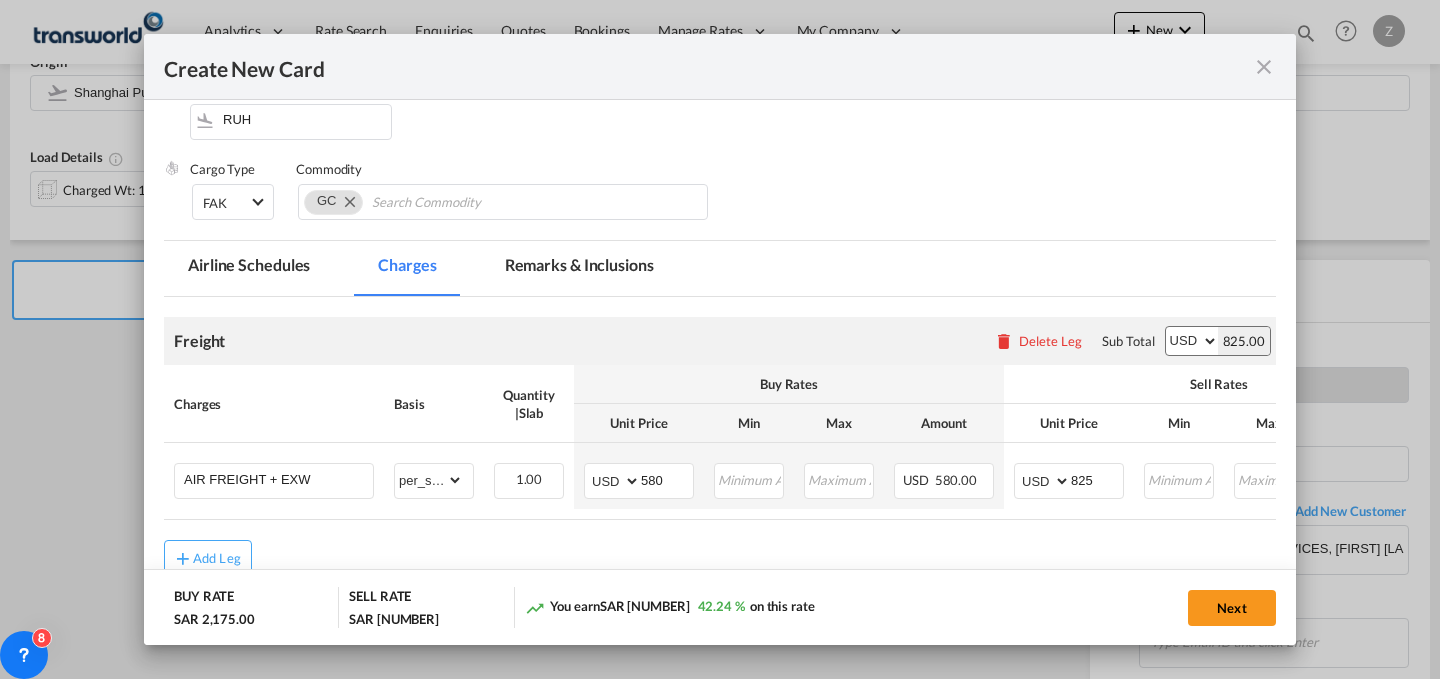 click on "Next" 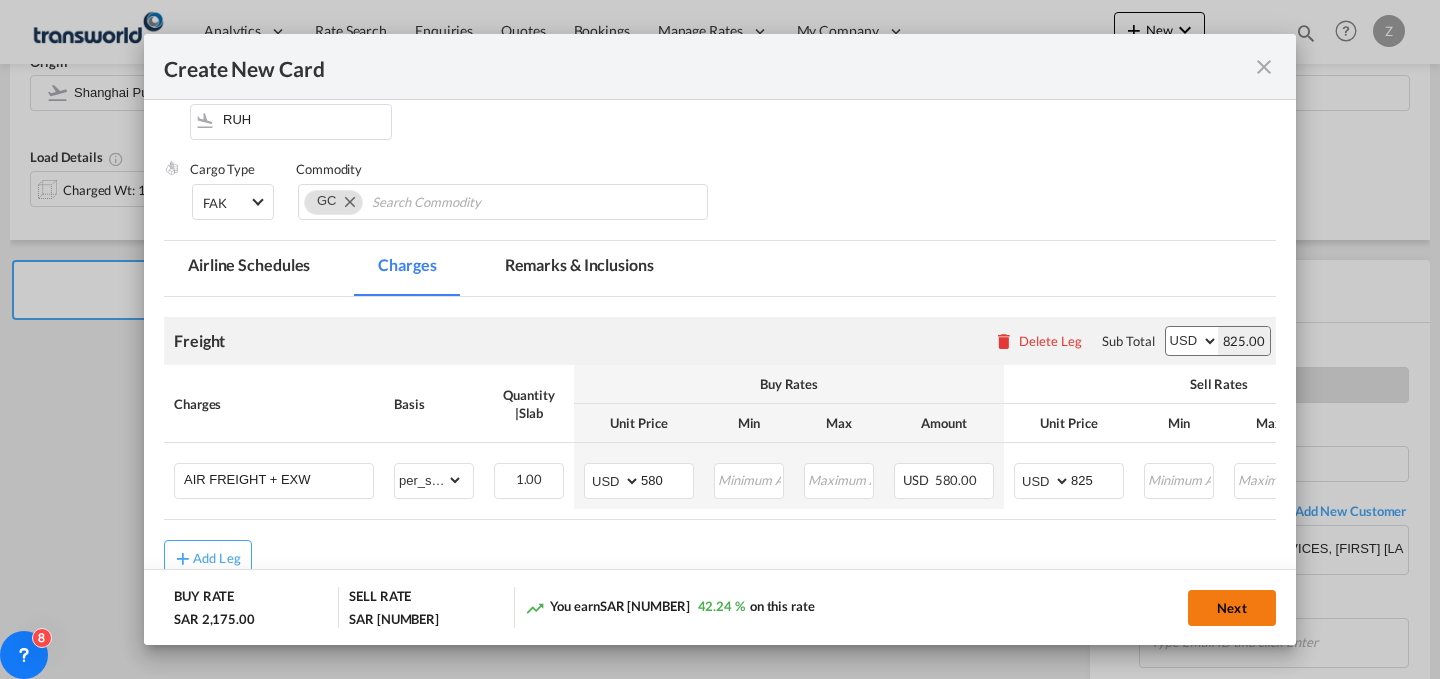 click on "Next" 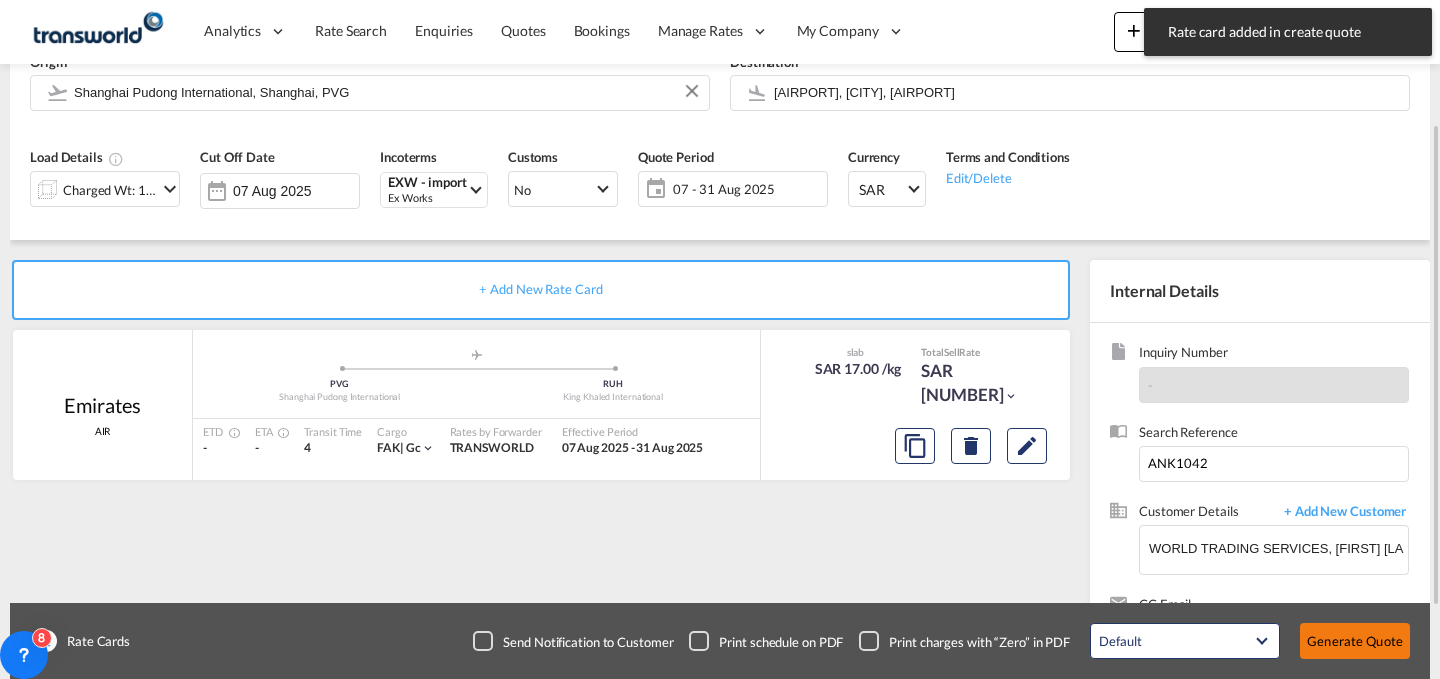 click on "Generate Quote" at bounding box center [1355, 641] 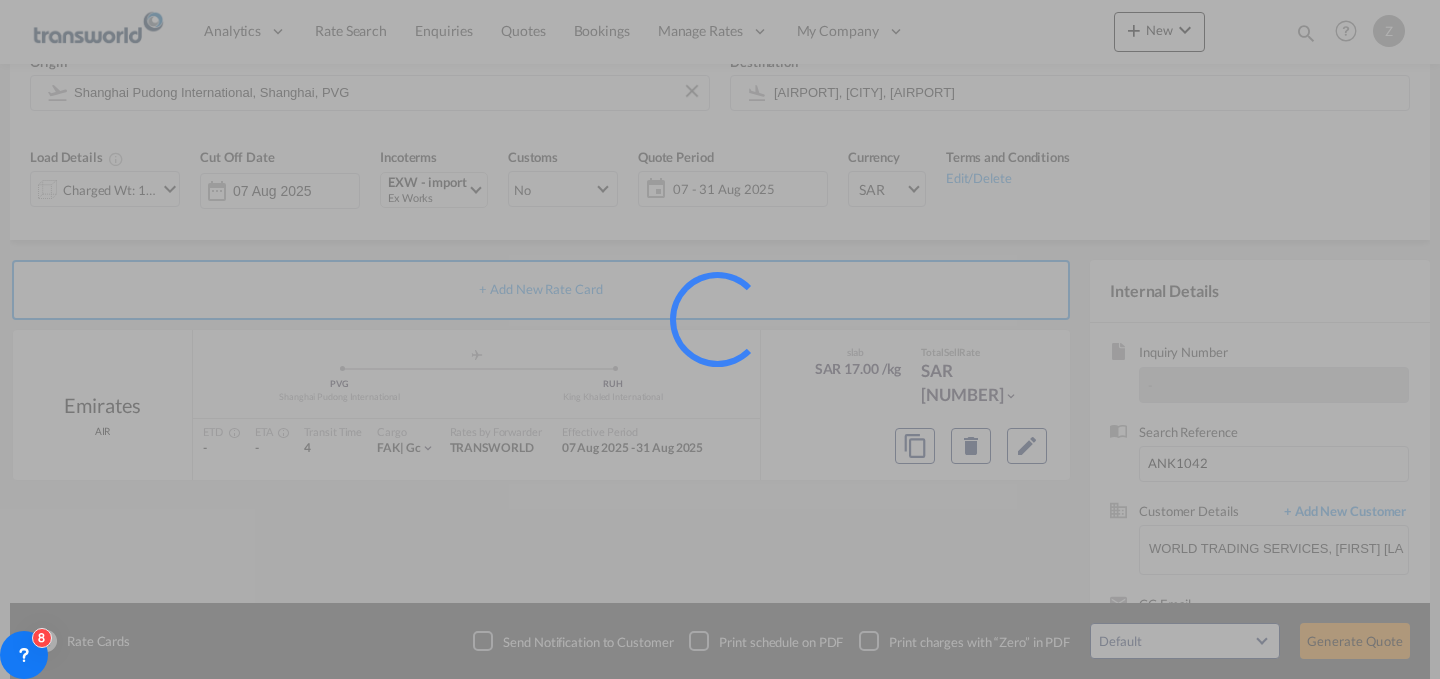 type 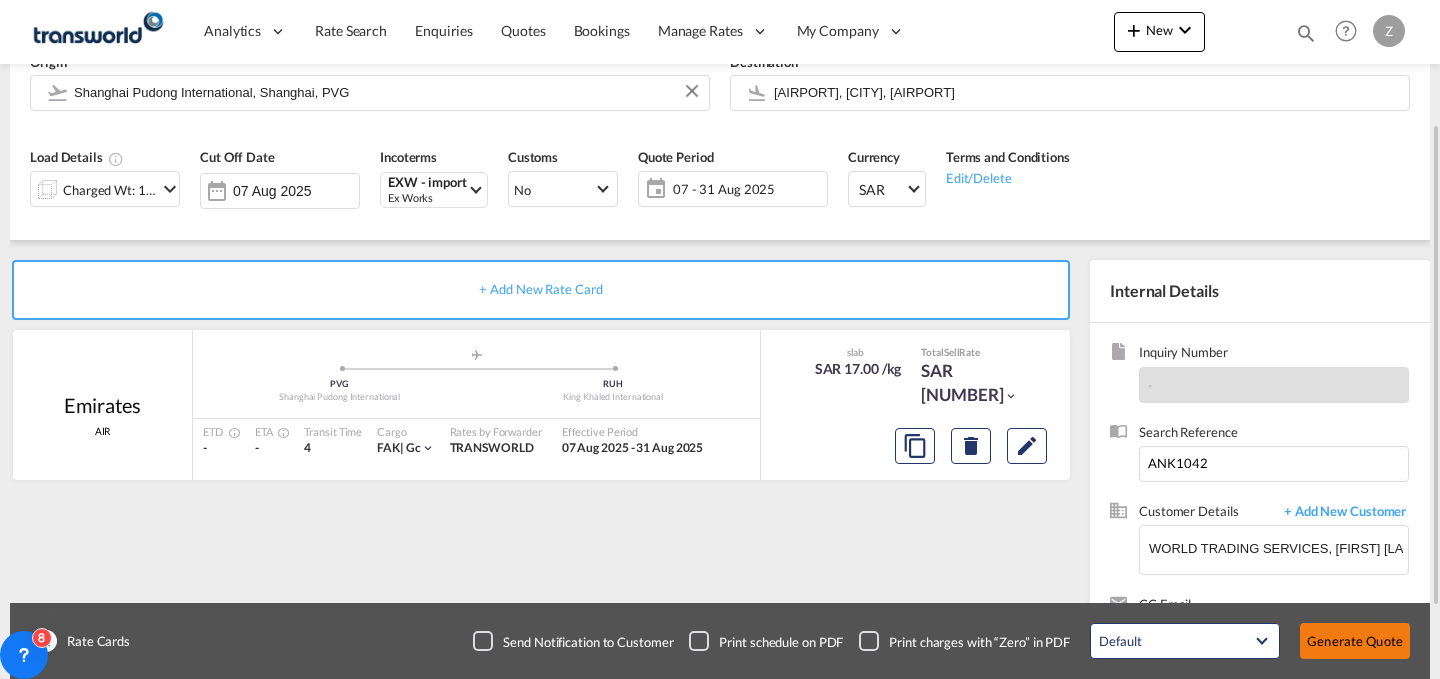 click on "Generate Quote" at bounding box center (1355, 641) 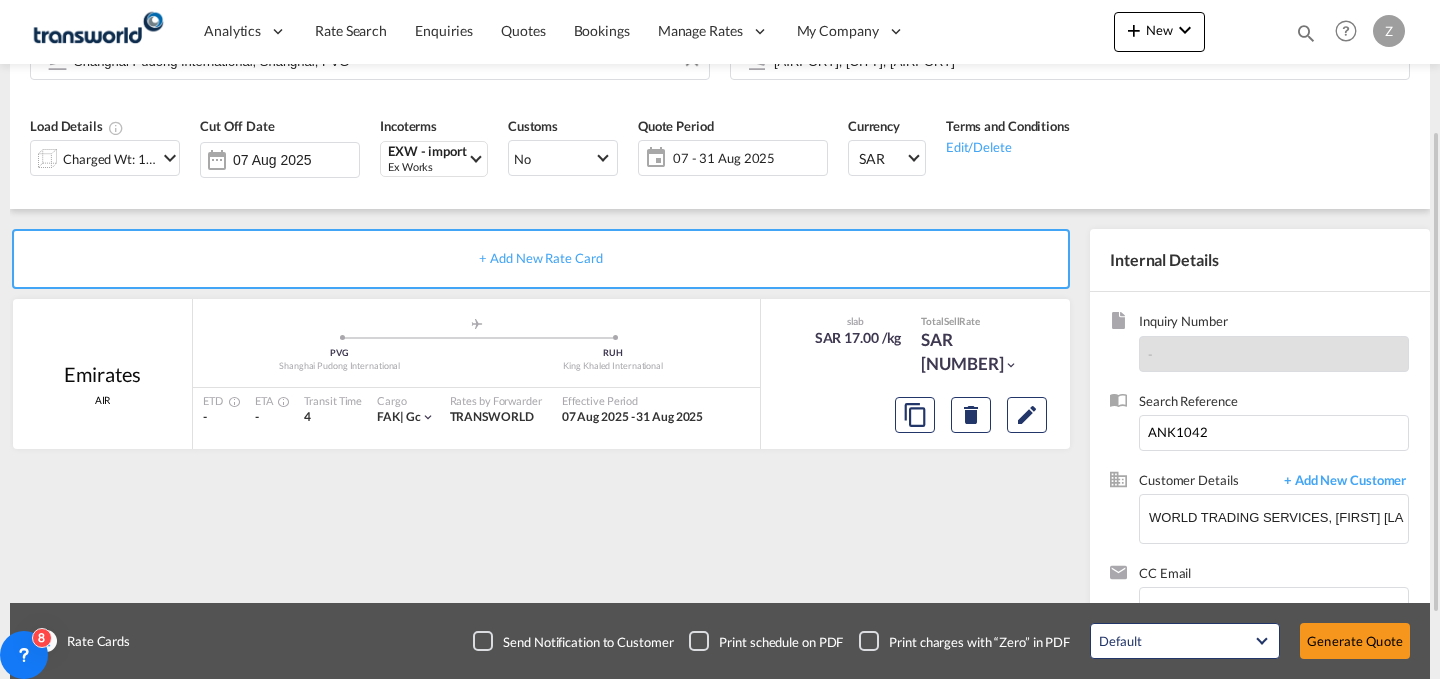 scroll, scrollTop: 0, scrollLeft: 0, axis: both 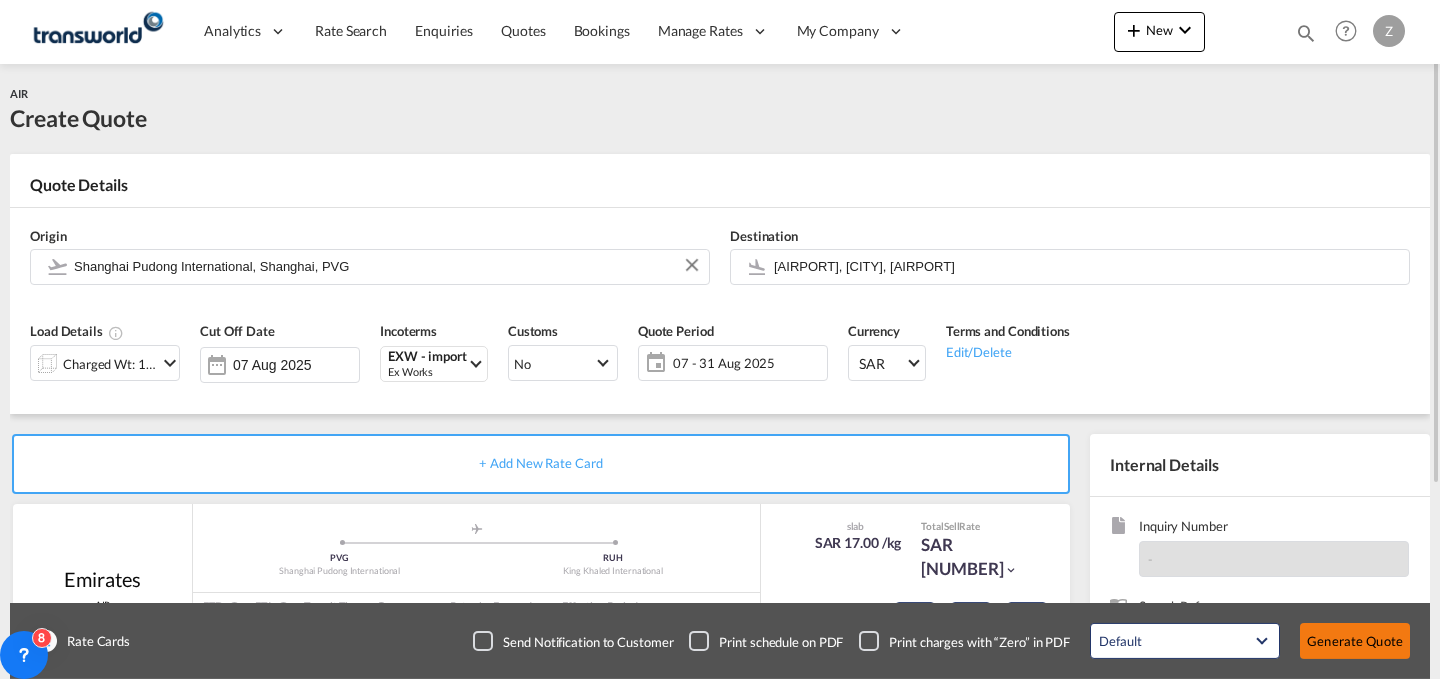 click on "Generate Quote" at bounding box center (1355, 641) 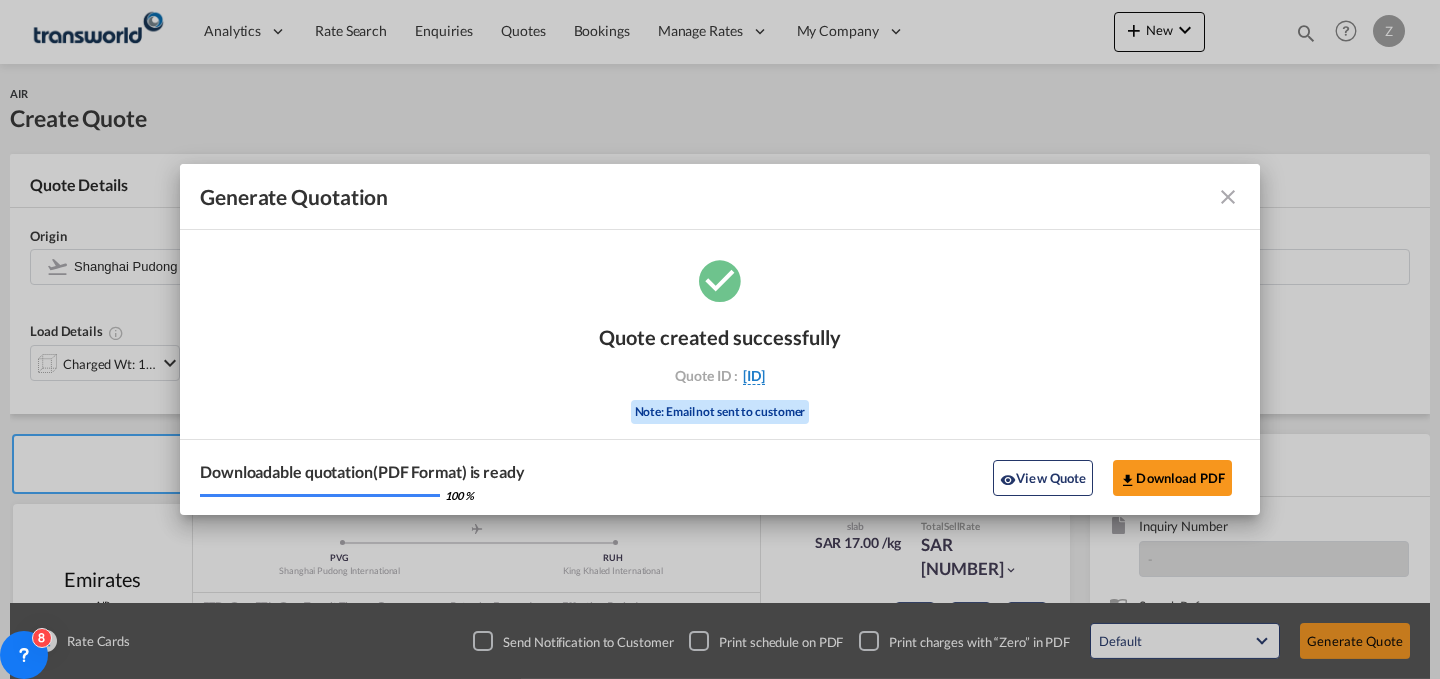 click on "[ID]" at bounding box center [754, 376] 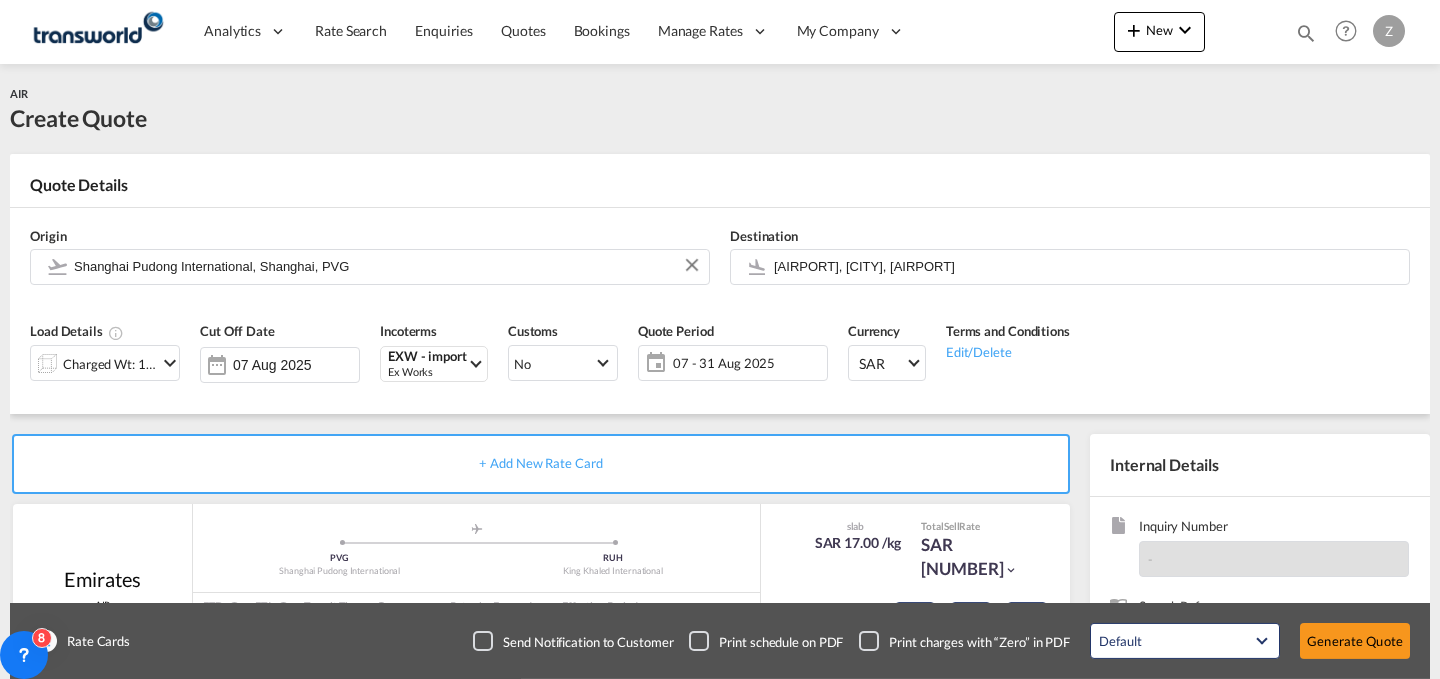 click on "Quote created successfully Quote ID :  TDM000002224
Note: Email not sent to customer
Downloadable quotation(PDF Format) is ready
100 %
View Quote
Download PDF" at bounding box center [720, 362] 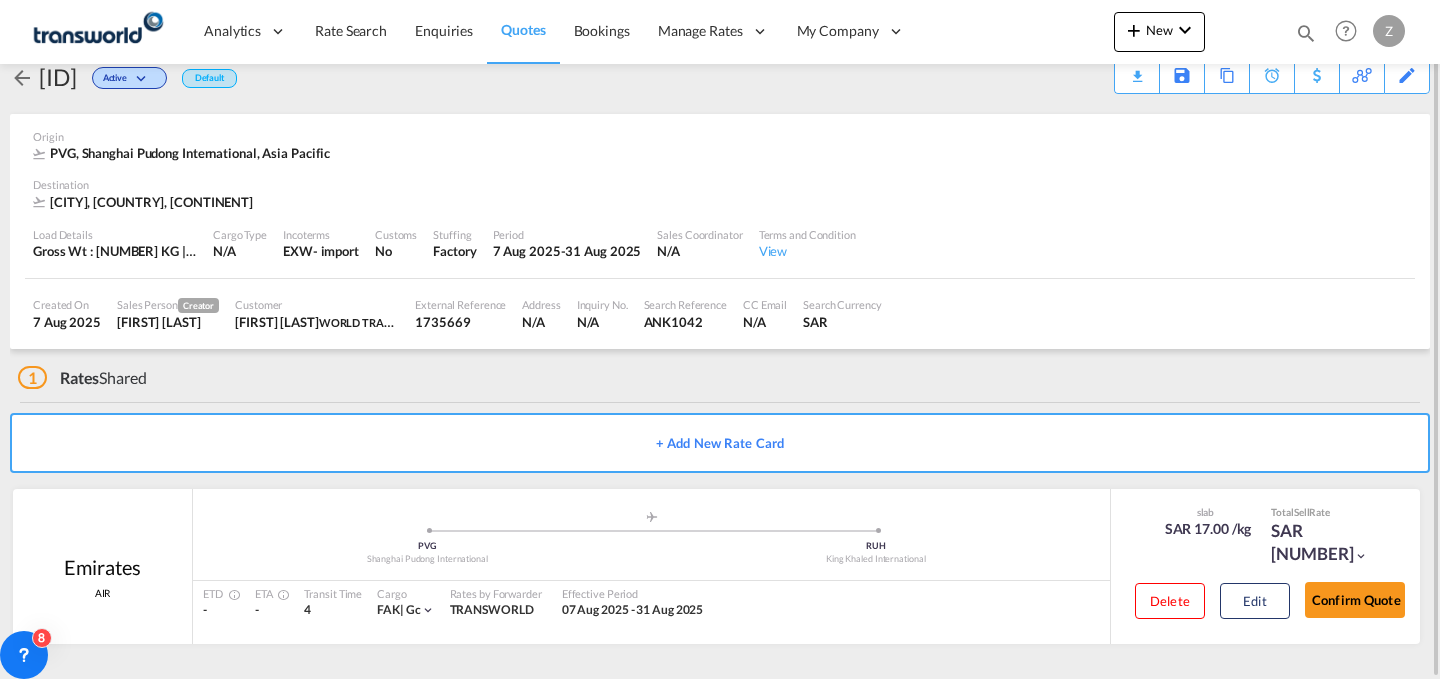 scroll, scrollTop: 0, scrollLeft: 0, axis: both 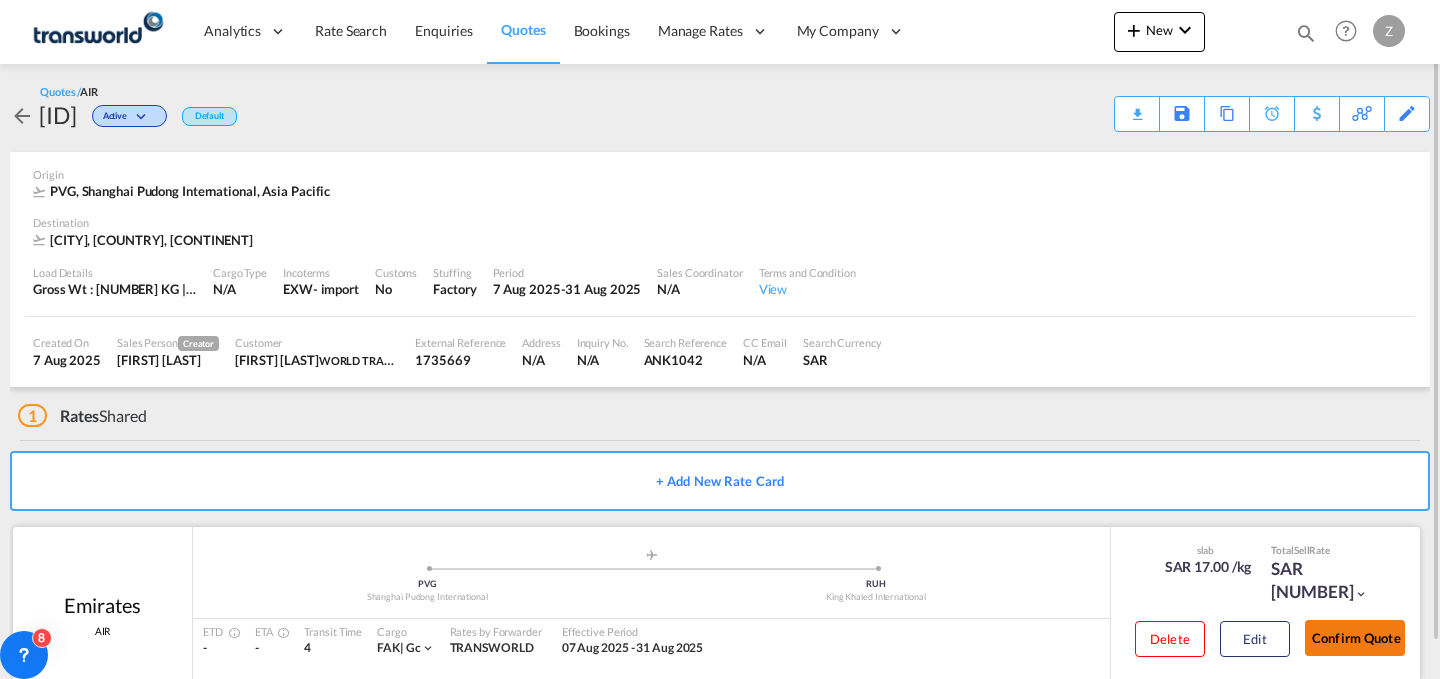 click on "Confirm Quote" at bounding box center (1355, 638) 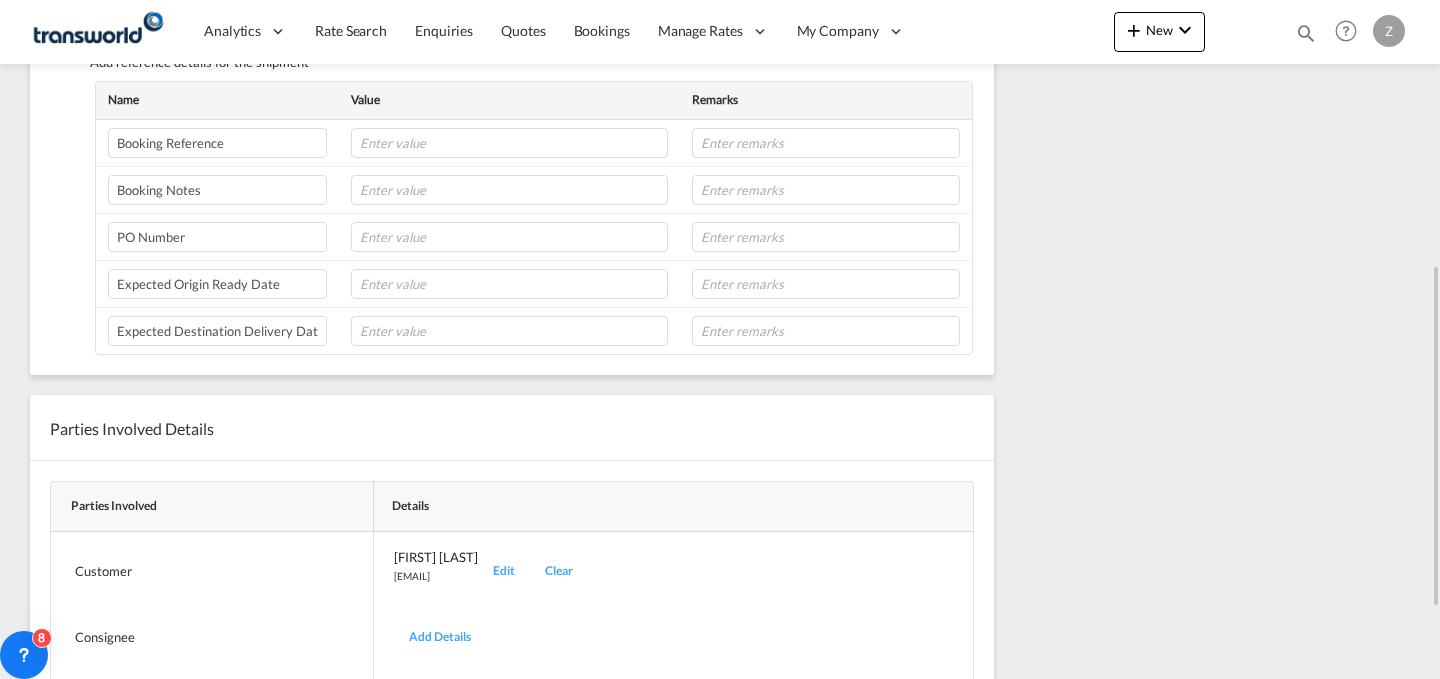 scroll, scrollTop: 668, scrollLeft: 0, axis: vertical 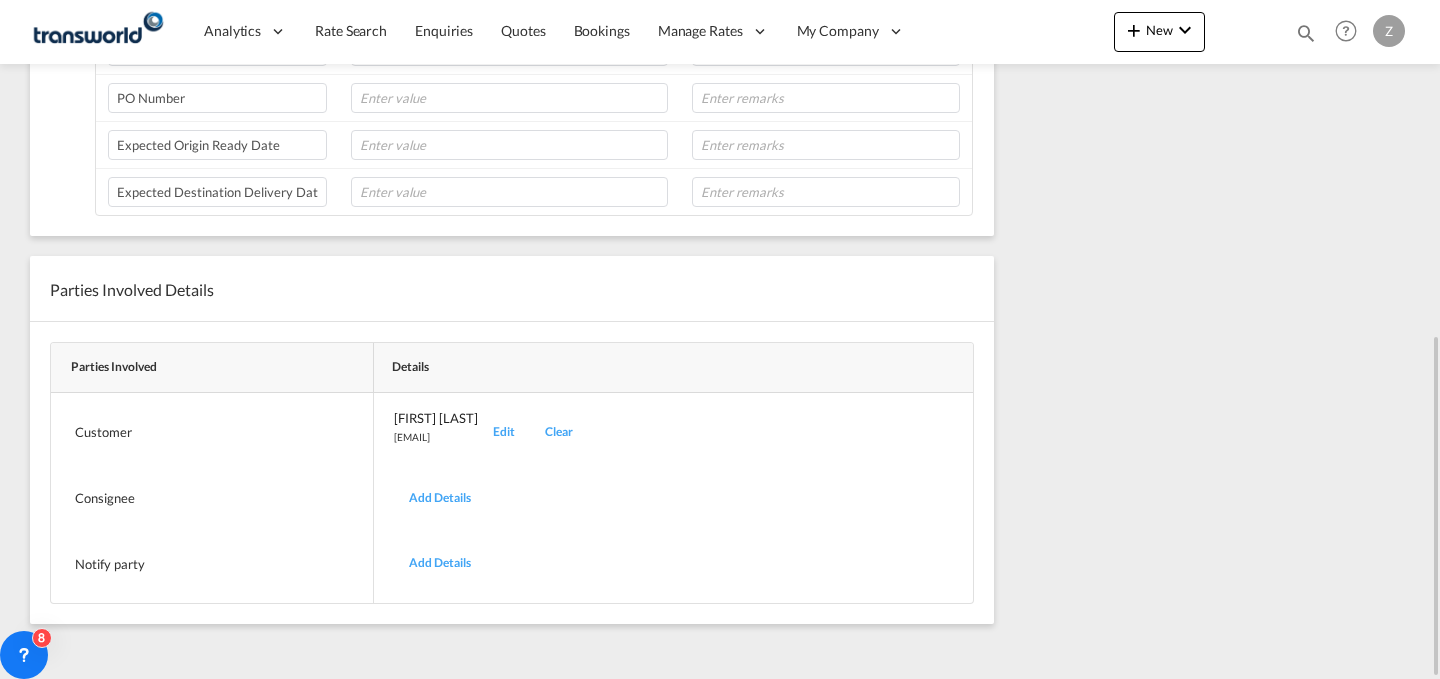 click on "Edit" at bounding box center [504, 432] 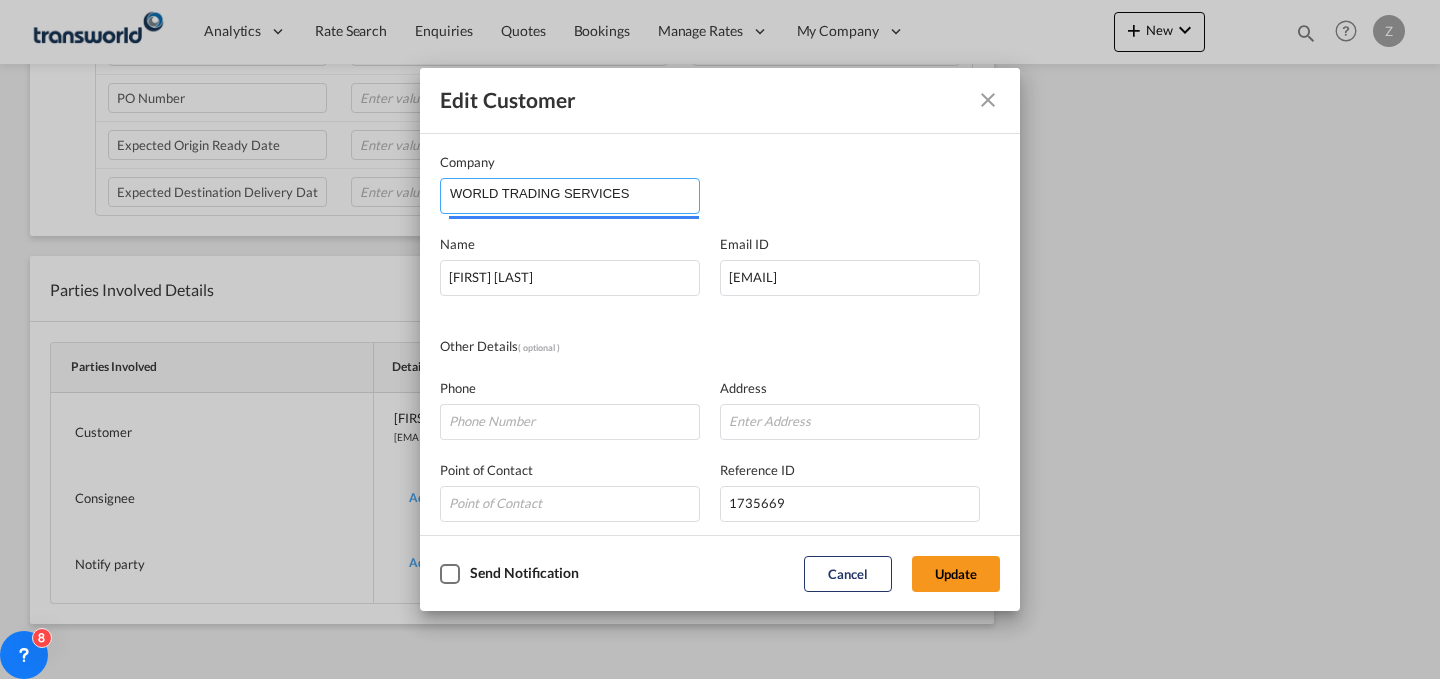 drag, startPoint x: 649, startPoint y: 193, endPoint x: 193, endPoint y: 270, distance: 462.4554 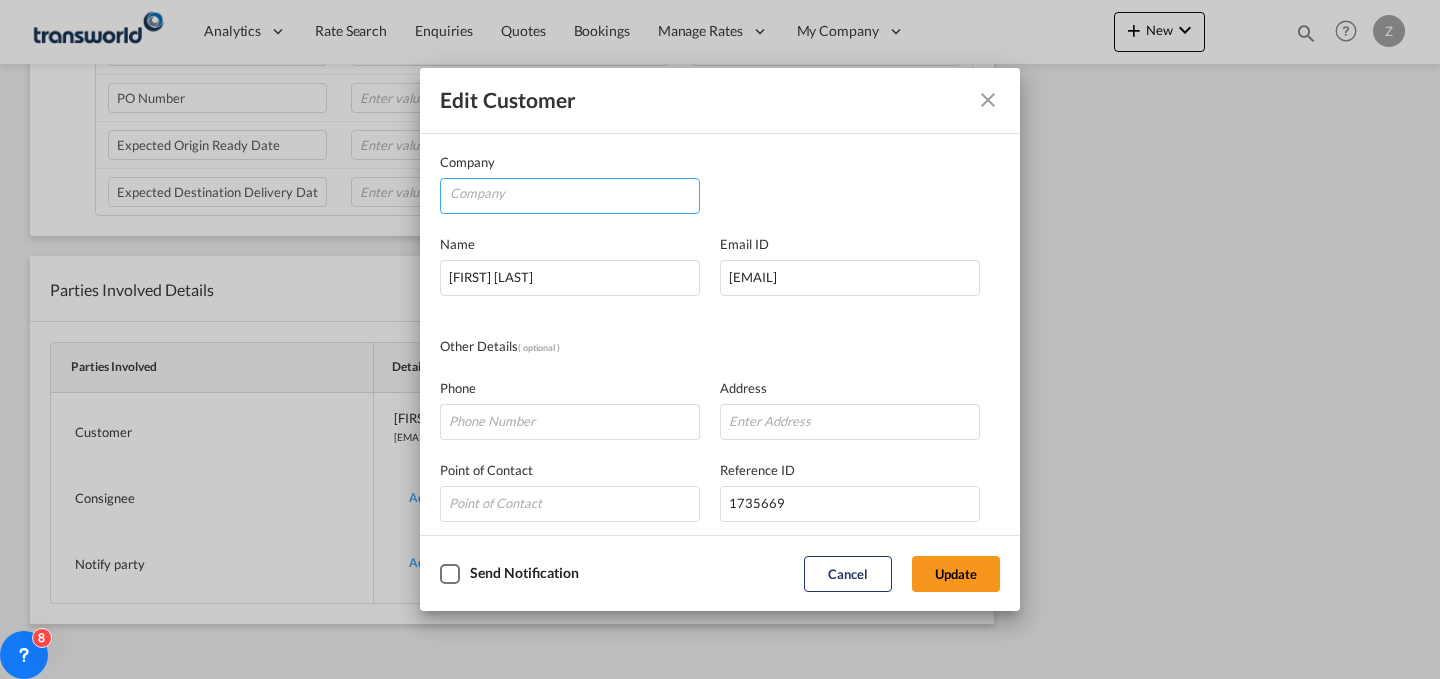 paste on "United Technology of Electric Substations&Switchgears." 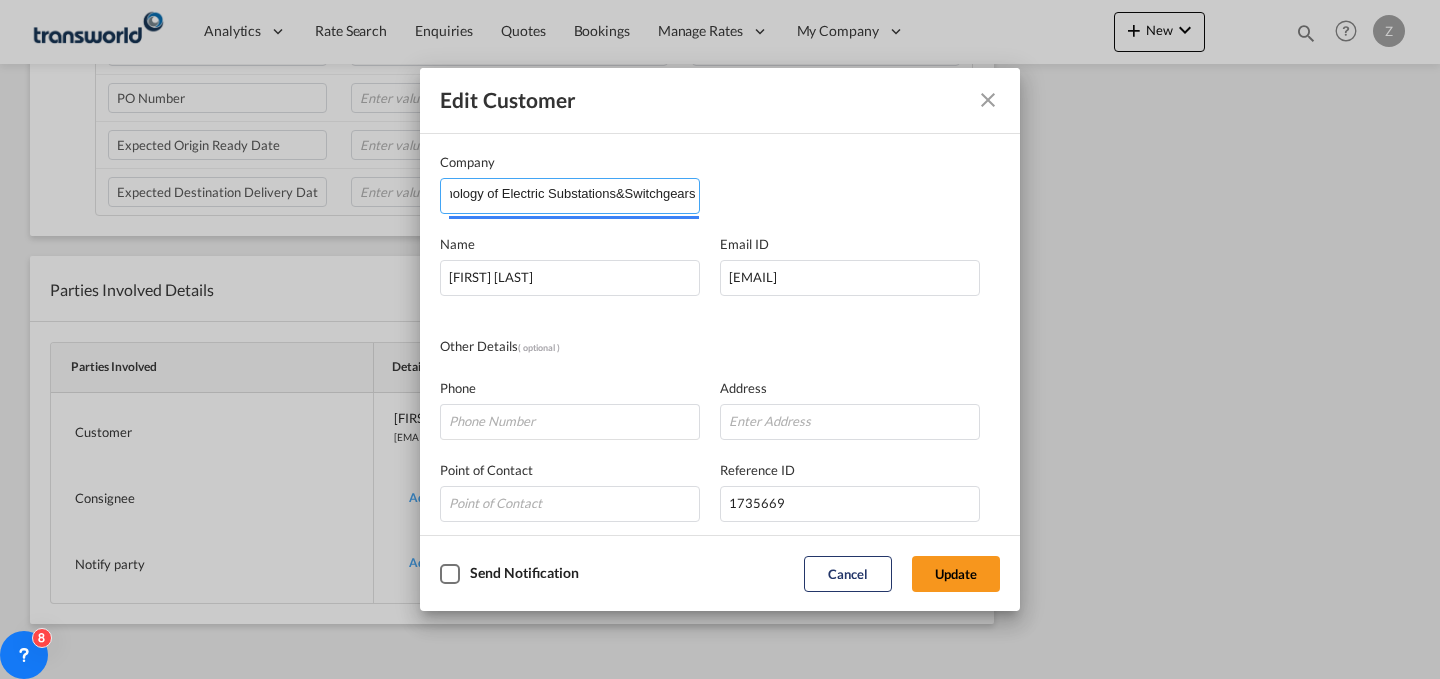 scroll, scrollTop: 0, scrollLeft: 81, axis: horizontal 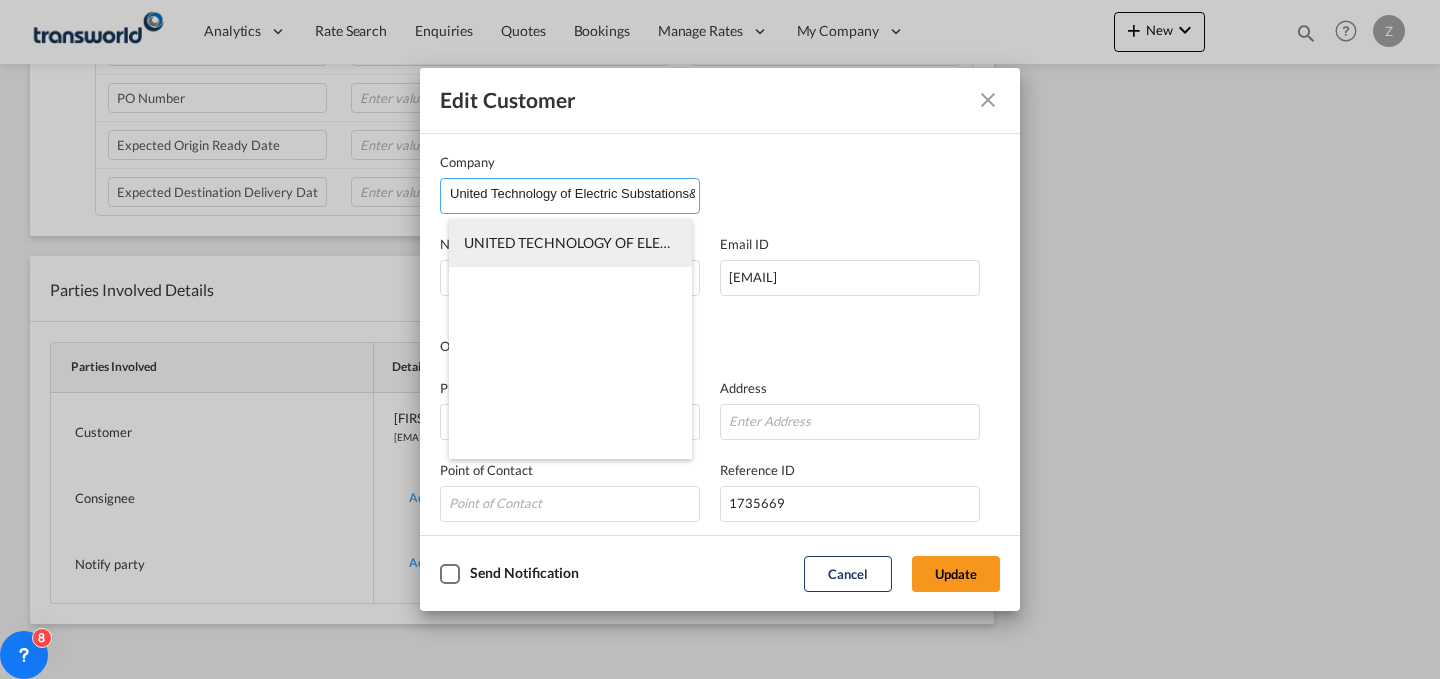 click on "UNITED TECHNOLOGY OF ELECTRIC SUBSTATIONS & SWITCHGEARS CO" at bounding box center (695, 242) 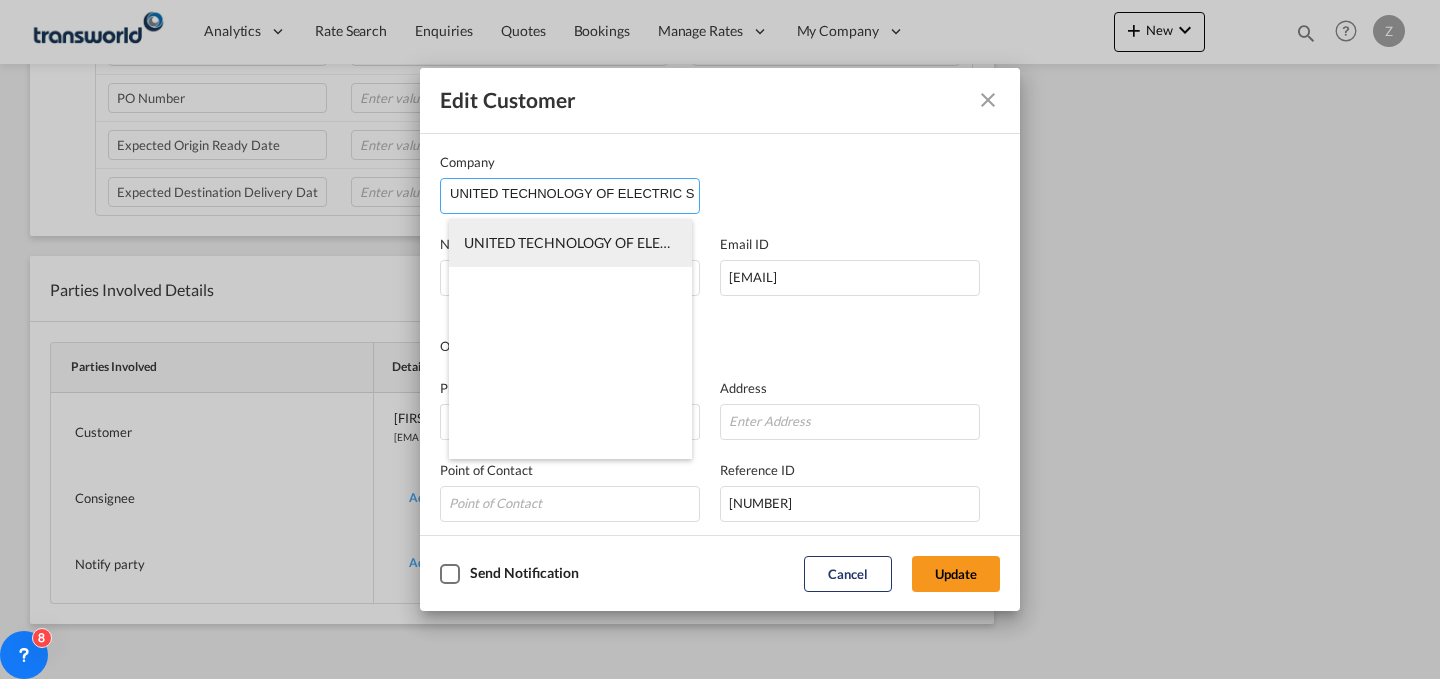 scroll, scrollTop: 0, scrollLeft: 81, axis: horizontal 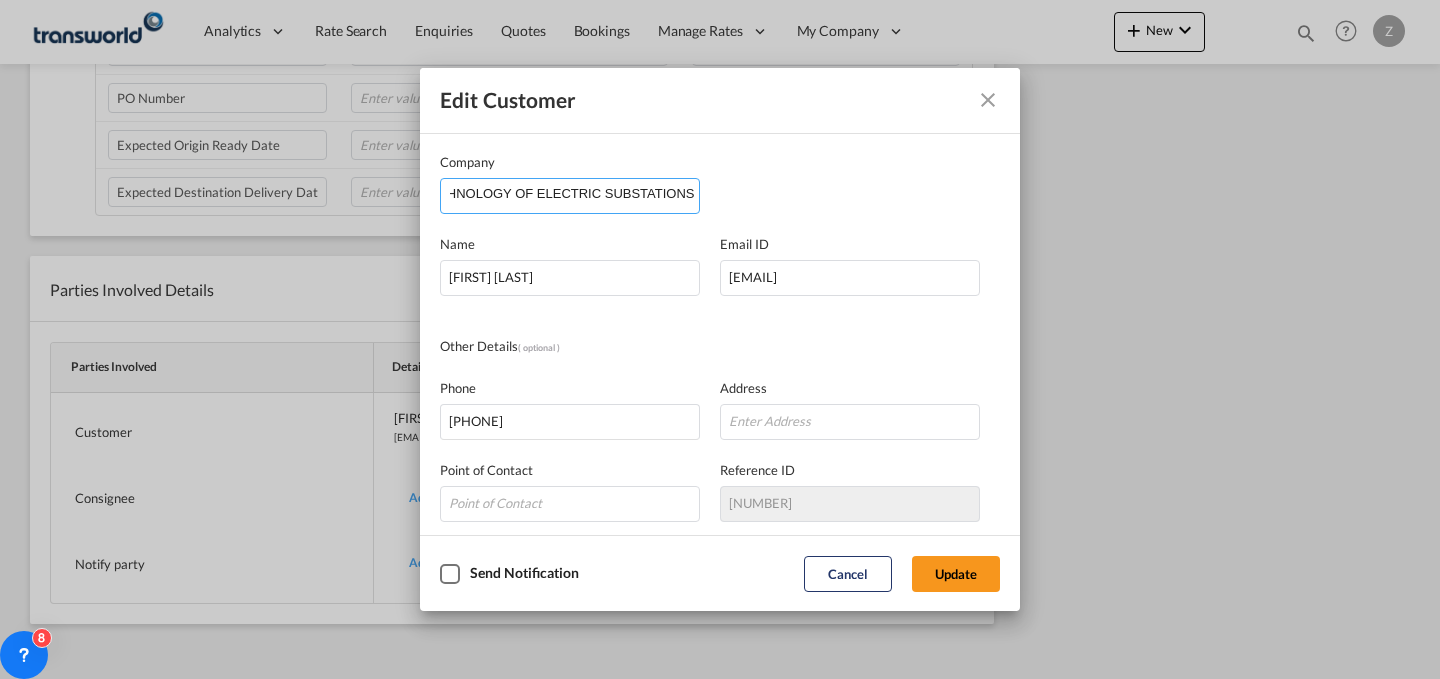 click on "UNITED TECHNOLOGY OF ELECTRIC SUBSTATIONS & SWITCHGEARS CO" at bounding box center (574, 194) 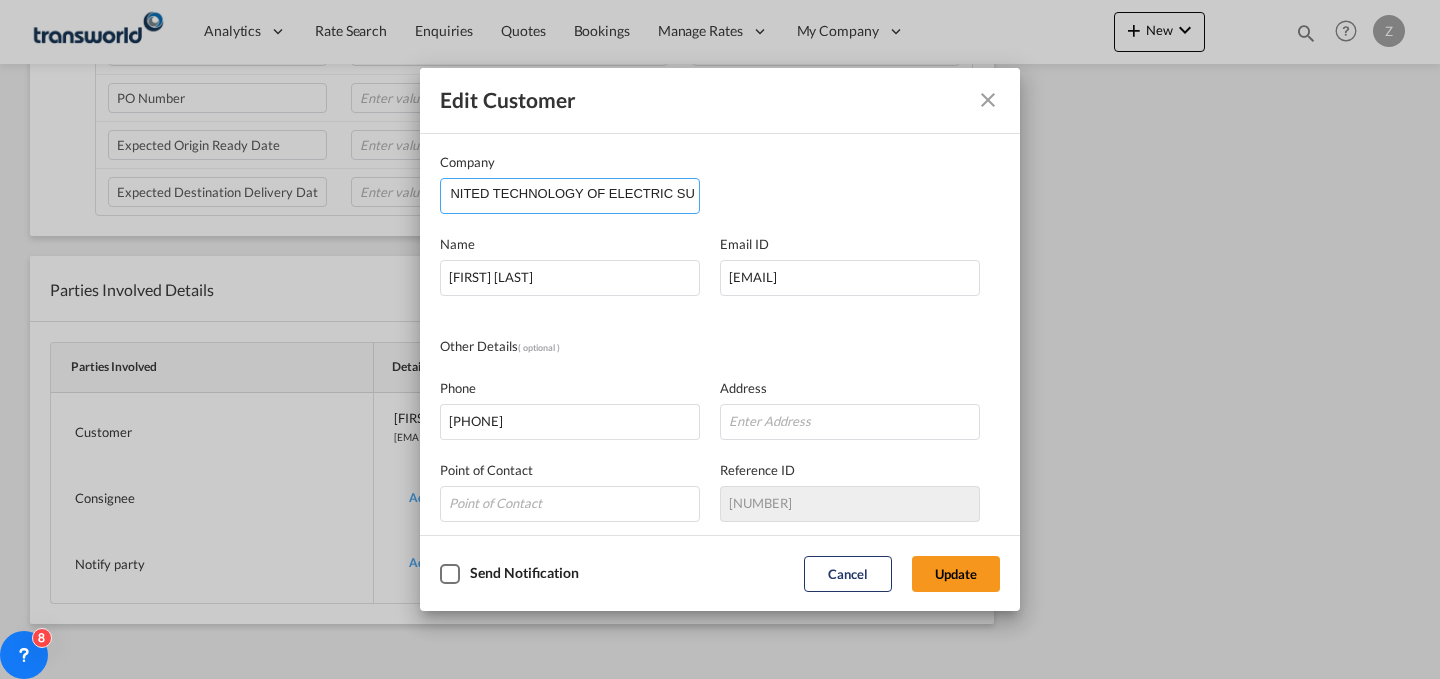 scroll, scrollTop: 0, scrollLeft: 0, axis: both 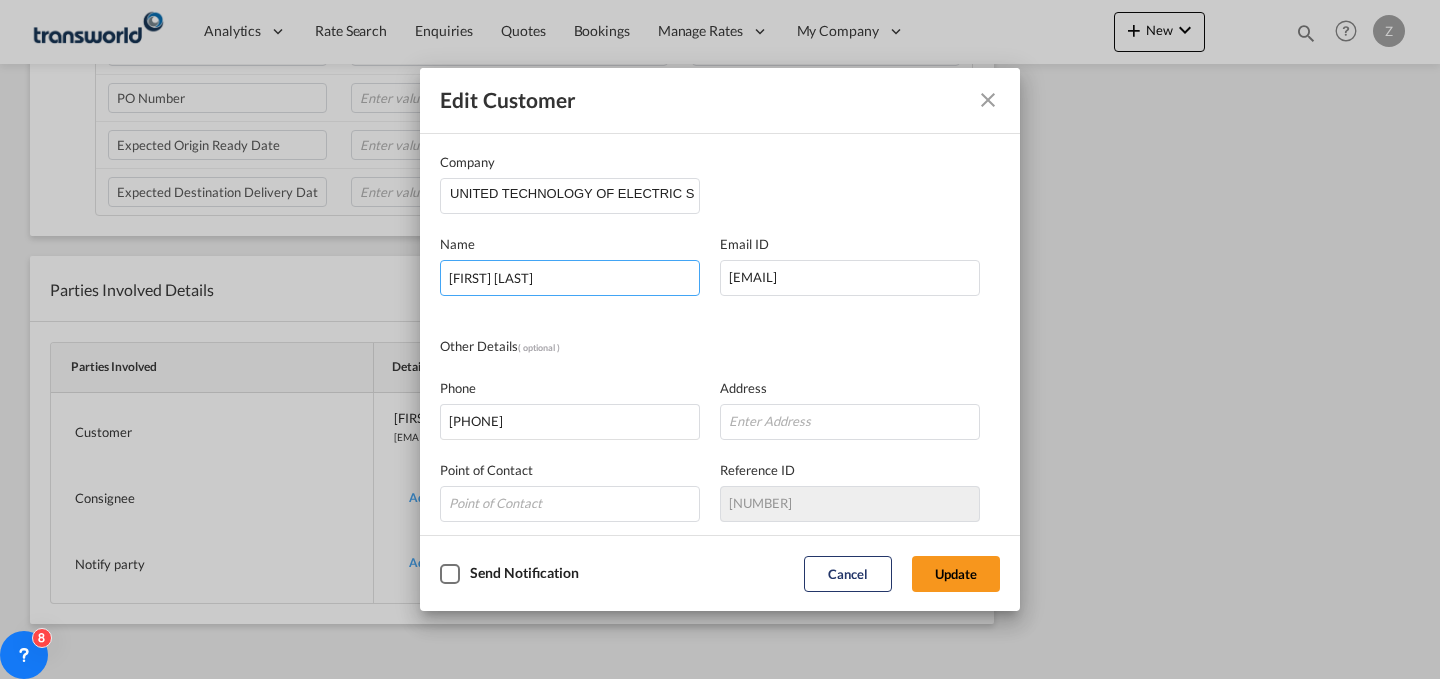 drag, startPoint x: 607, startPoint y: 272, endPoint x: 243, endPoint y: 268, distance: 364.02197 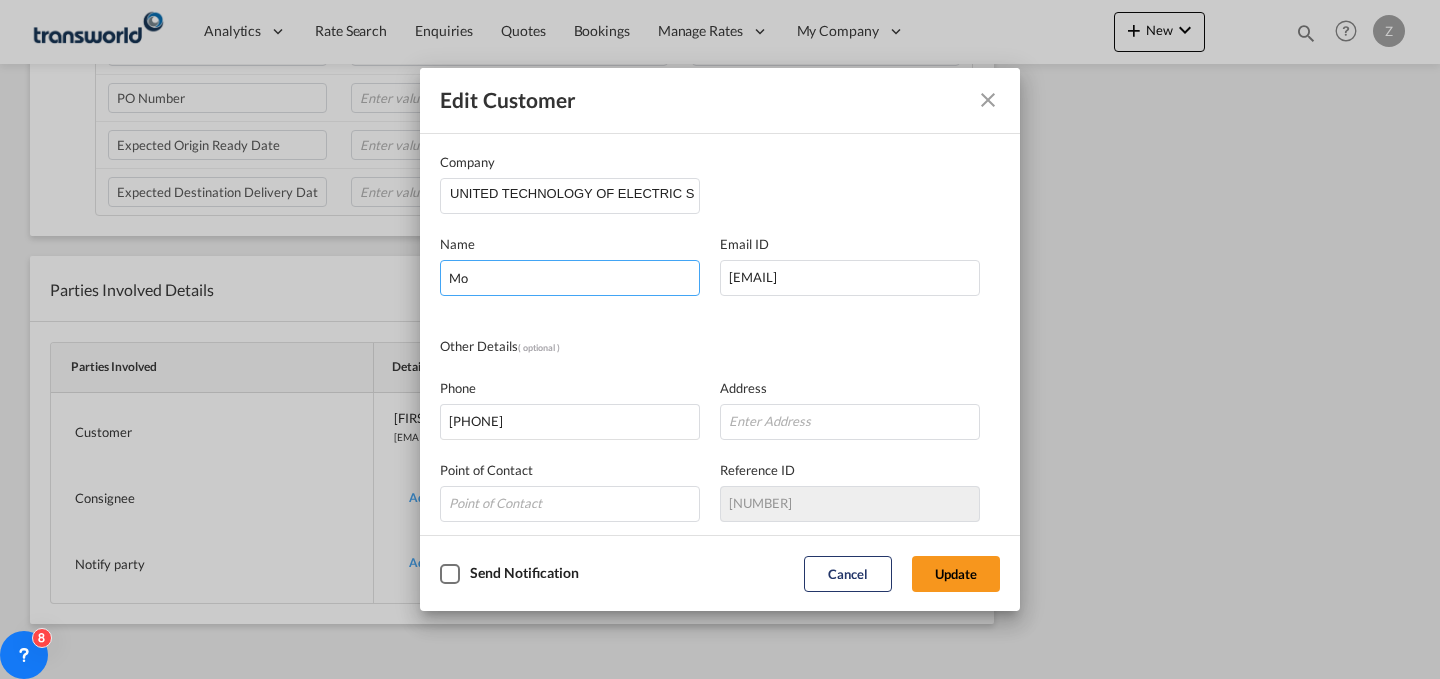 type on "M" 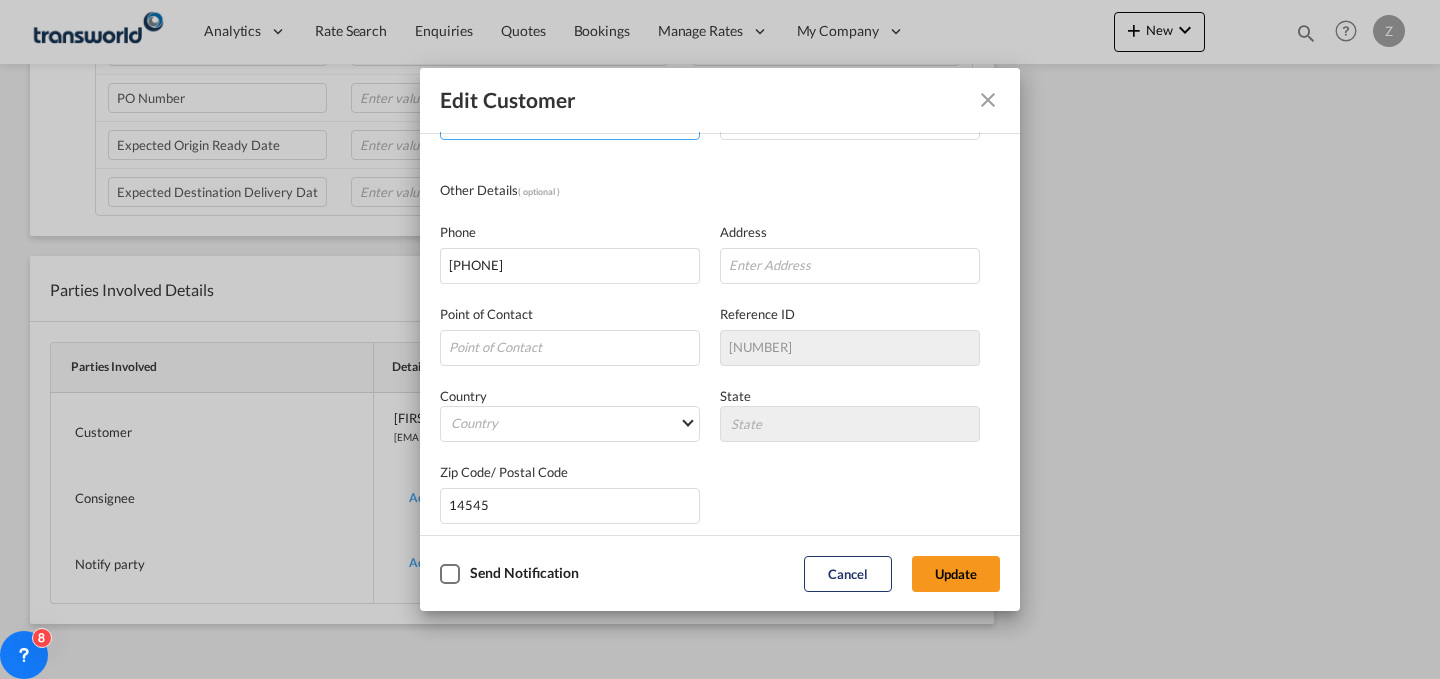 scroll, scrollTop: 0, scrollLeft: 0, axis: both 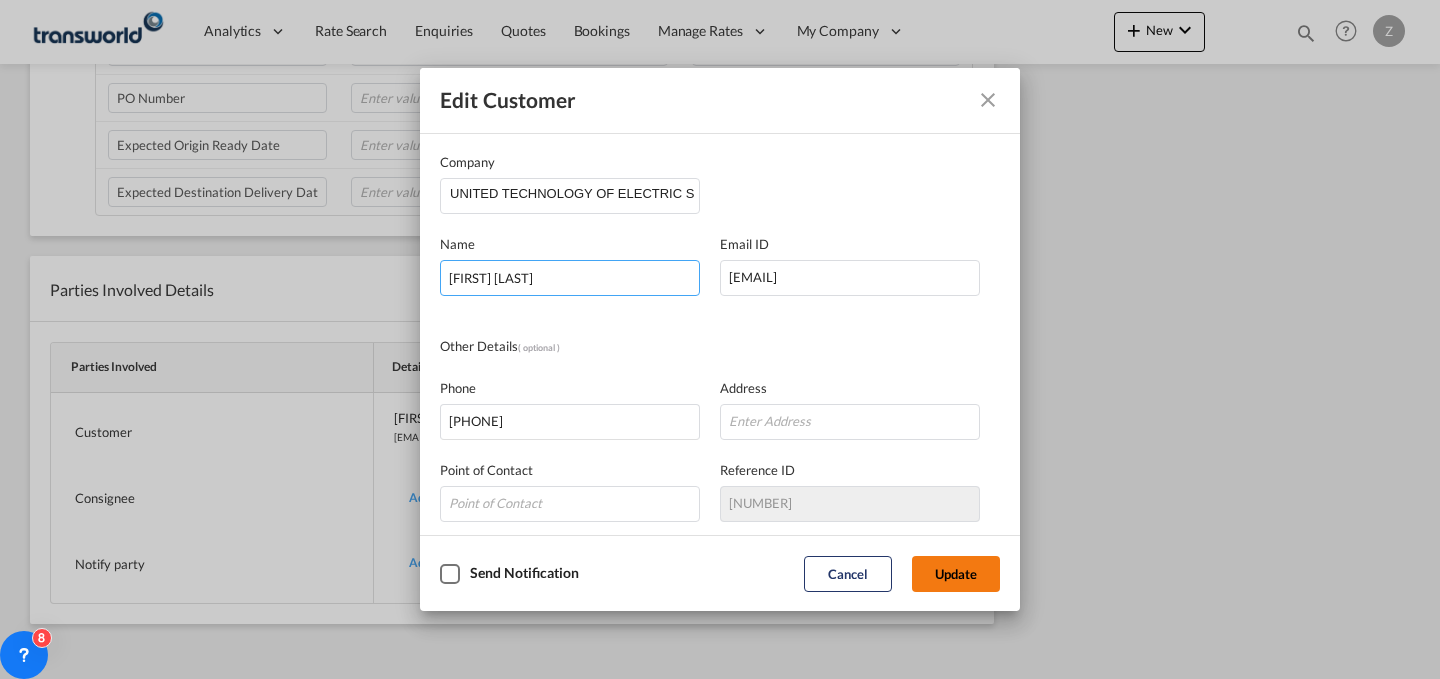 type on "[FIRST] [LAST]" 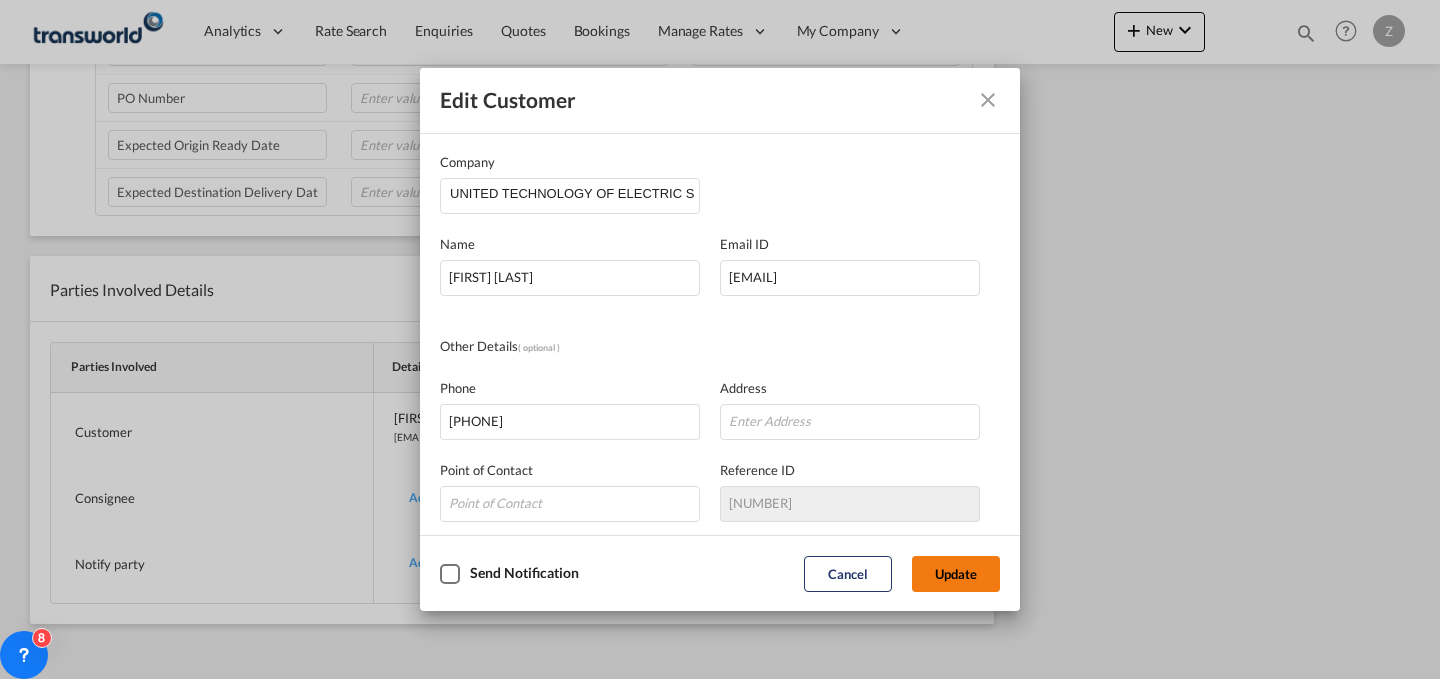 click on "Update" 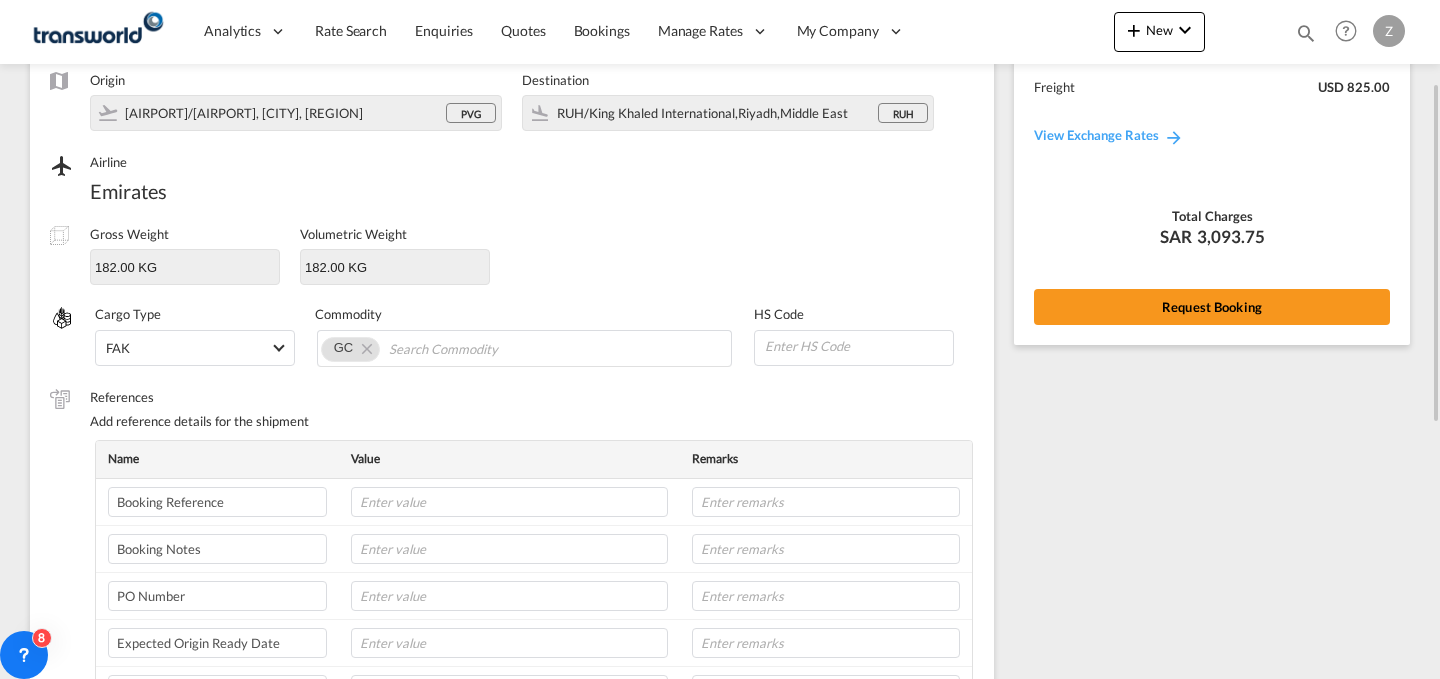 scroll, scrollTop: 167, scrollLeft: 0, axis: vertical 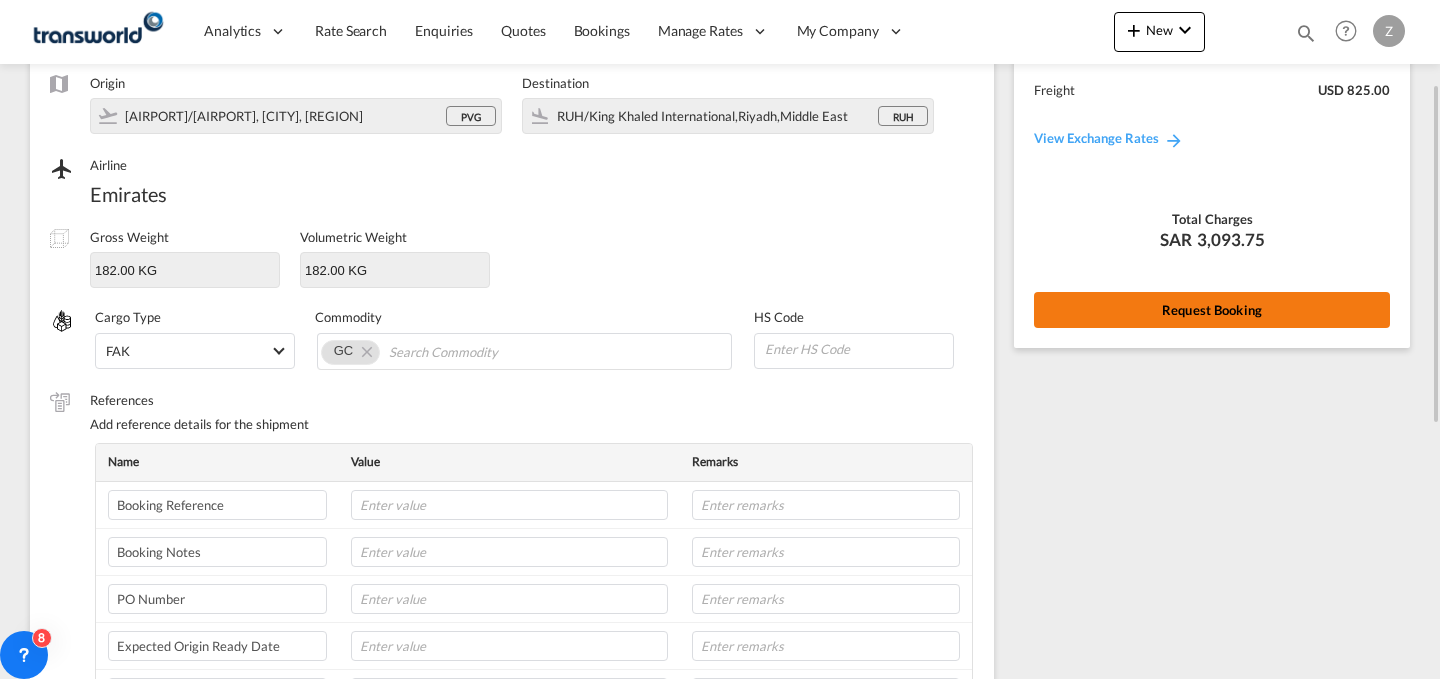 click on "Request Booking" at bounding box center (1212, 310) 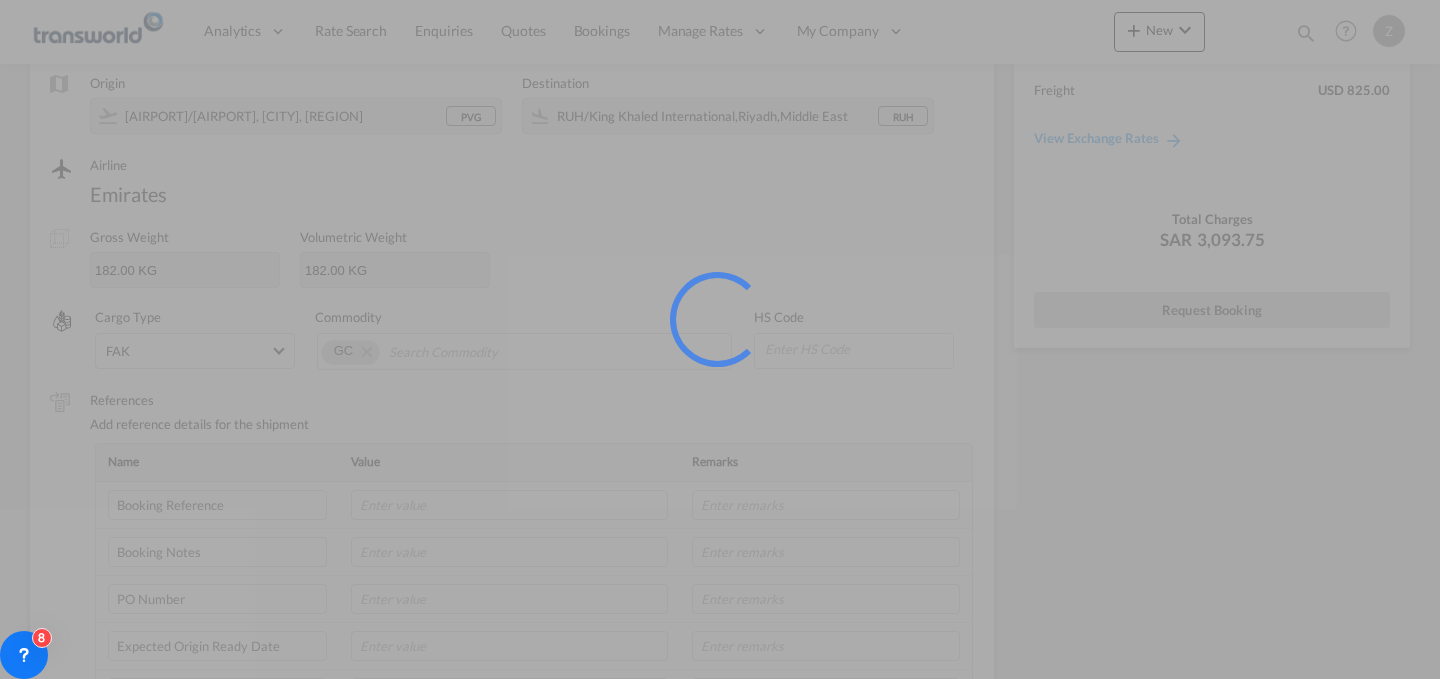 scroll, scrollTop: 0, scrollLeft: 0, axis: both 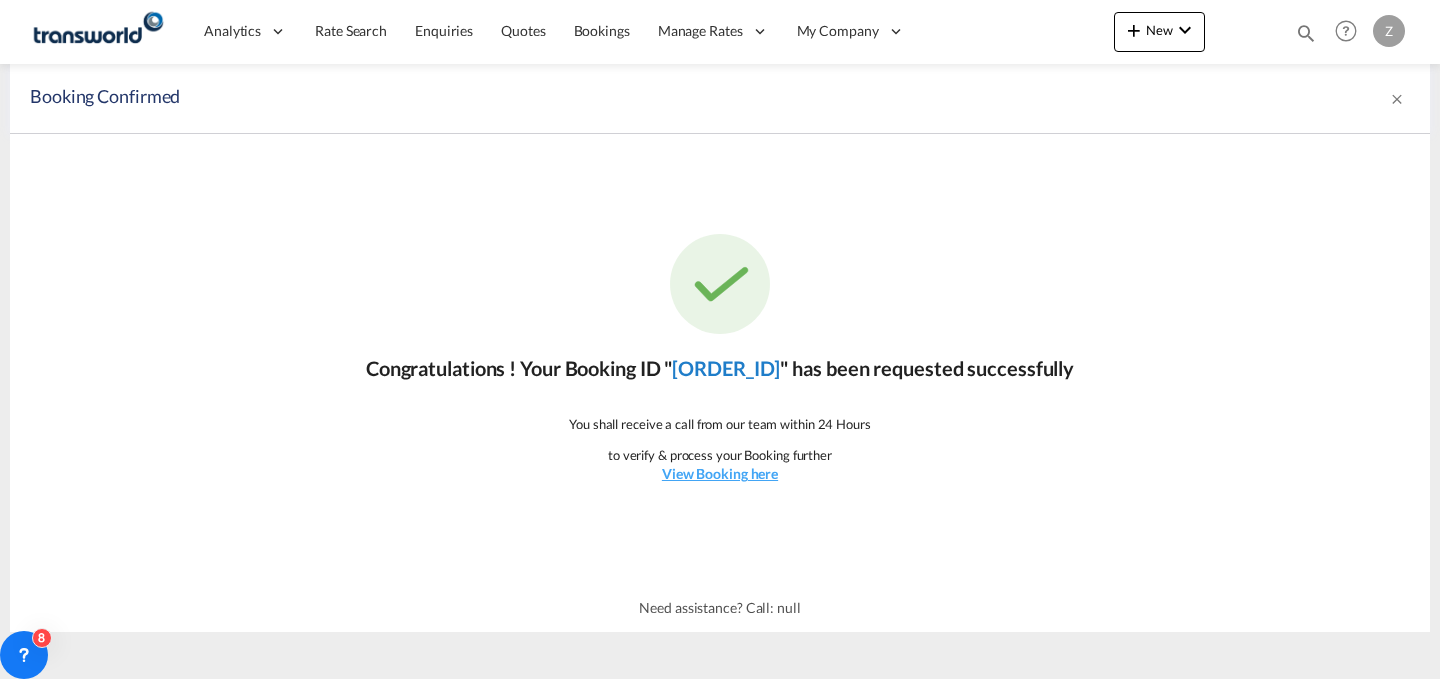 click on "[ORDER_ID]" 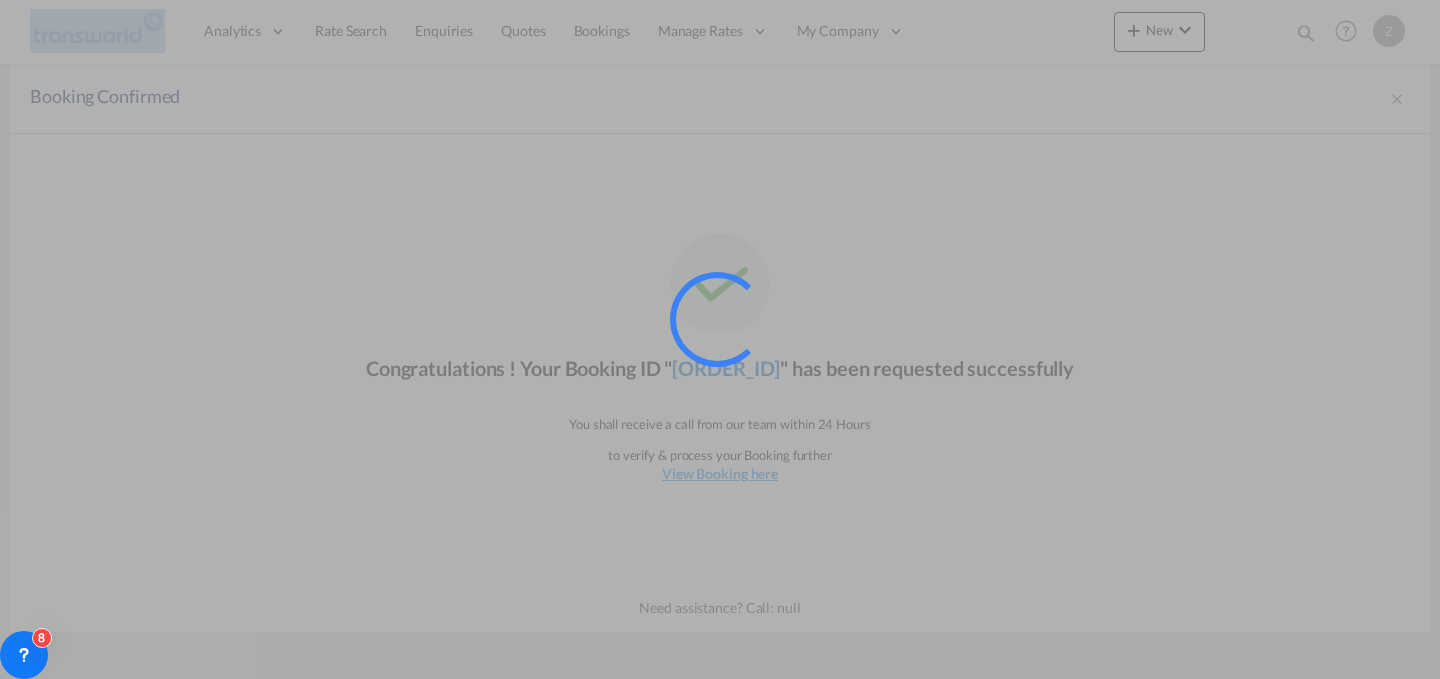 click at bounding box center (745, 347) 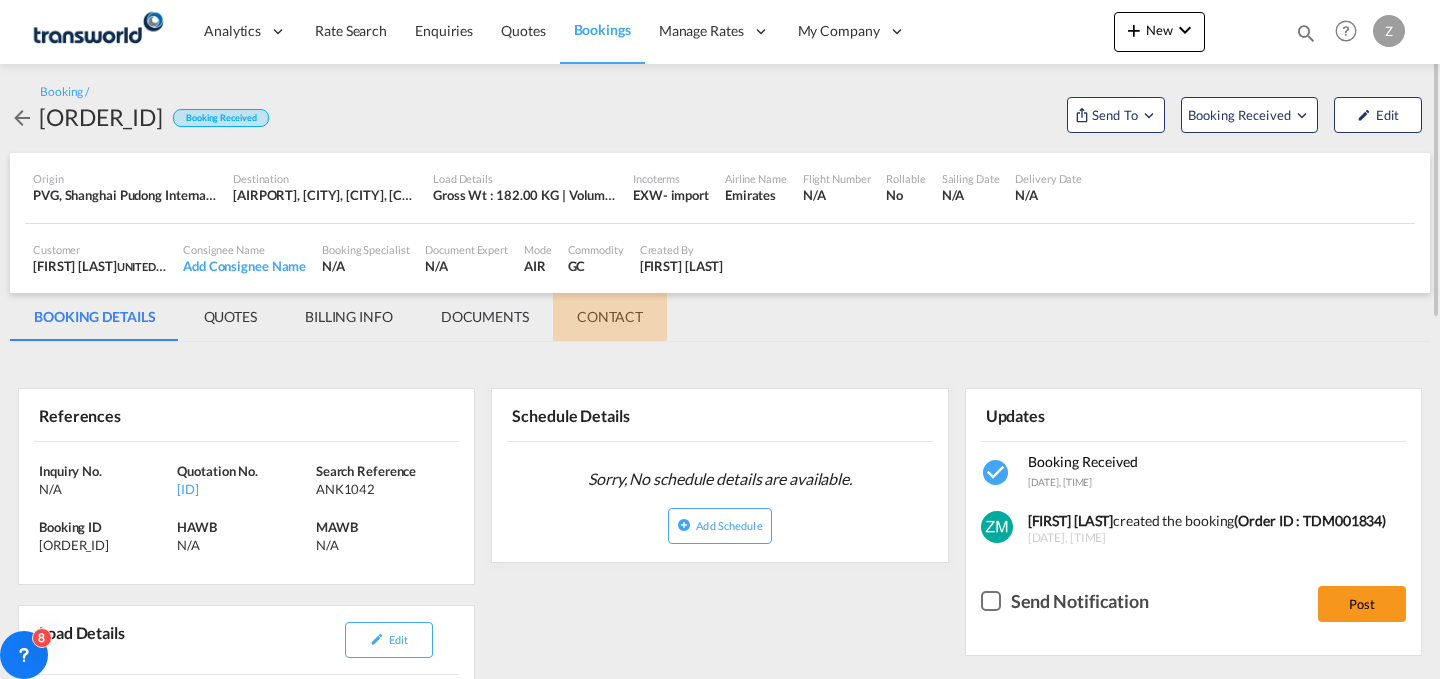 click on "CONTACT" at bounding box center [610, 317] 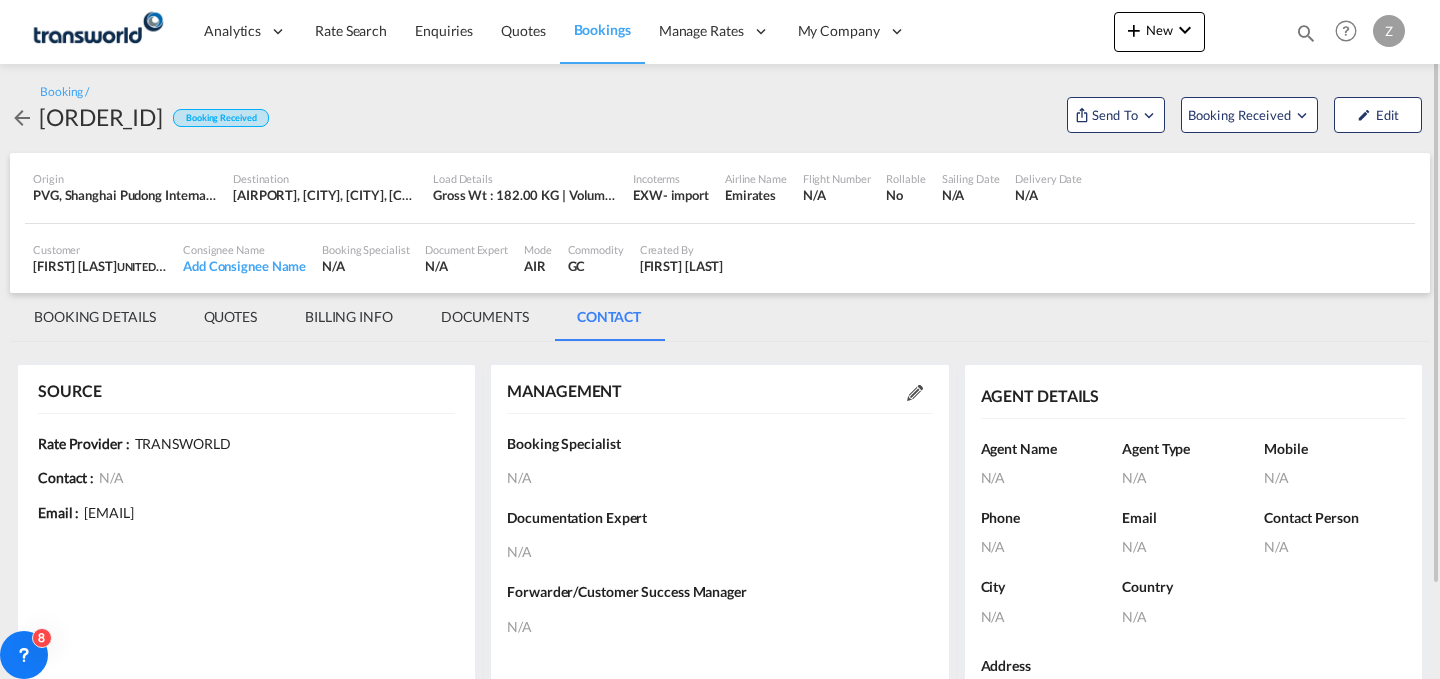 click at bounding box center [915, 393] 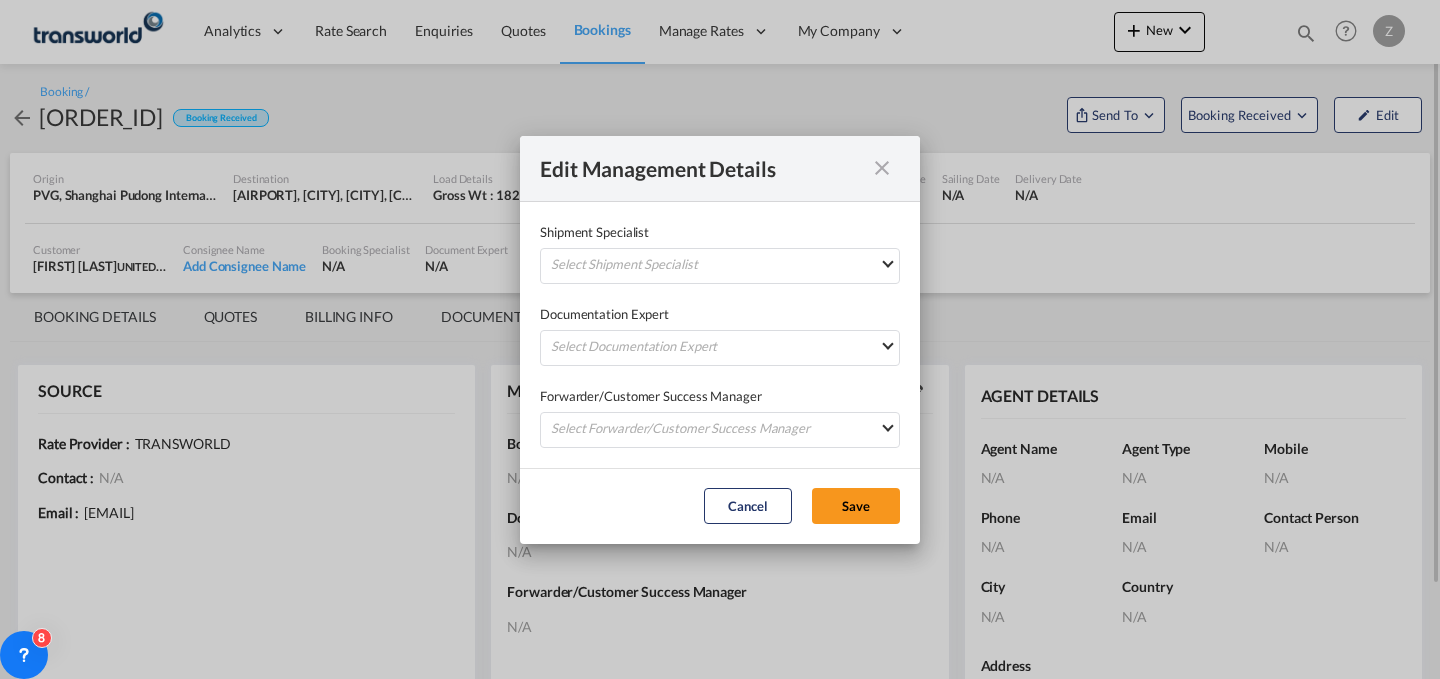 scroll, scrollTop: 0, scrollLeft: 0, axis: both 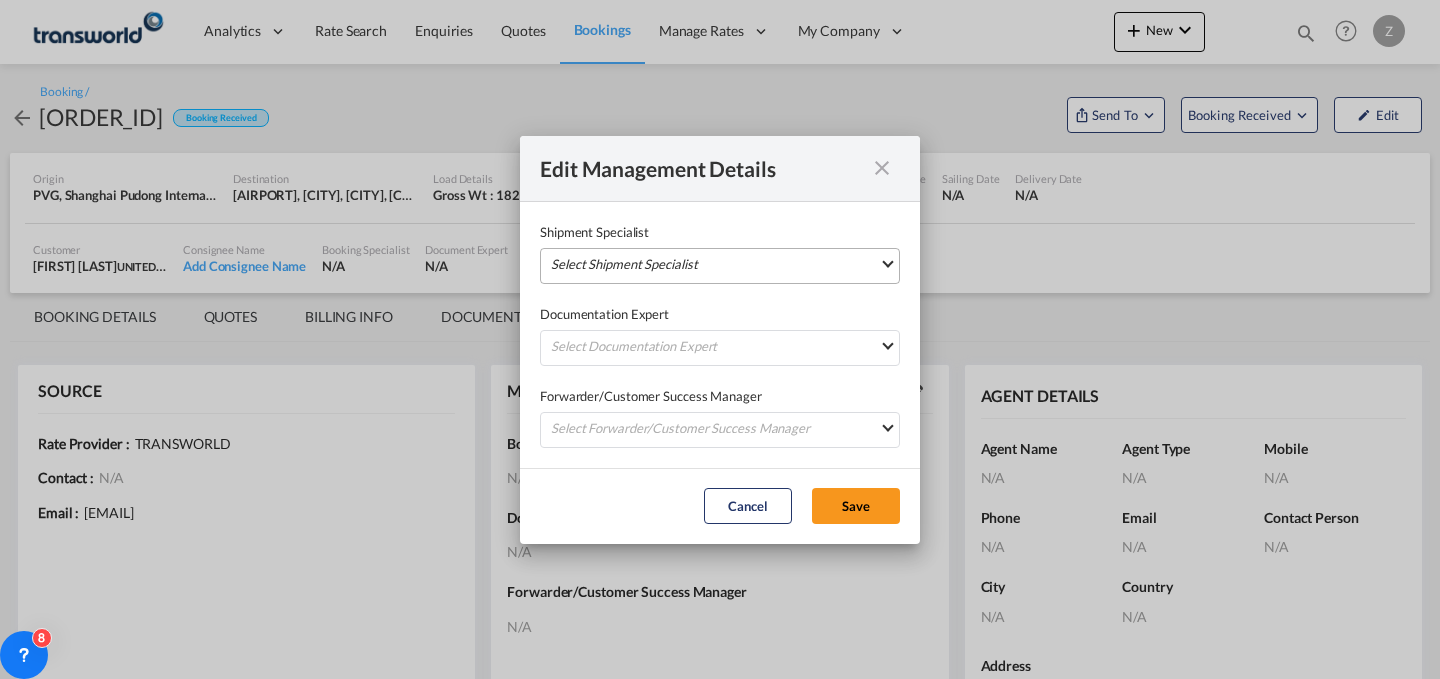 click on "Select Shipment Specialist
[NAME]
[EMAIL] [NAME]
[EMAIL] [NAME]
[EMAIL] [NAME]
[EMAIL] [NAME]
[EMAIL] [NAME]
[EMAIL] [NAME]
[EMAIL] [NAME]
[EMAIL] [NAME]
[EMAIL] [NAME]
[EMAIL] [NAME]
[EMAIL] [NAME]
[EMAIL] [NAME]
[EMAIL] [NAME]
[EMAIL] [NAME]
[EMAIL] [NAME]
[EMAIL] [NAME]
[EMAIL] [NAME]
[EMAIL] [NAME]
[EMAIL] [NAME]
[EMAIL] [NAME]
[EMAIL]" at bounding box center [720, 266] 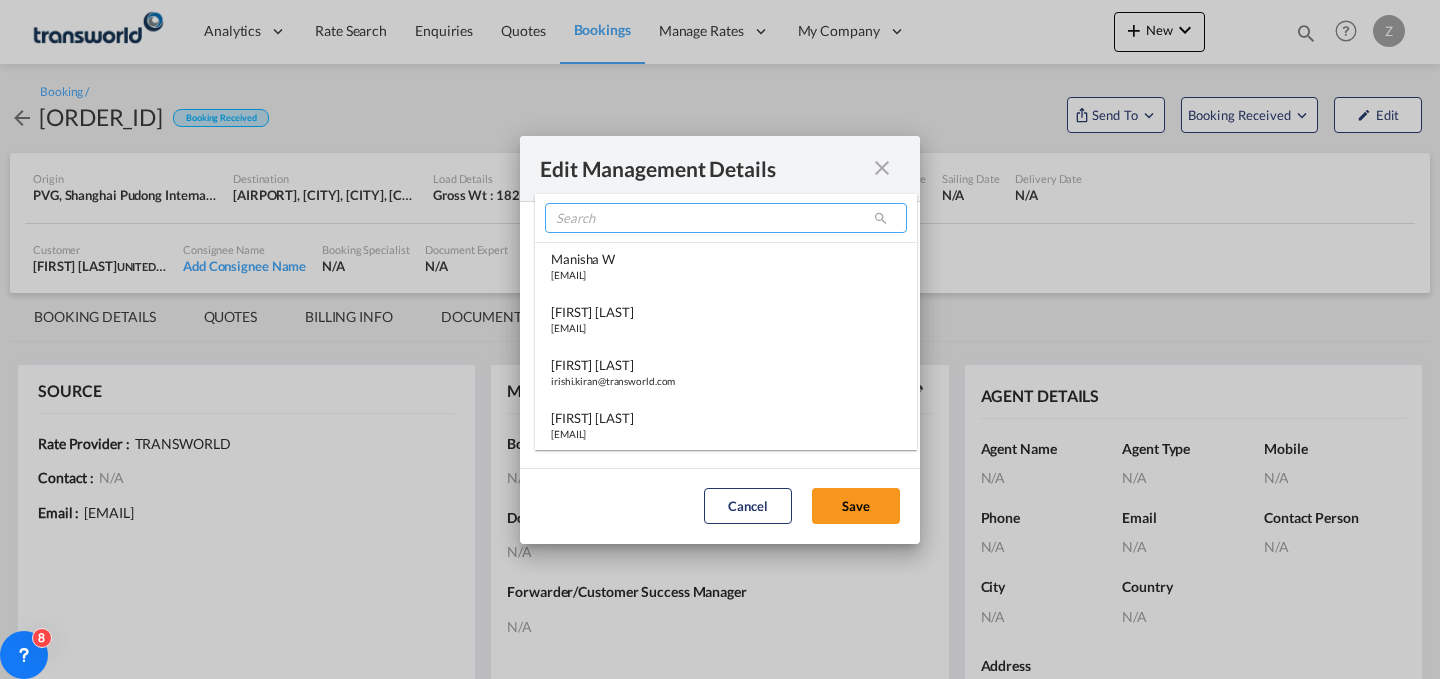 click at bounding box center (726, 218) 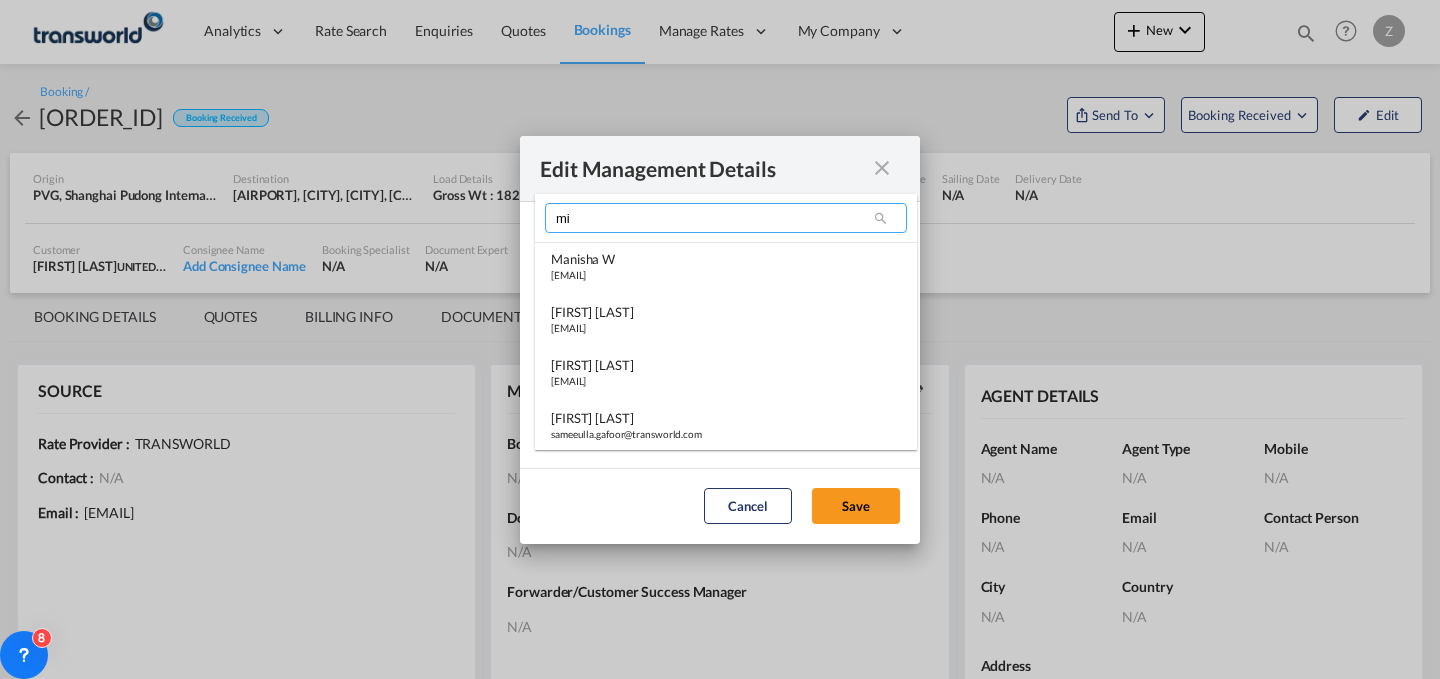 type on "m" 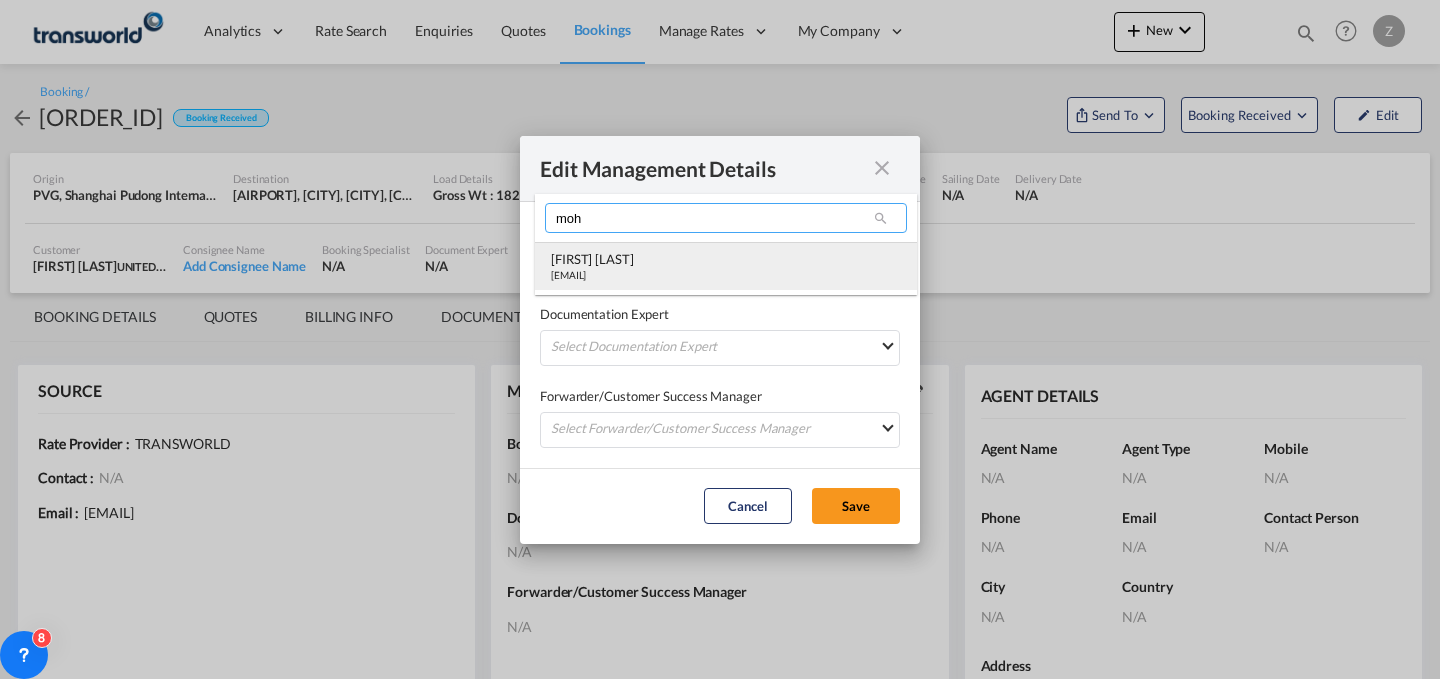 type on "moh" 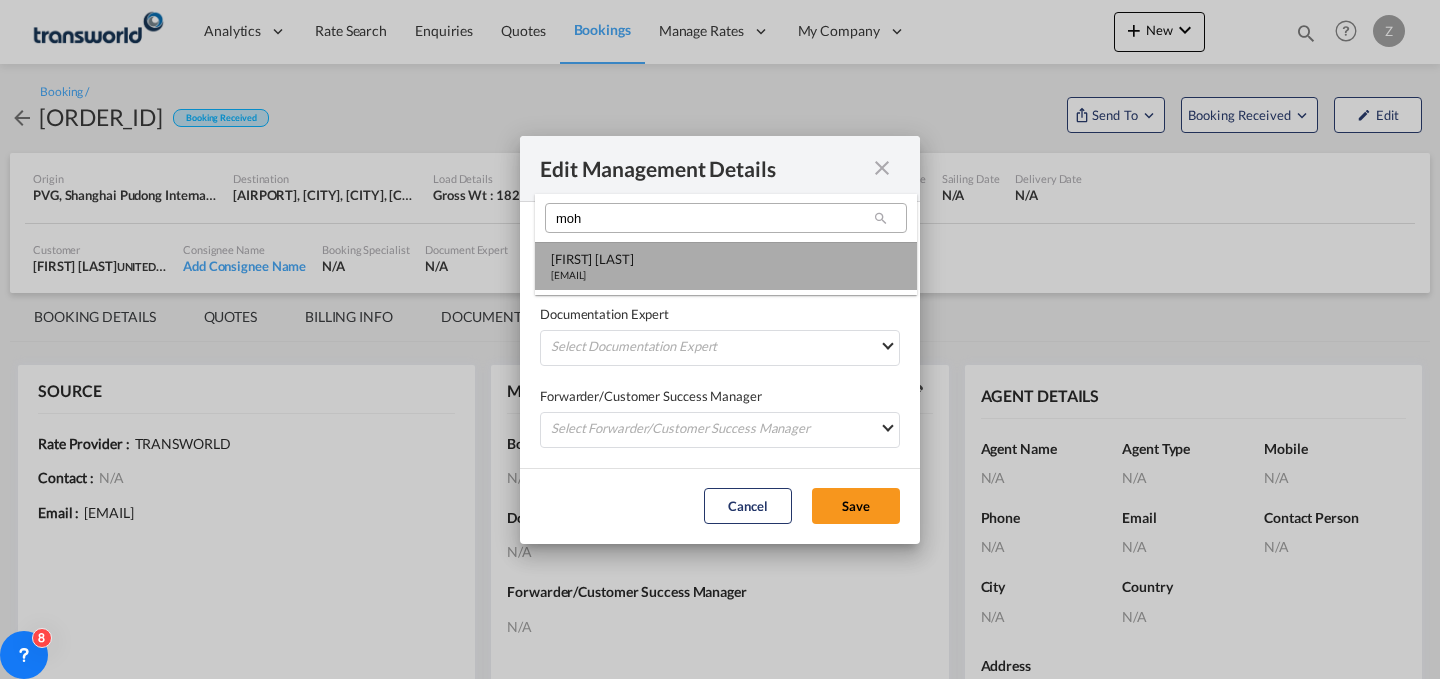 click on "[FIRST] [LAST]" at bounding box center [592, 259] 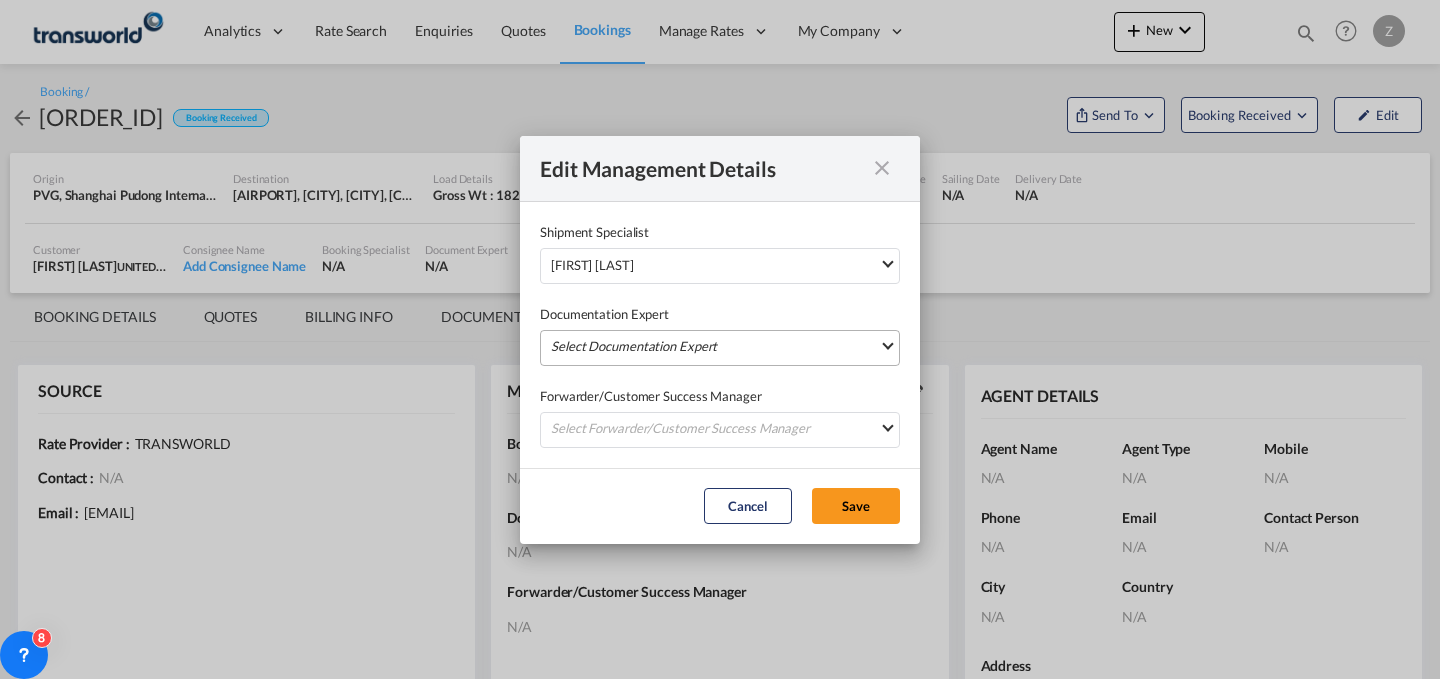 click on "Select Documentation Expert
Manisha W
manisha.waghmare@transworld.com Jitesh Thakur
jitesh.thakur@transworld.com Irishi Kiran
irishi.kiran@transworld.com Zoaib M
zoaib.mukadam@transworld.com Kishor pawar
kishor.pawar@transworld.com Snehal P
snehal.pawanikar@transworld.com Viji Test
viji131991@gmail.com Sagar Charate
sagar.charate@transworld.com Russel tlssus
russel.tlssus@transworld.com Abdullah Obaid
abdullah.obaid@transworld.com Mihsin Nizam
mihsin.nizam@transworld.com Samee Gafoor
sameeulla.gafoor@transworld.com Siddharth Nambiar
siddharth.log@transworld.com OTM USER
otmuser@freightify.com Rishabh Jain
rishabh.jain@transworld.com Naji Abdel
naji.abdelmajid@transworld.com Abhay Sinha
abhay.sinha@transworld.com Ali Ibrahim
mohd.ibrahim@transworld.com Kashif Qureshi
kashif.qureshi@transworld.com Mohammed Shahil
mohammed.shahil@transworld.com Ramesh Santhanam
ramesh.santhanam@transworld.com Abdul Azees
abdul.azees@transworld.com R Venkat
Joseph Mathew" at bounding box center (720, 348) 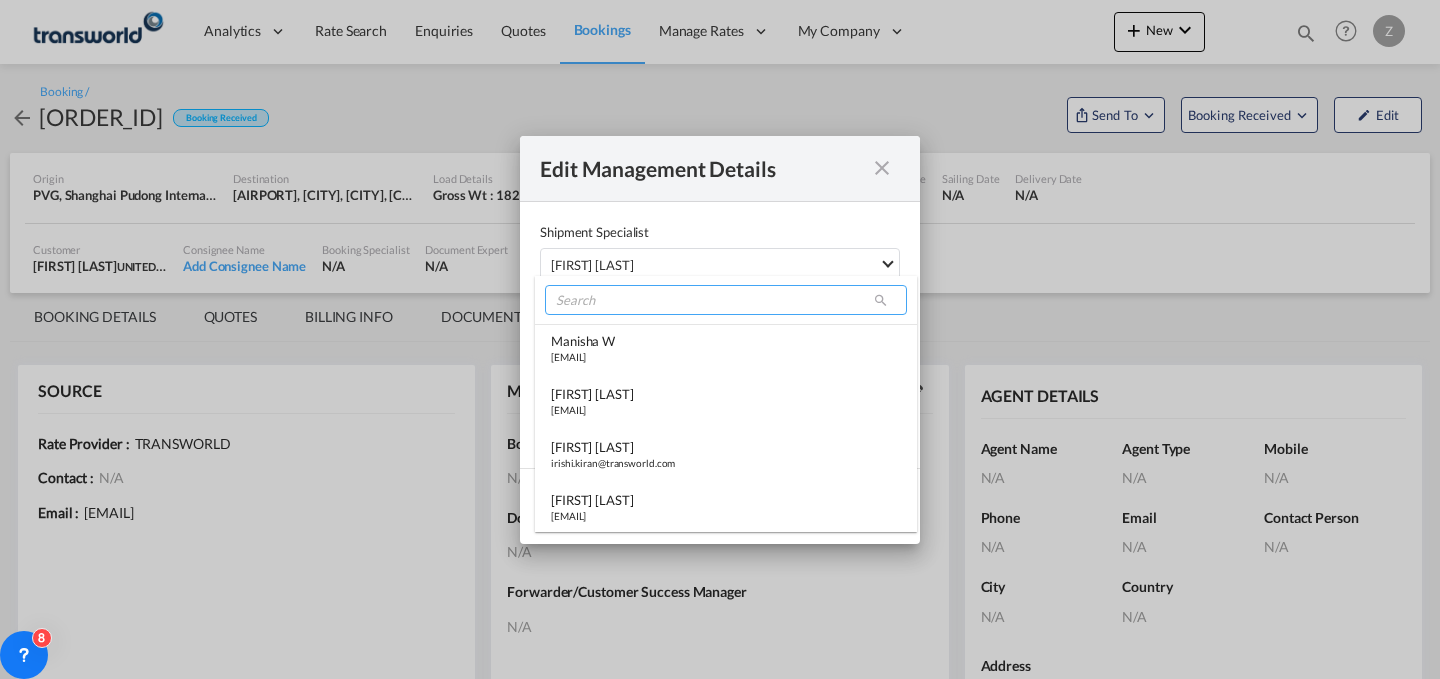 click at bounding box center [726, 300] 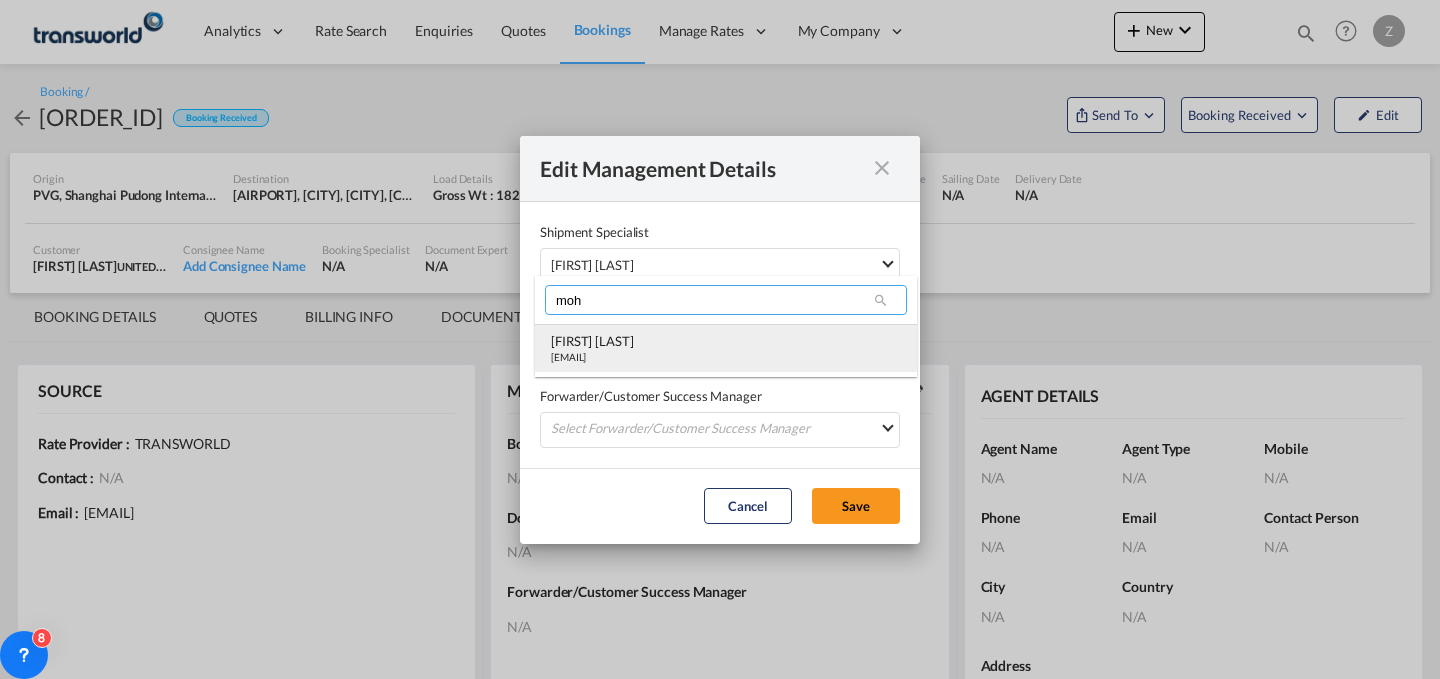 type on "moh" 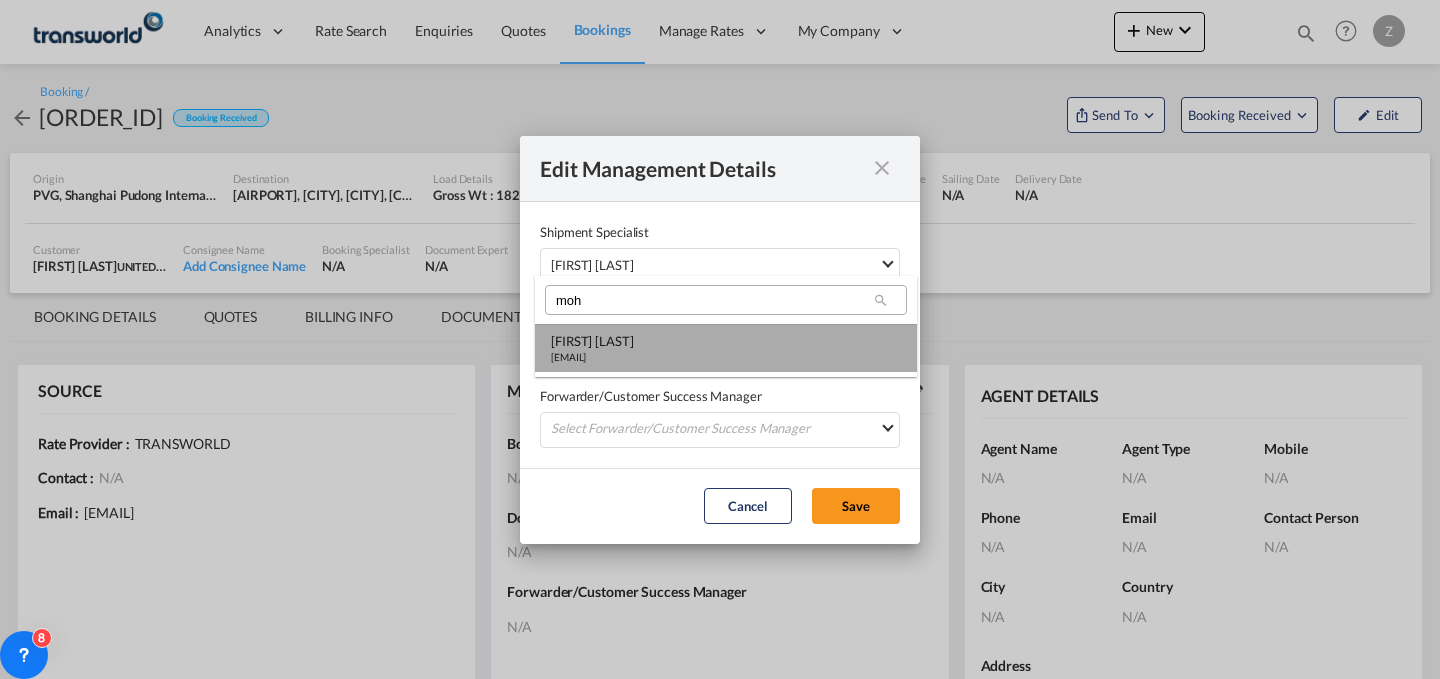 click on "[FIRST] [LAST]" at bounding box center [592, 341] 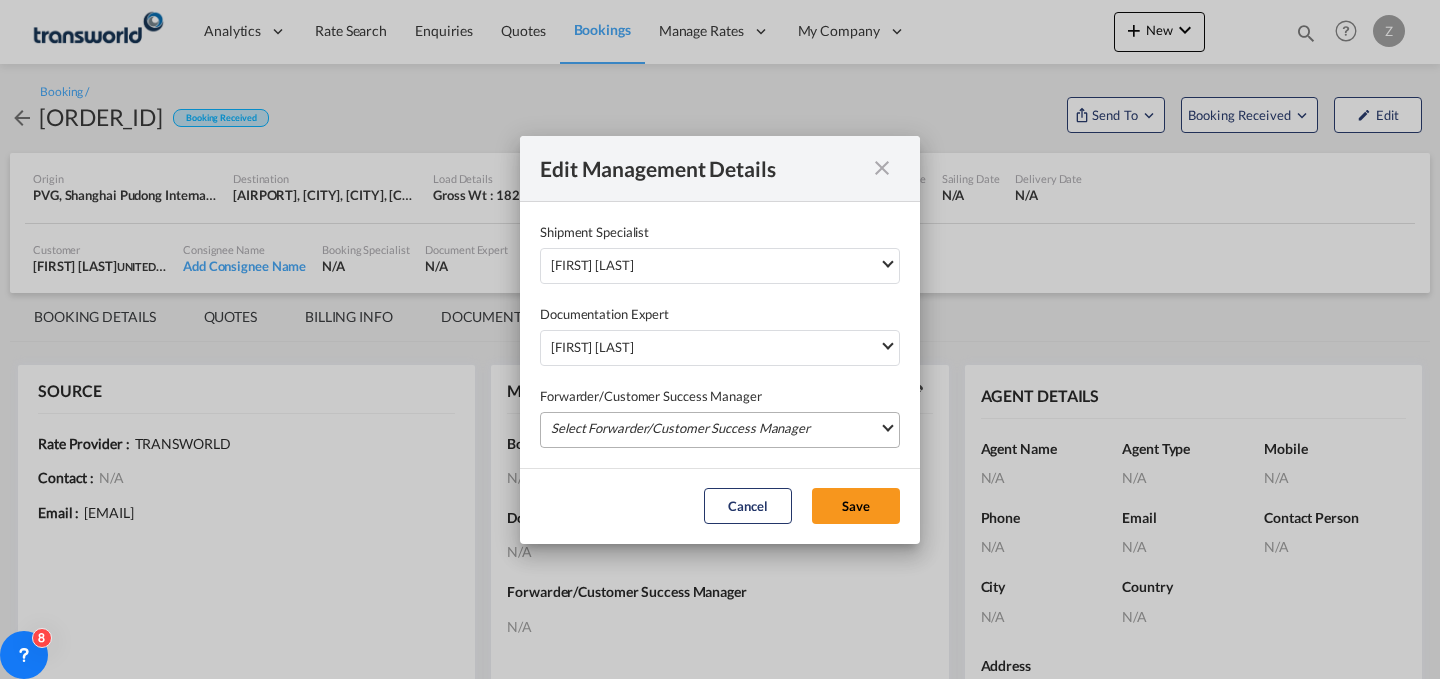 click on "Select Forwarder/Customer Success Manager
[FIRST] [LAST] [EMAIL] [FIRST] [LAST] [EMAIL] [FIRST] [LAST] [EMAIL] [FIRST] [LAST] [EMAIL] [FIRST] [LAST] [EMAIL] [FIRST] [LAST] [EMAIL] [FIRST] [LAST] [EMAIL] [FIRST] [LAST] [EMAIL] [FIRST] [LAST] [EMAIL] [FIRST] [LAST] [EMAIL] [FIRST] [LAST] [EMAIL] [FIRST] [LAST] [EMAIL] [FIRST] [LAST] [EMAIL] [FIRST] [LAST] [EMAIL] [FIRST] [LAST] [EMAIL] [FIRST] [LAST] [EMAIL] [FIRST] [LAST] [EMAIL] [FIRST] [LAST] [EMAIL] [FIRST] [LAST] [EMAIL] [FIRST] [LAST] [EMAIL] [FIRST] [LAST] [EMAIL]" at bounding box center (720, 430) 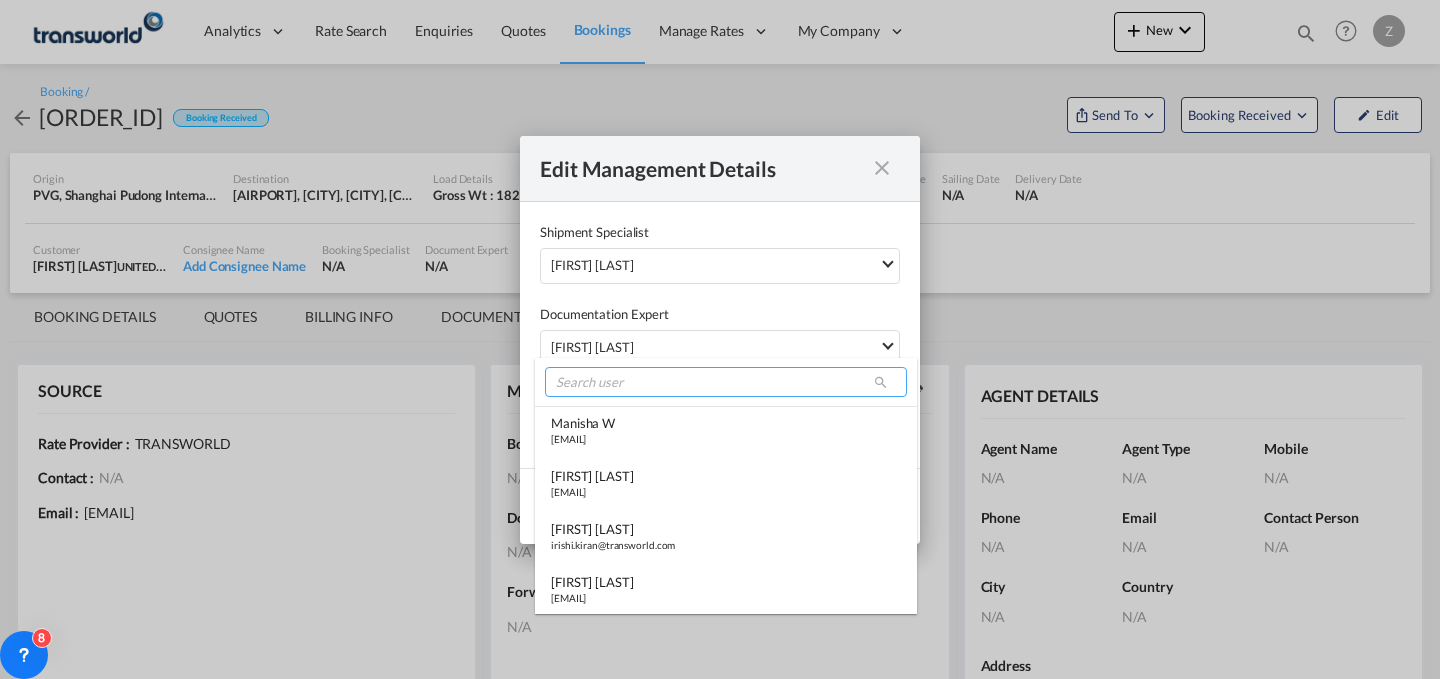 click at bounding box center [726, 382] 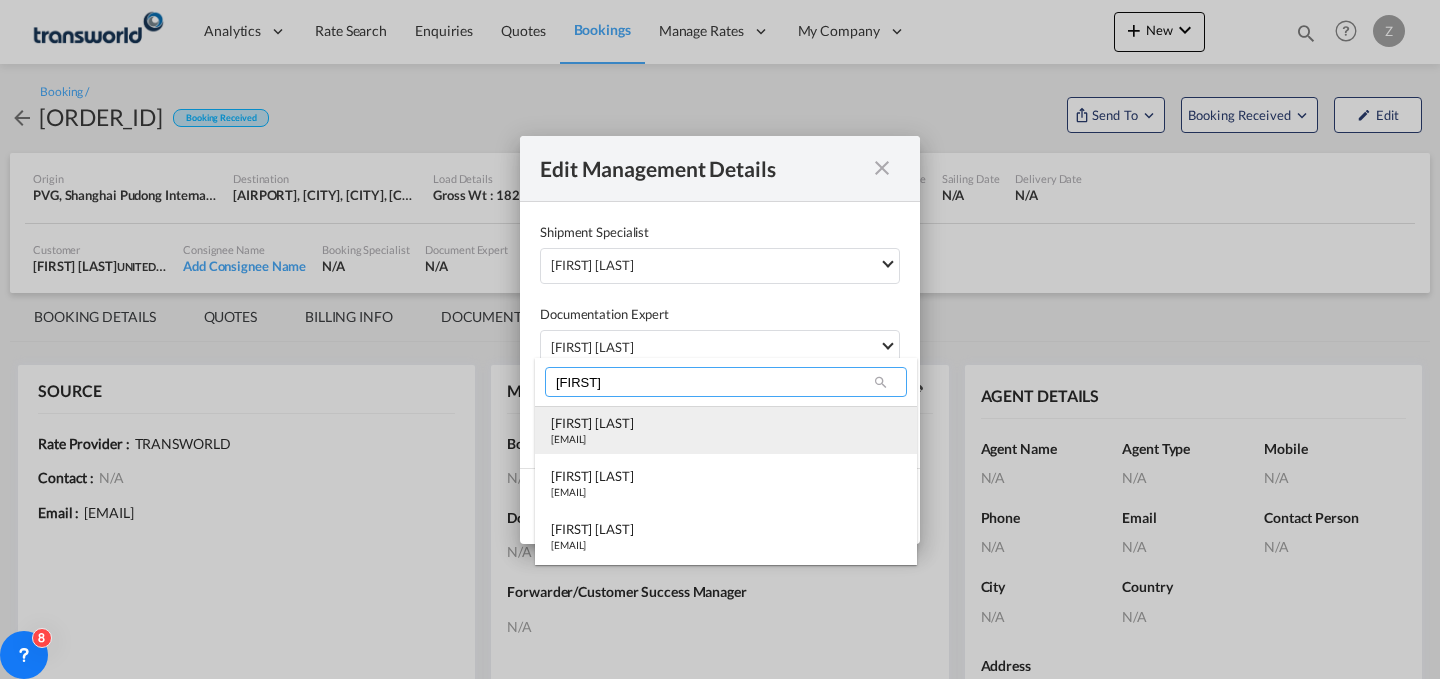 type on "[FIRST]" 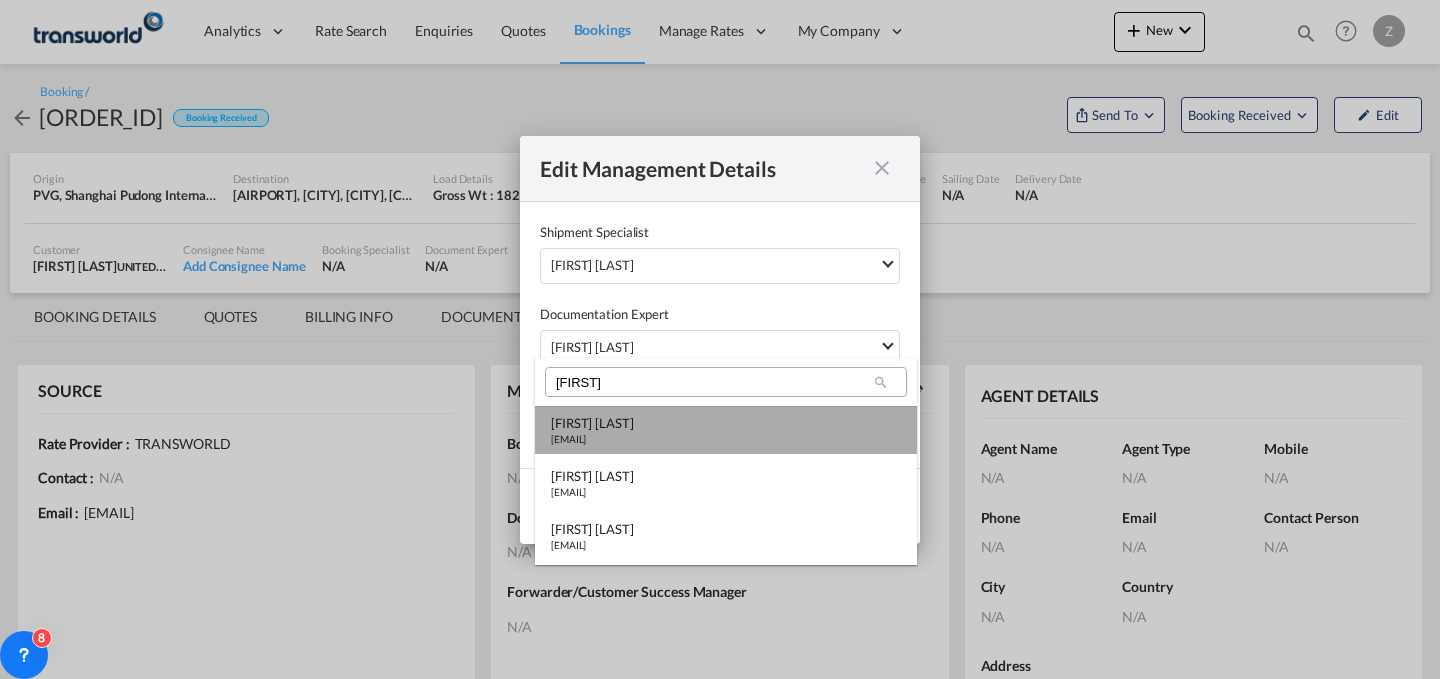 click on "[FIRST] [LAST]" at bounding box center (592, 423) 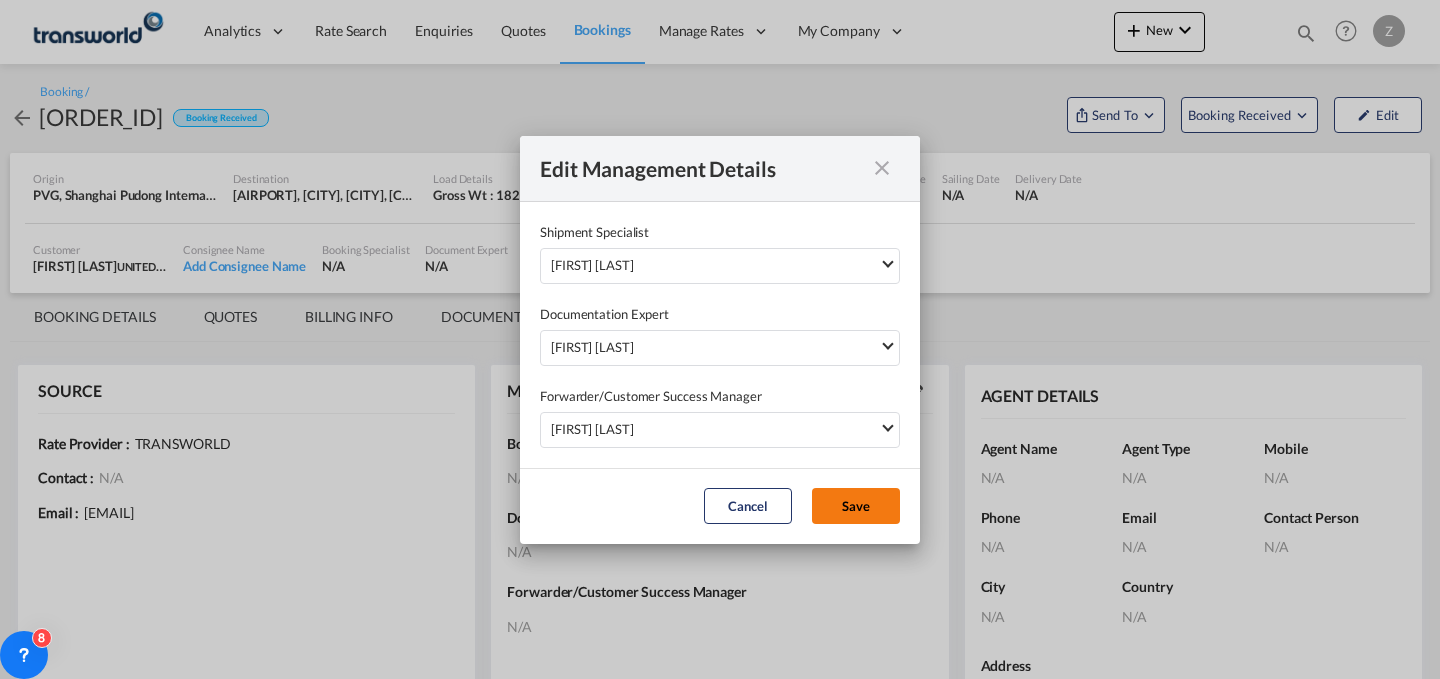 click on "Save" 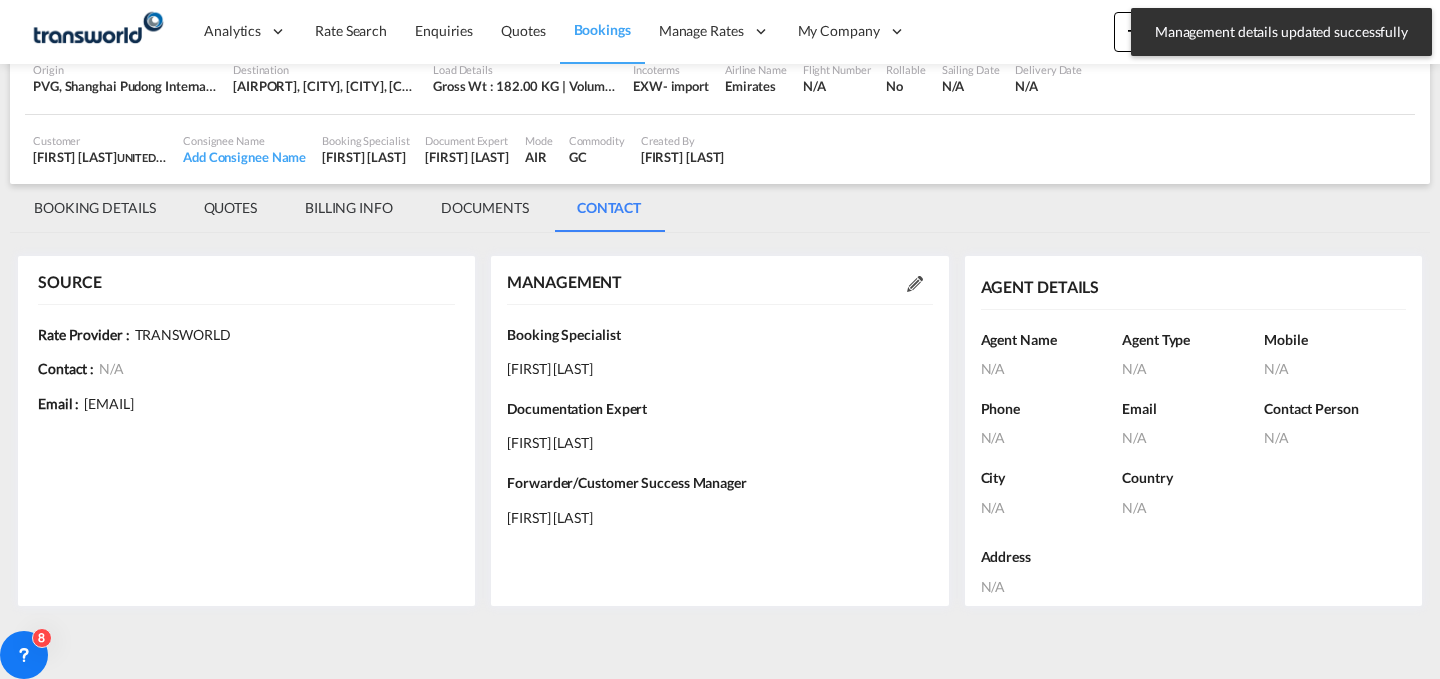 scroll, scrollTop: 0, scrollLeft: 0, axis: both 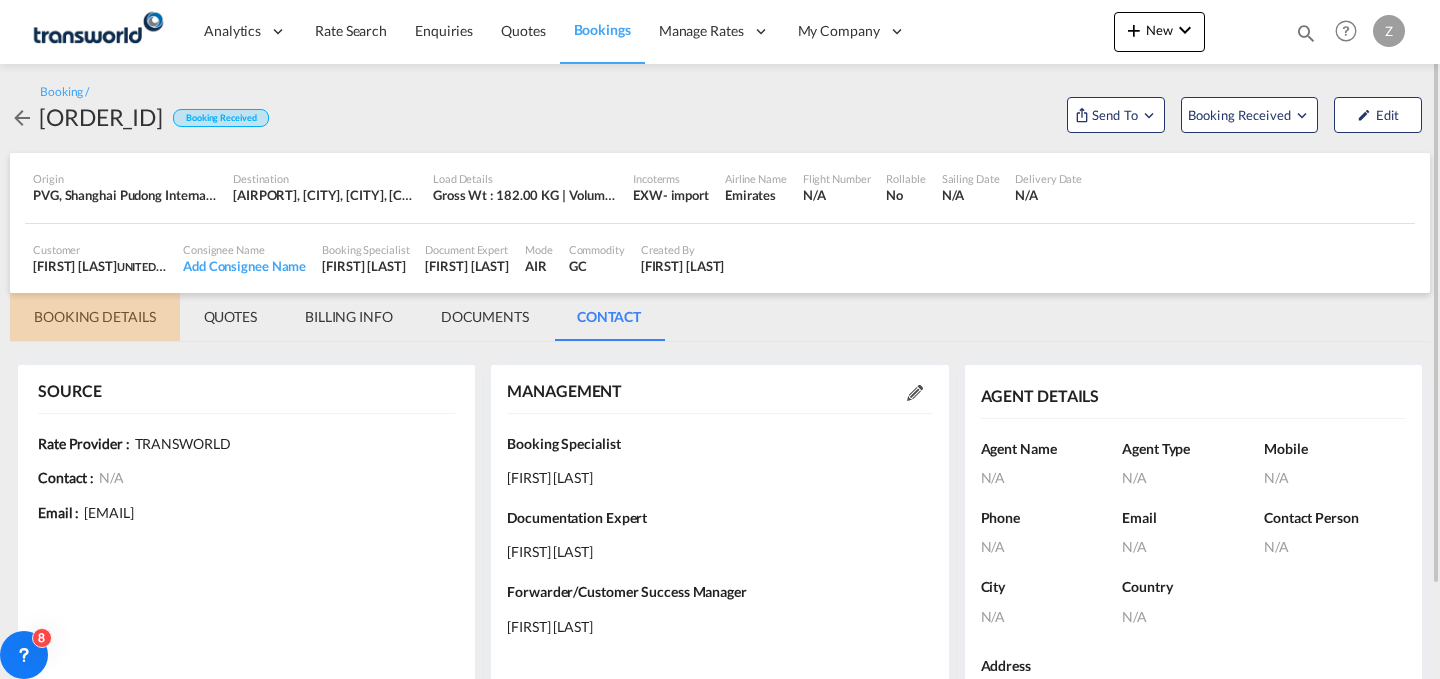 click on "BOOKING DETAILS" at bounding box center [95, 317] 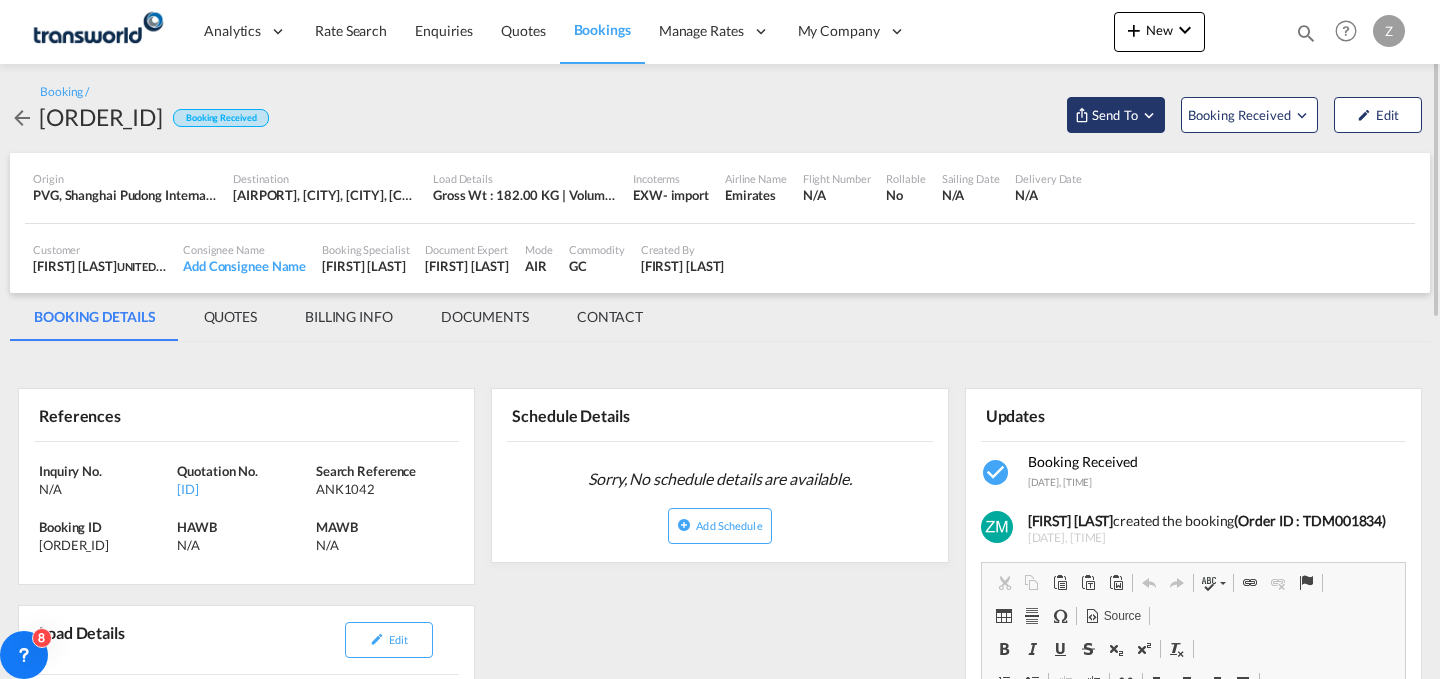 click on "Send To" at bounding box center [1115, 115] 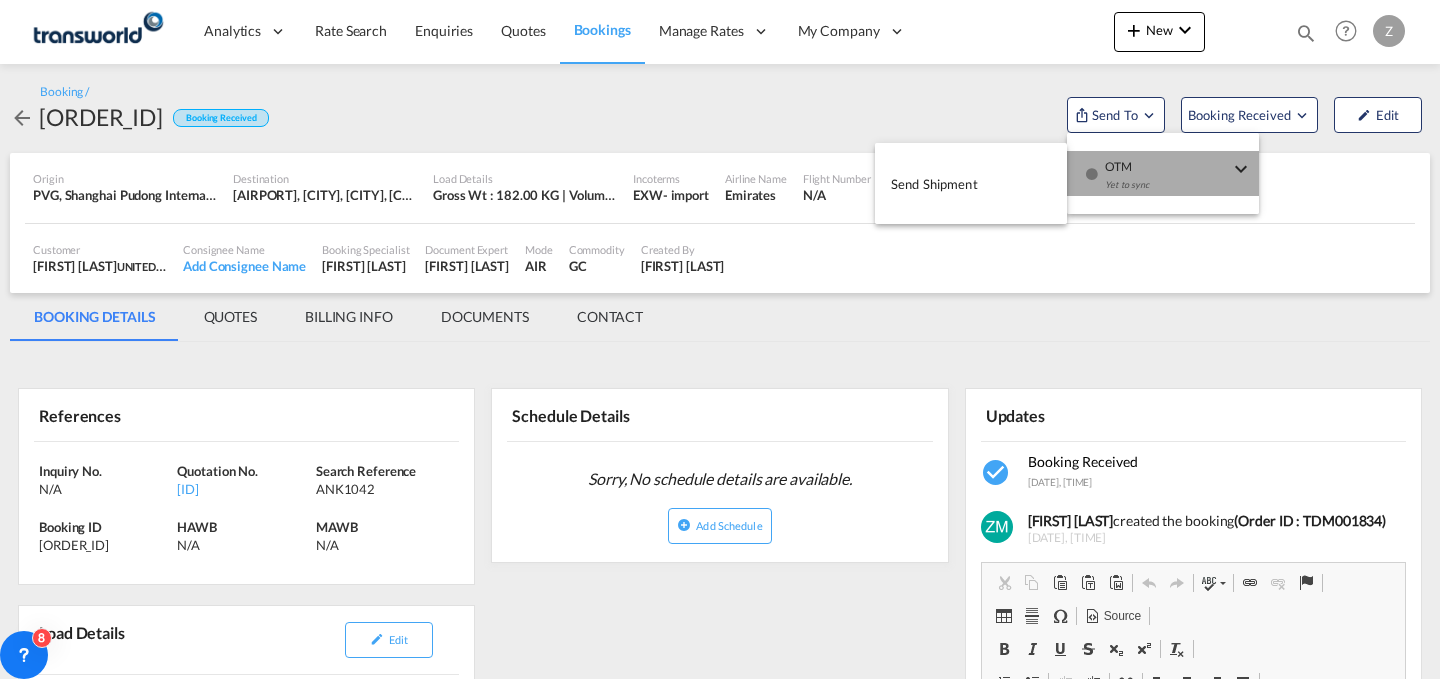 click on "Yet to sync" at bounding box center (1167, 190) 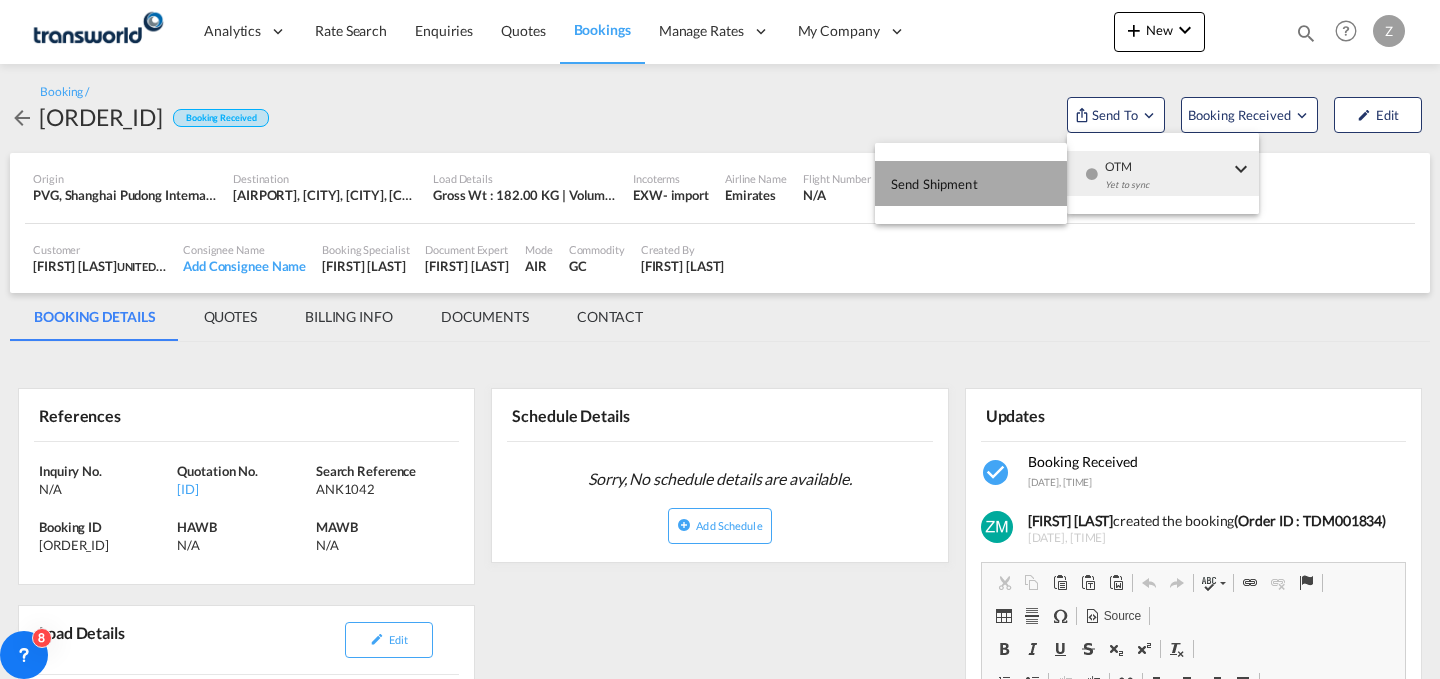 click on "Send Shipment" at bounding box center [934, 184] 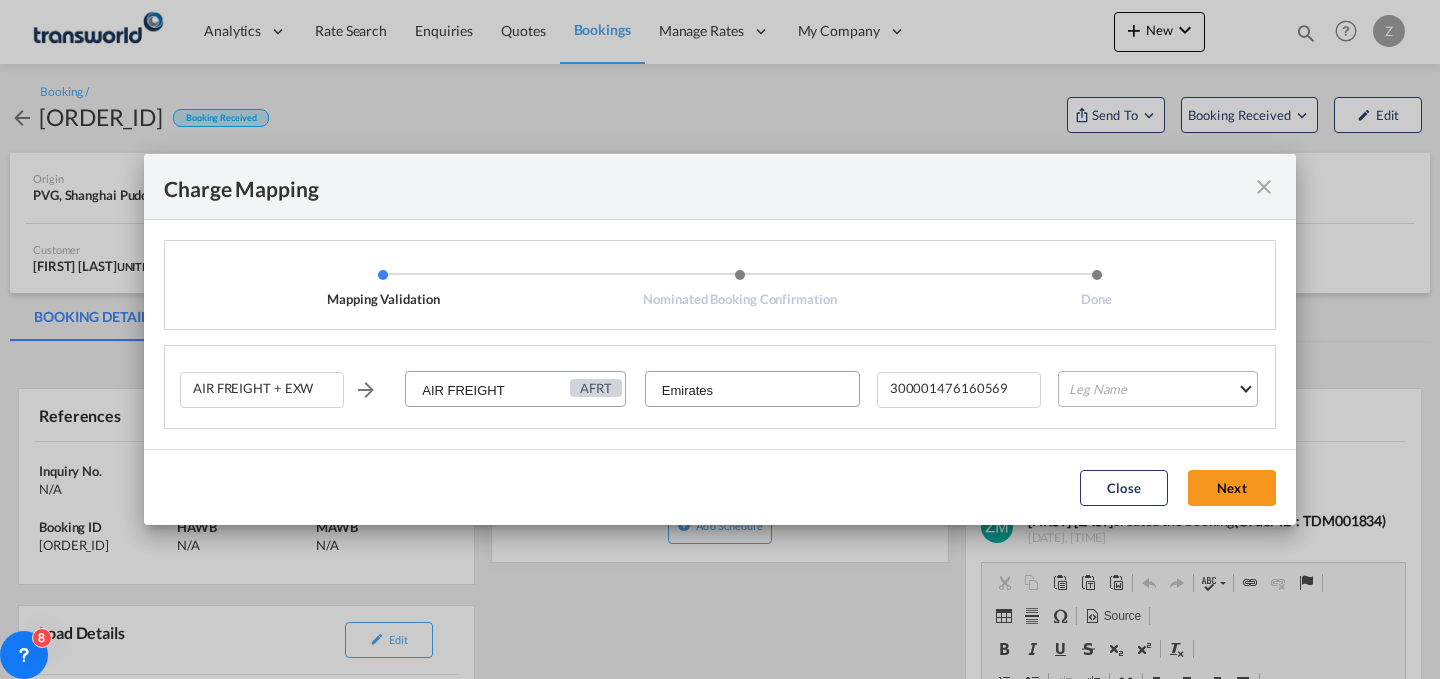 click on "Leg Name HANDLING ORIGIN HANDLING DESTINATION OTHERS TL PICK UP CUSTOMS ORIGIN AIR CUSTOMS DESTINATION TL DELIVERY" at bounding box center [1158, 389] 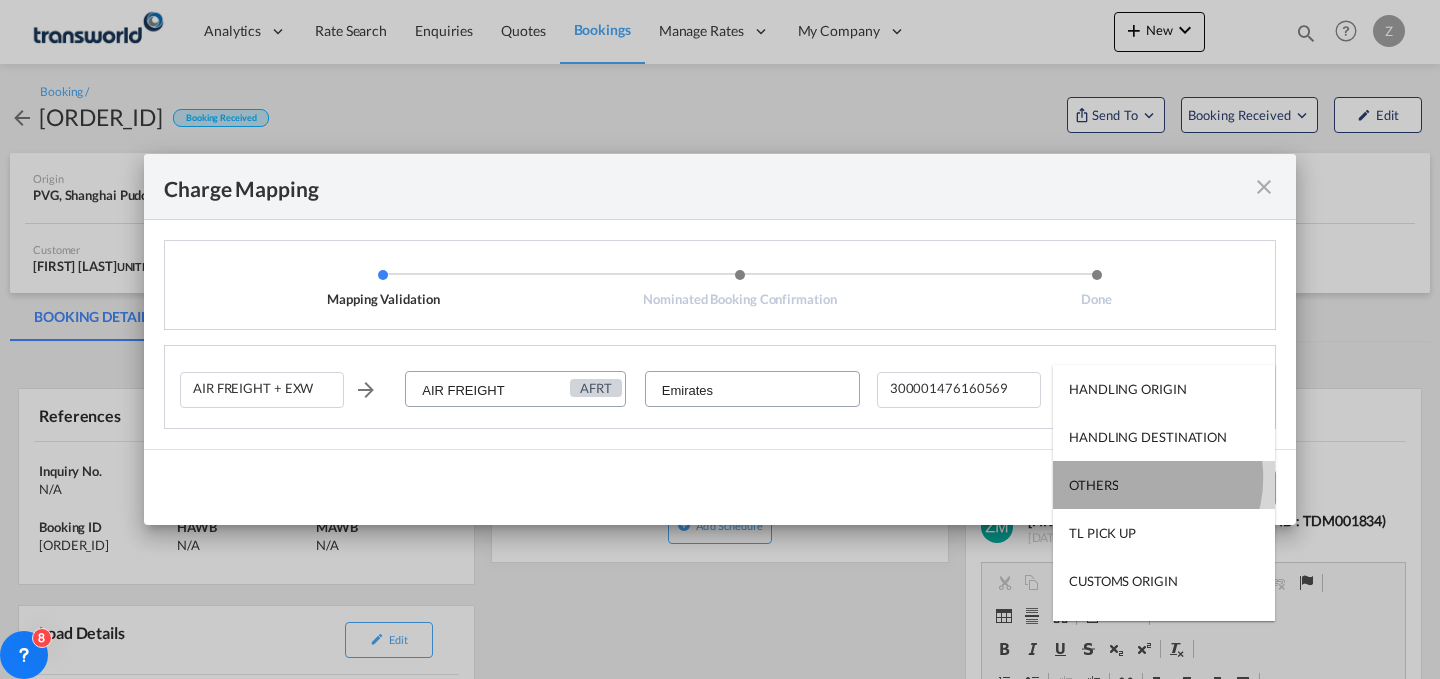 click on "OTHERS" at bounding box center (1164, 485) 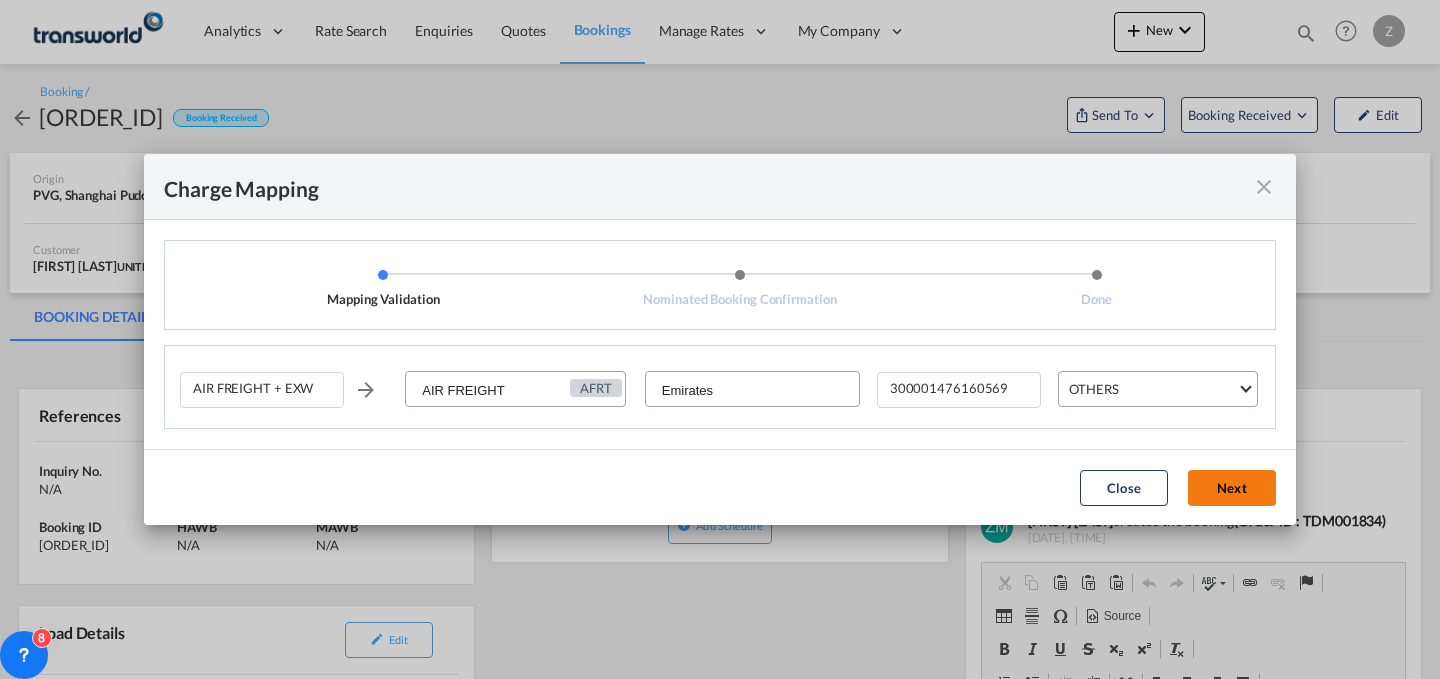 click on "Next" 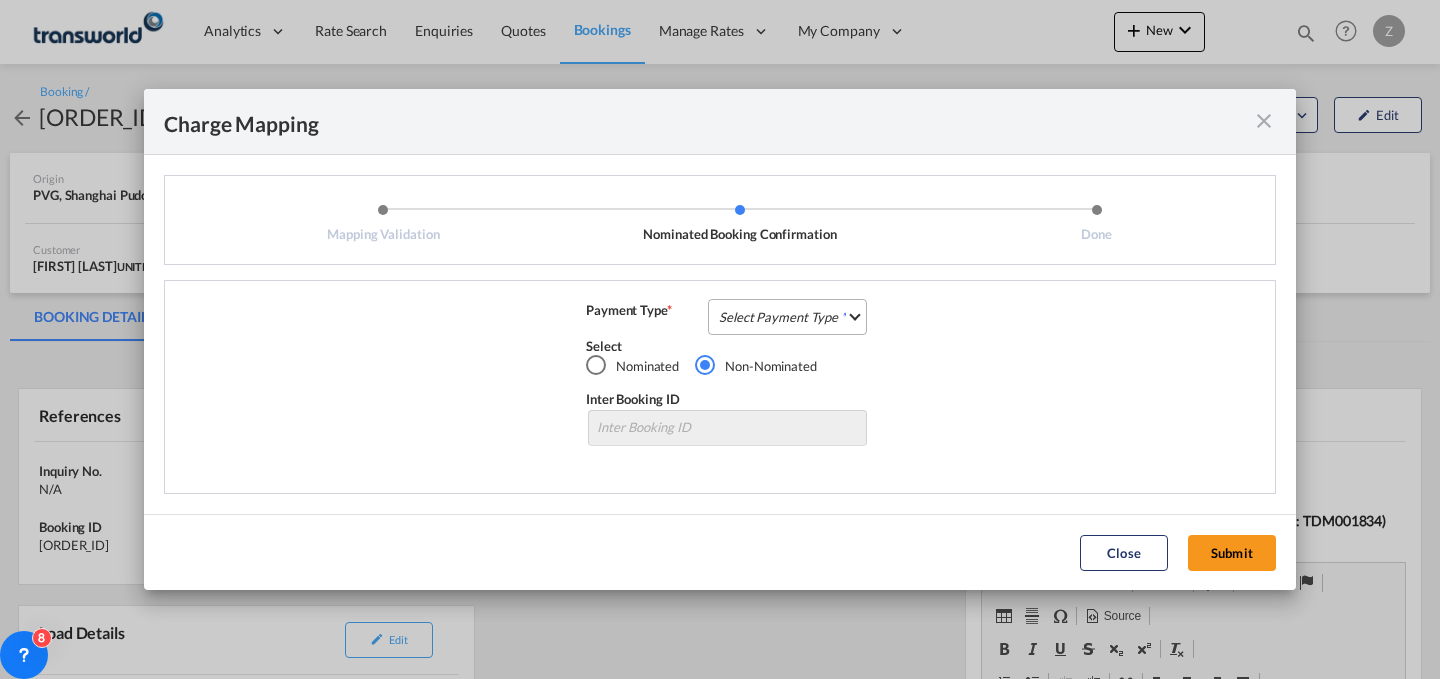 click on "Select Payment Type
COLLECT
PREPAID" at bounding box center [787, 317] 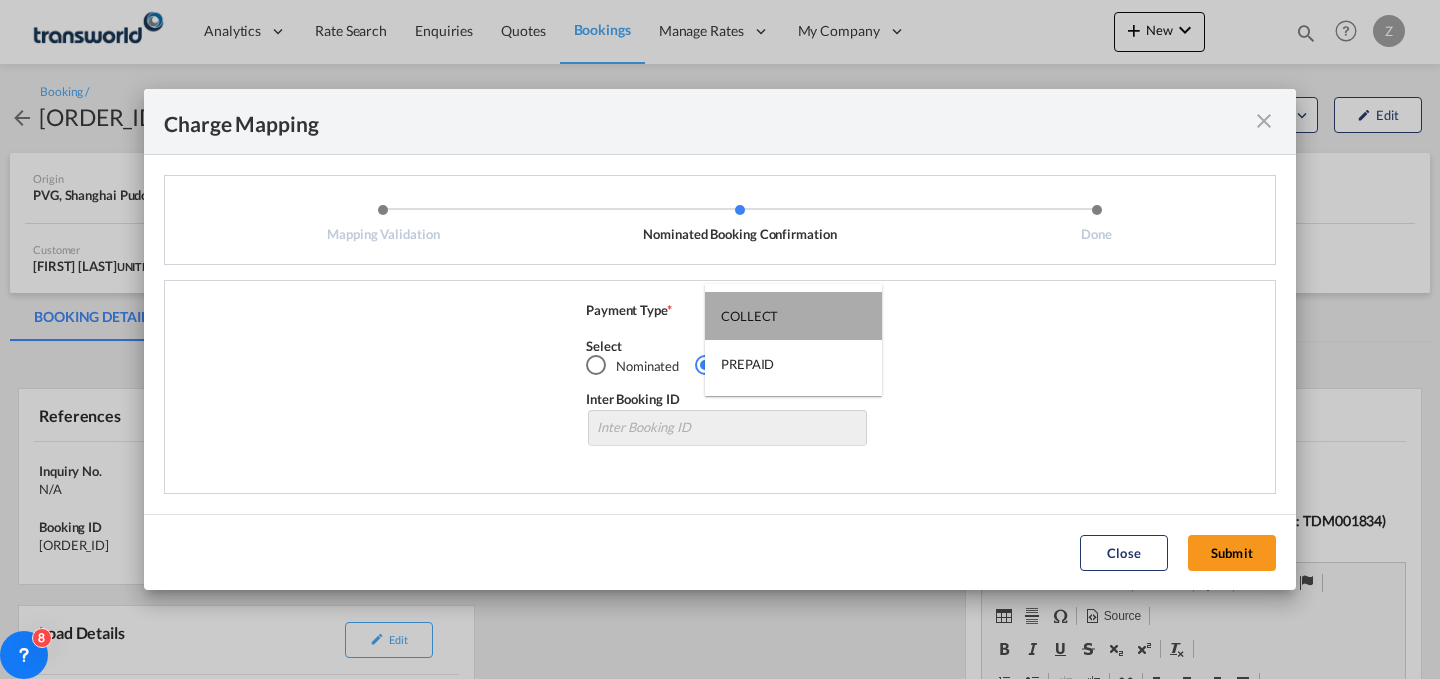 click on "COLLECT" at bounding box center [793, 316] 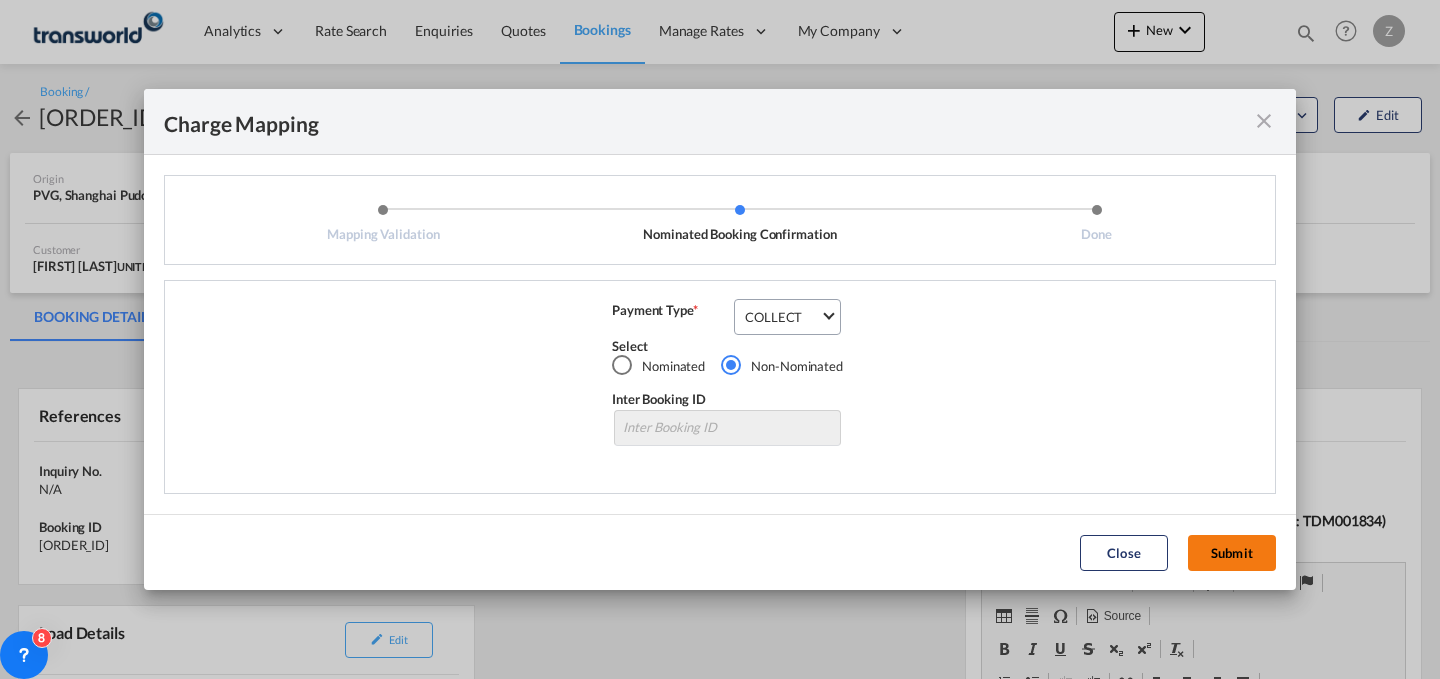 click on "Submit" 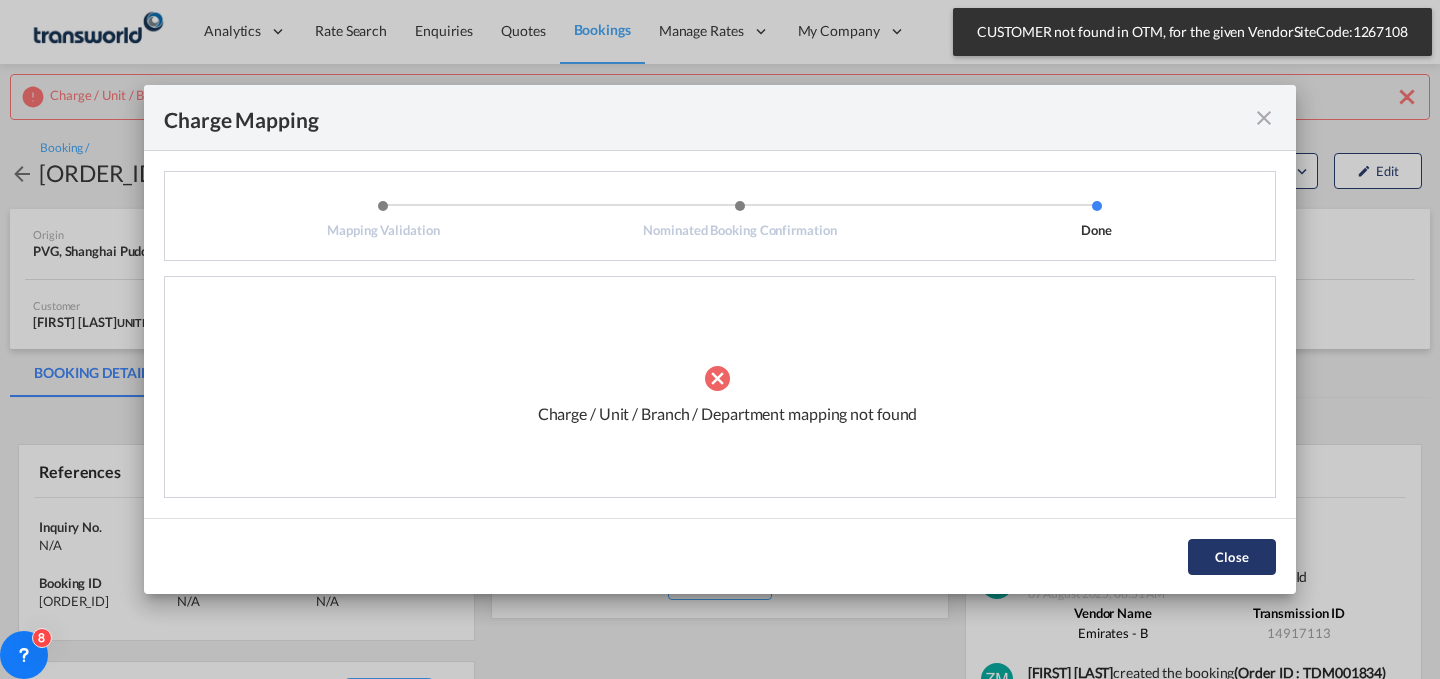 click on "Close" 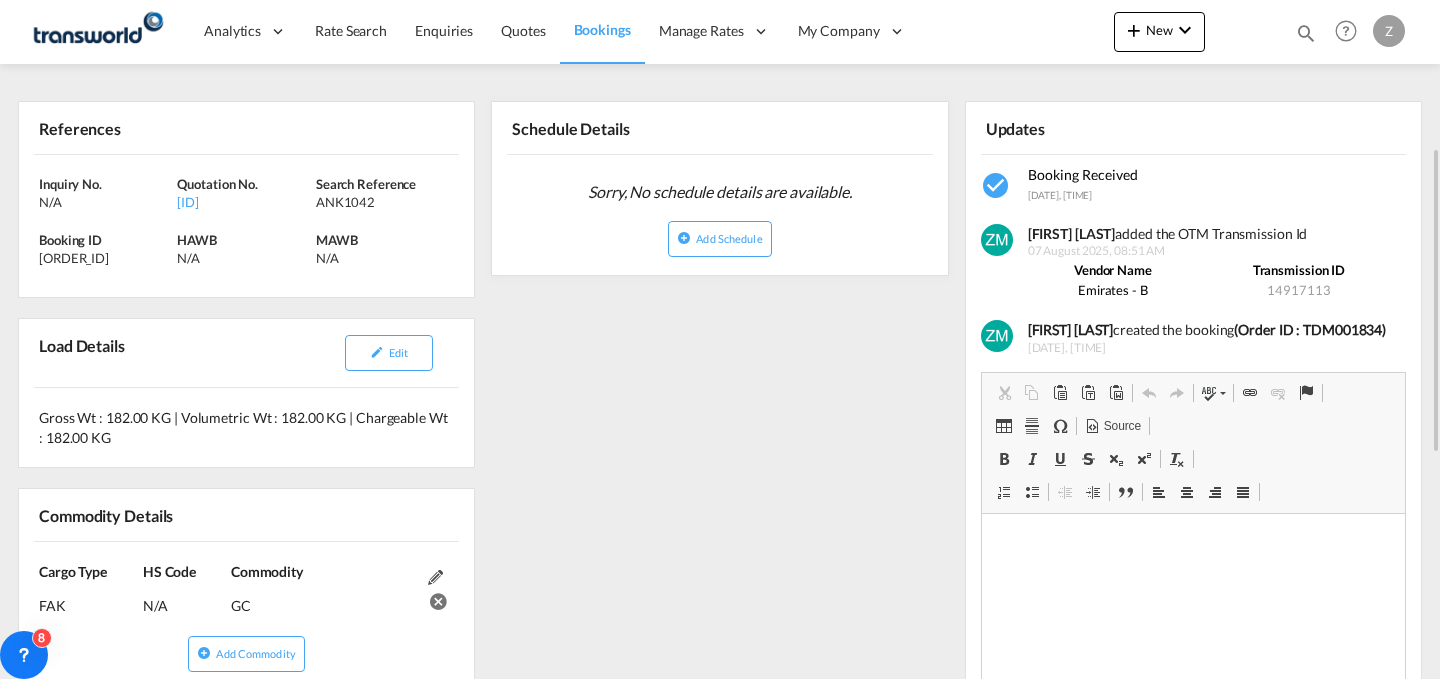 scroll, scrollTop: 338, scrollLeft: 0, axis: vertical 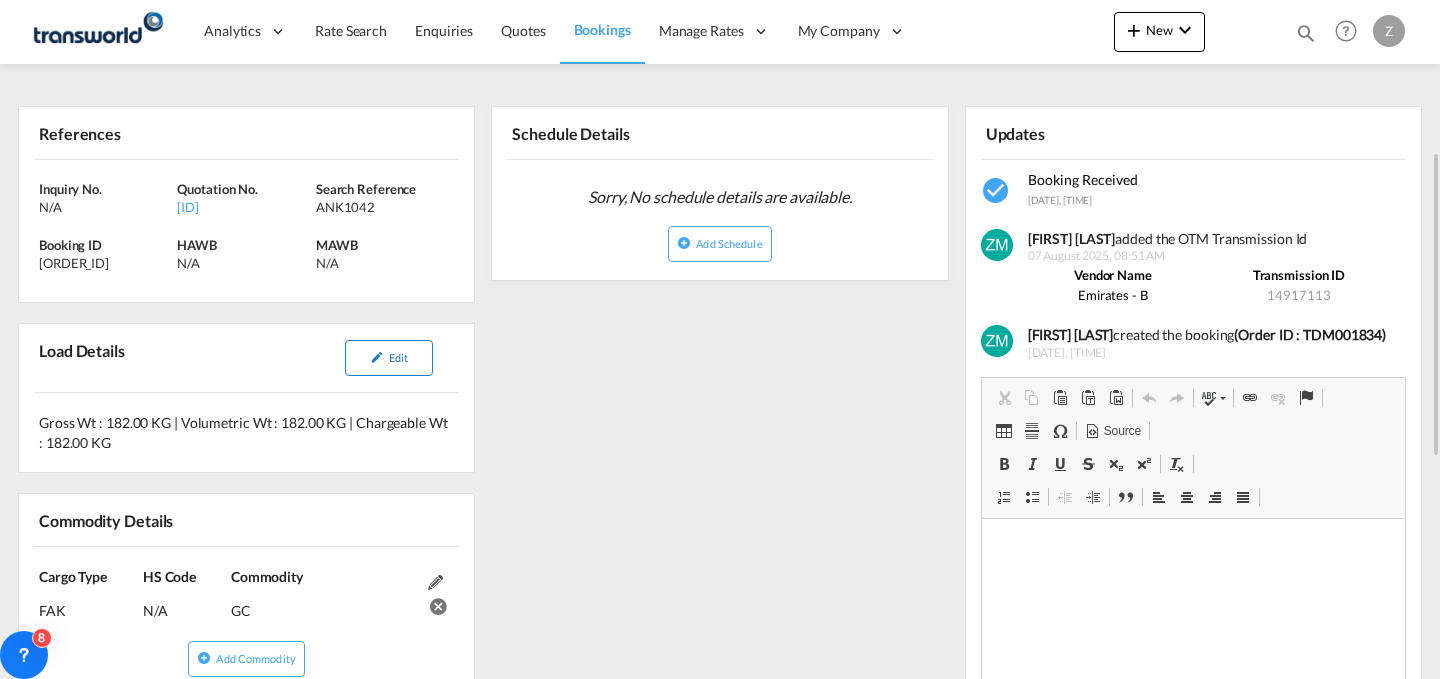 click on "Edit" at bounding box center [398, 357] 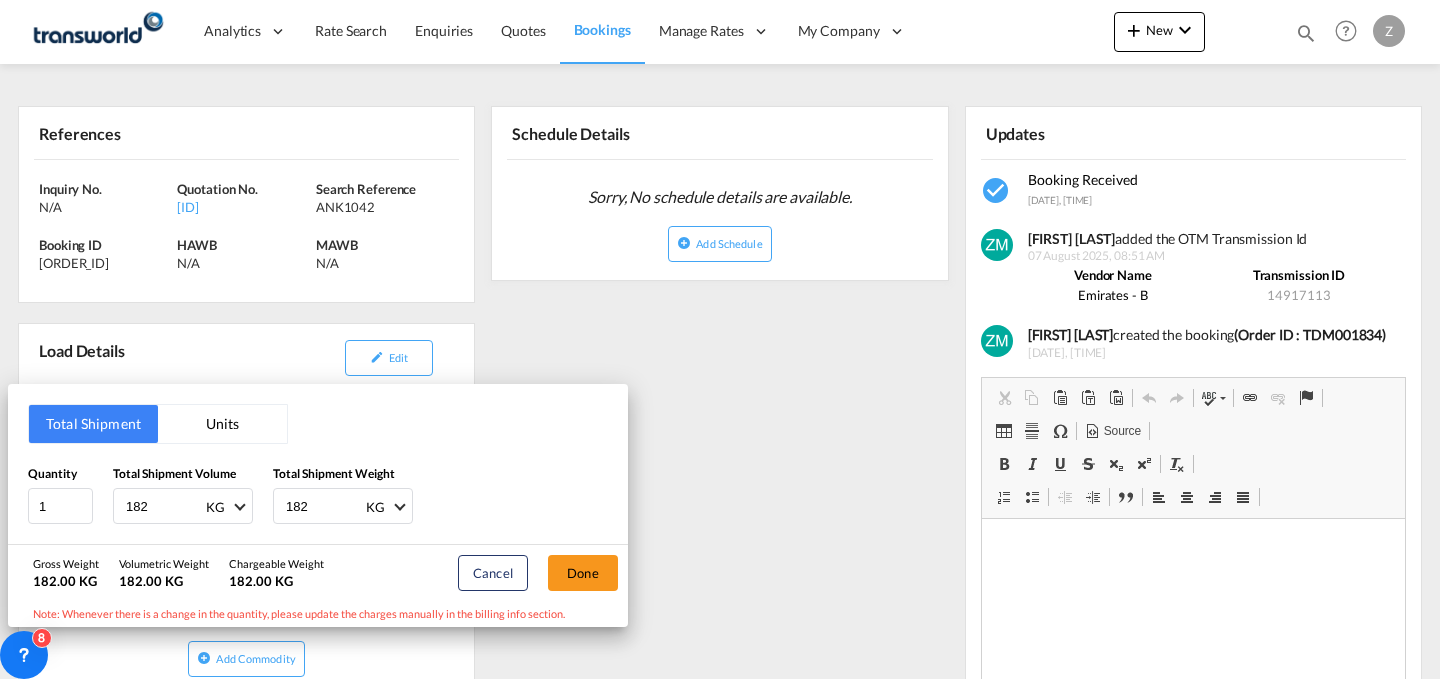 click on "Units" at bounding box center (222, 424) 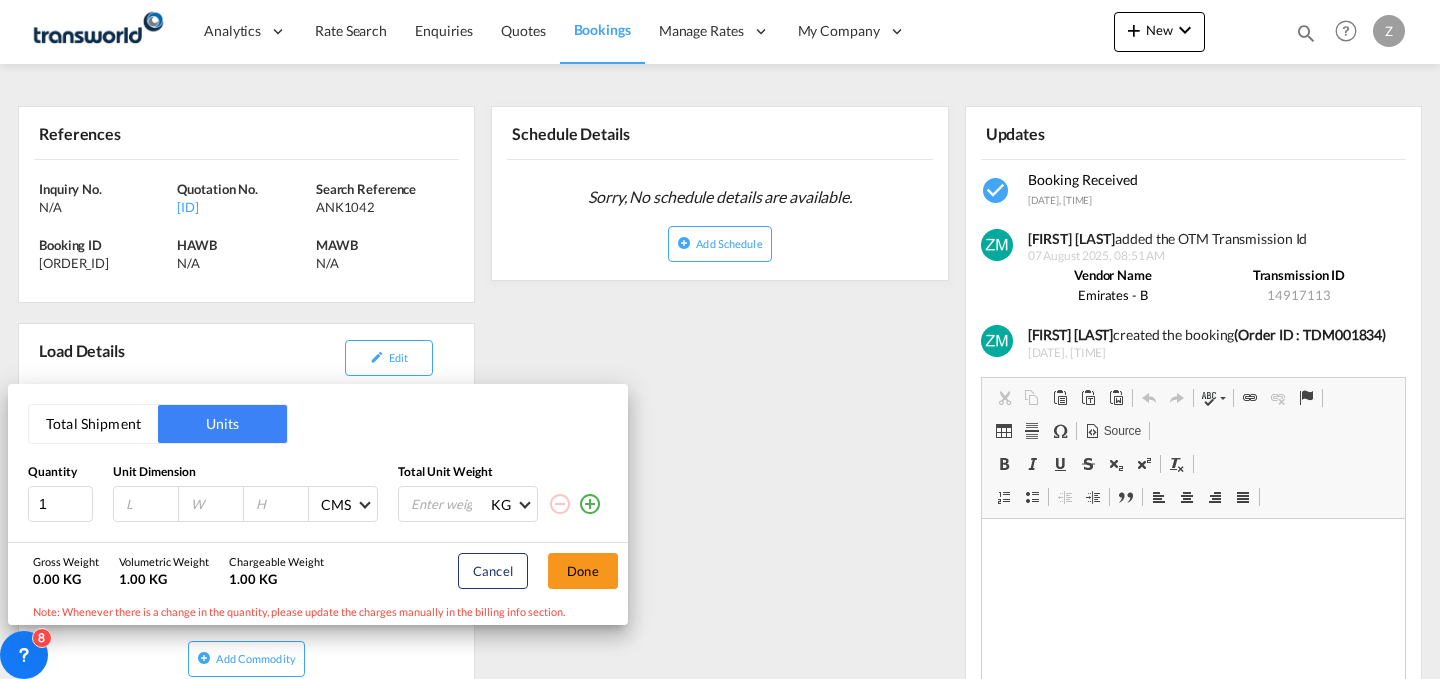 click on "Total Shipment" at bounding box center [93, 424] 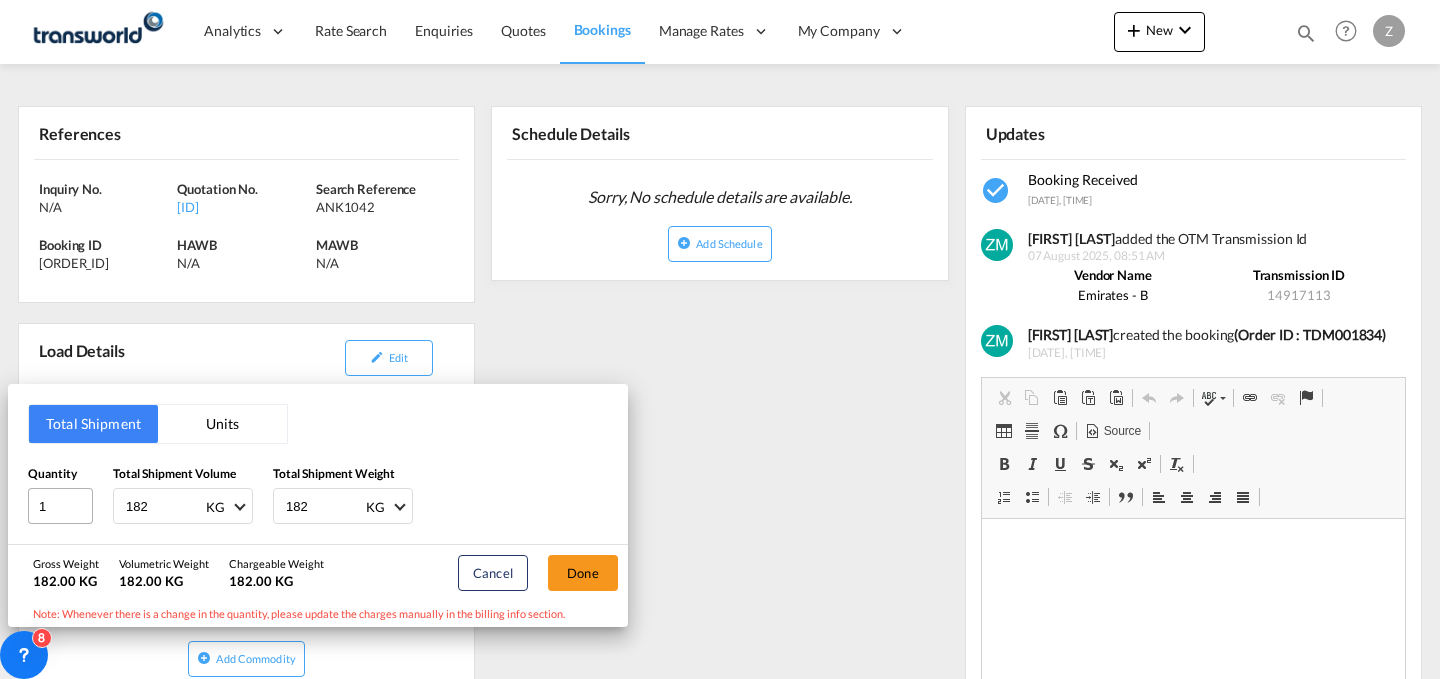 type 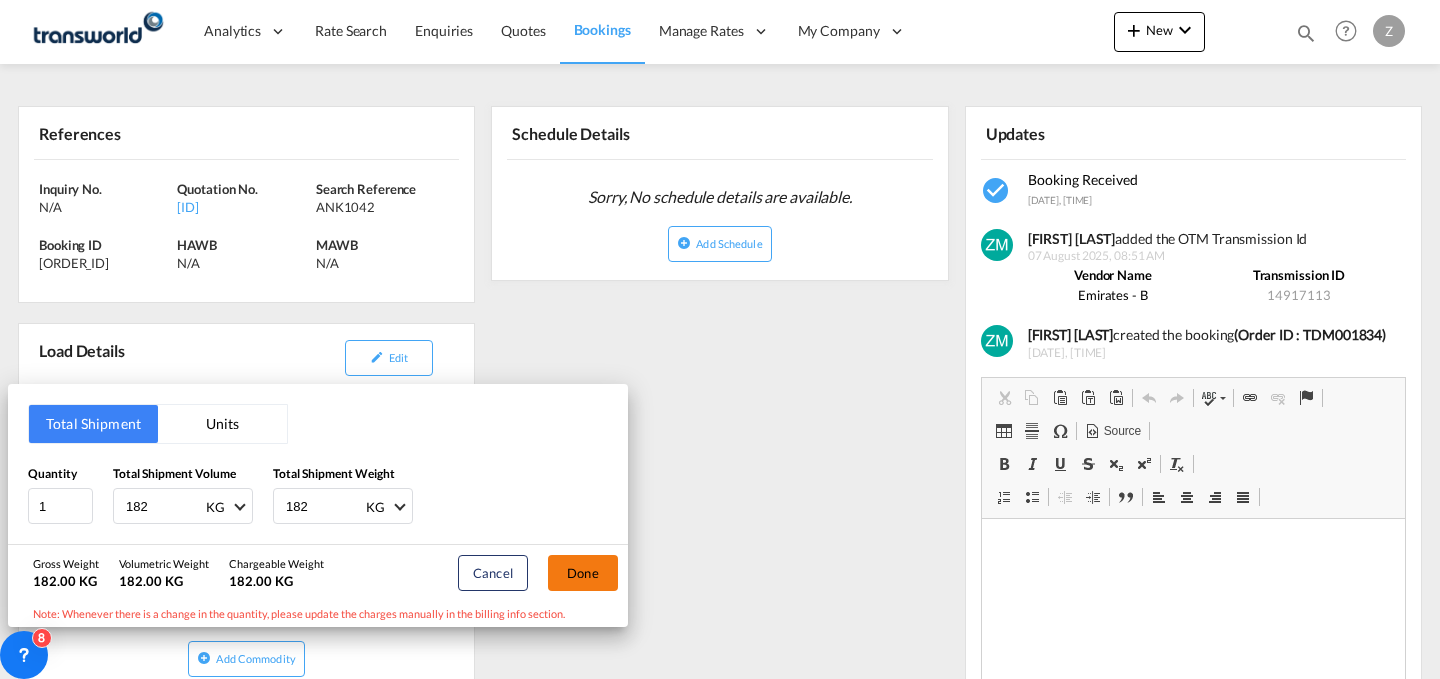 click on "Done" at bounding box center [583, 573] 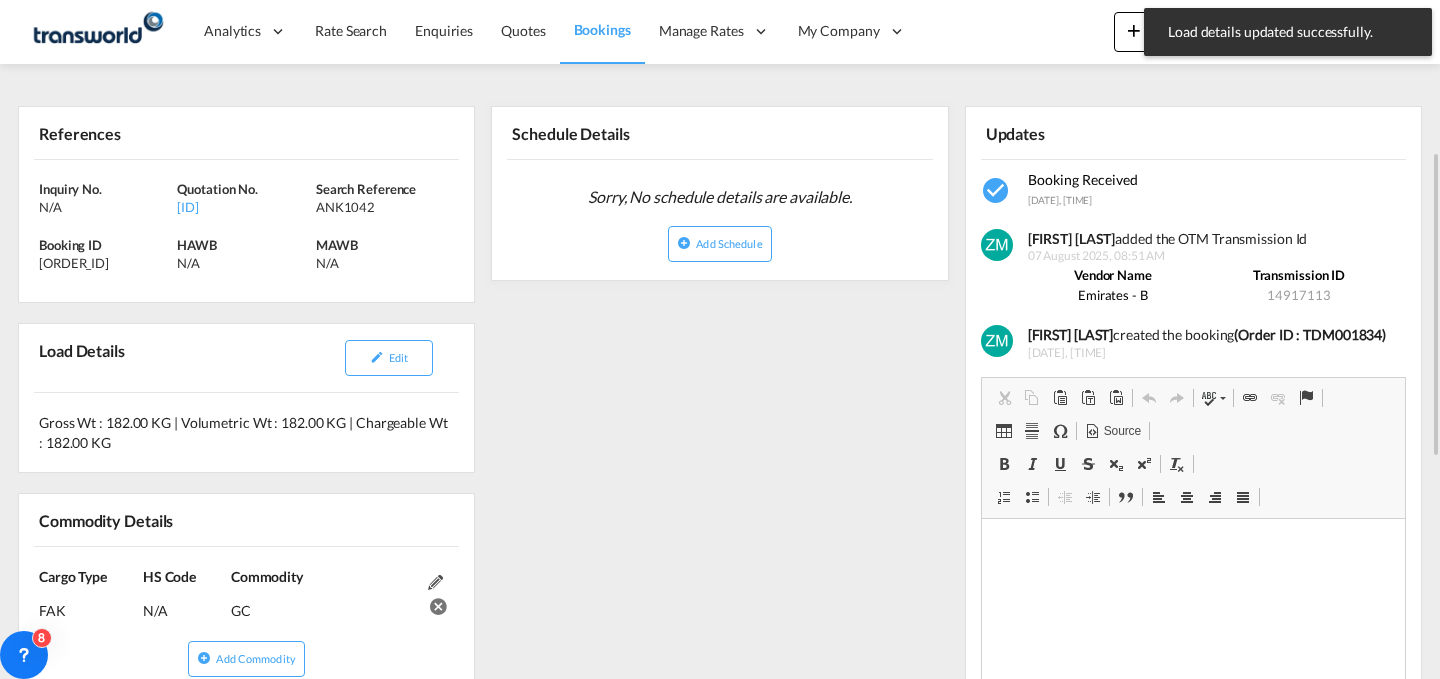 scroll, scrollTop: 338, scrollLeft: 0, axis: vertical 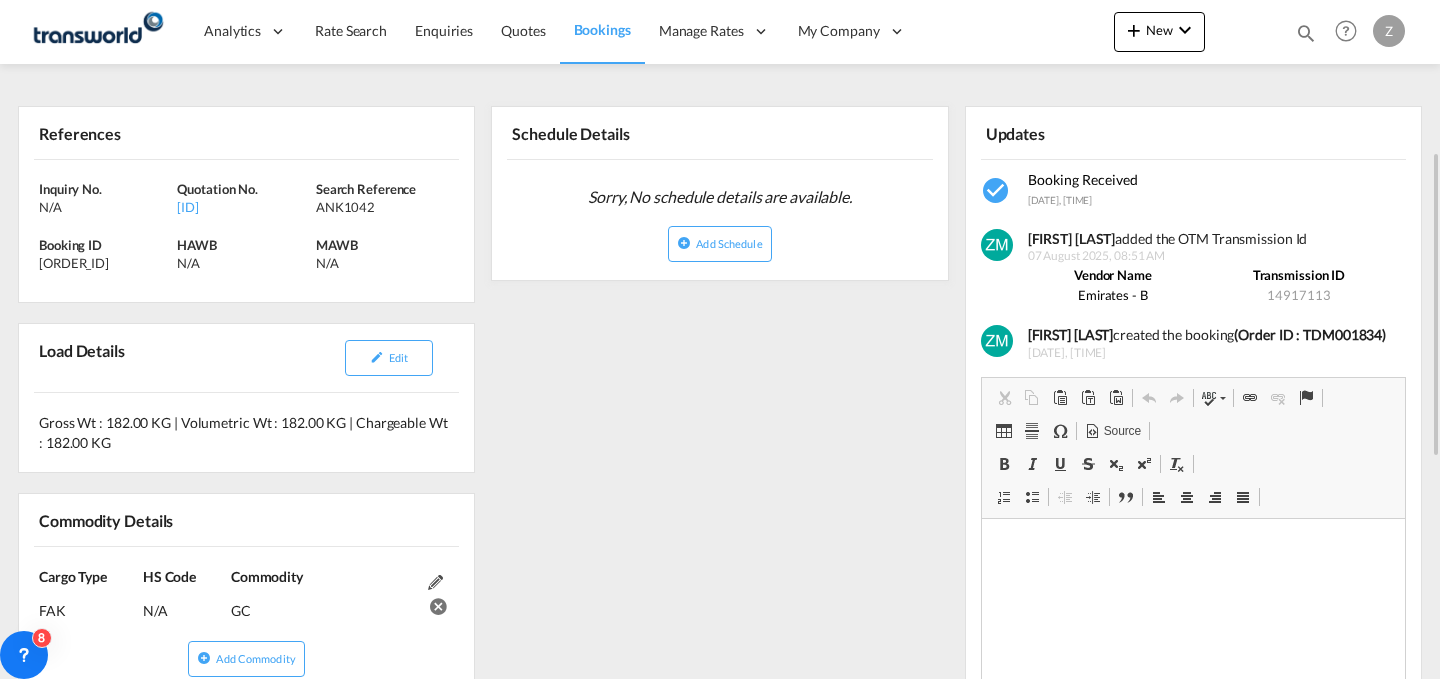 click on "Edit" at bounding box center [389, 358] 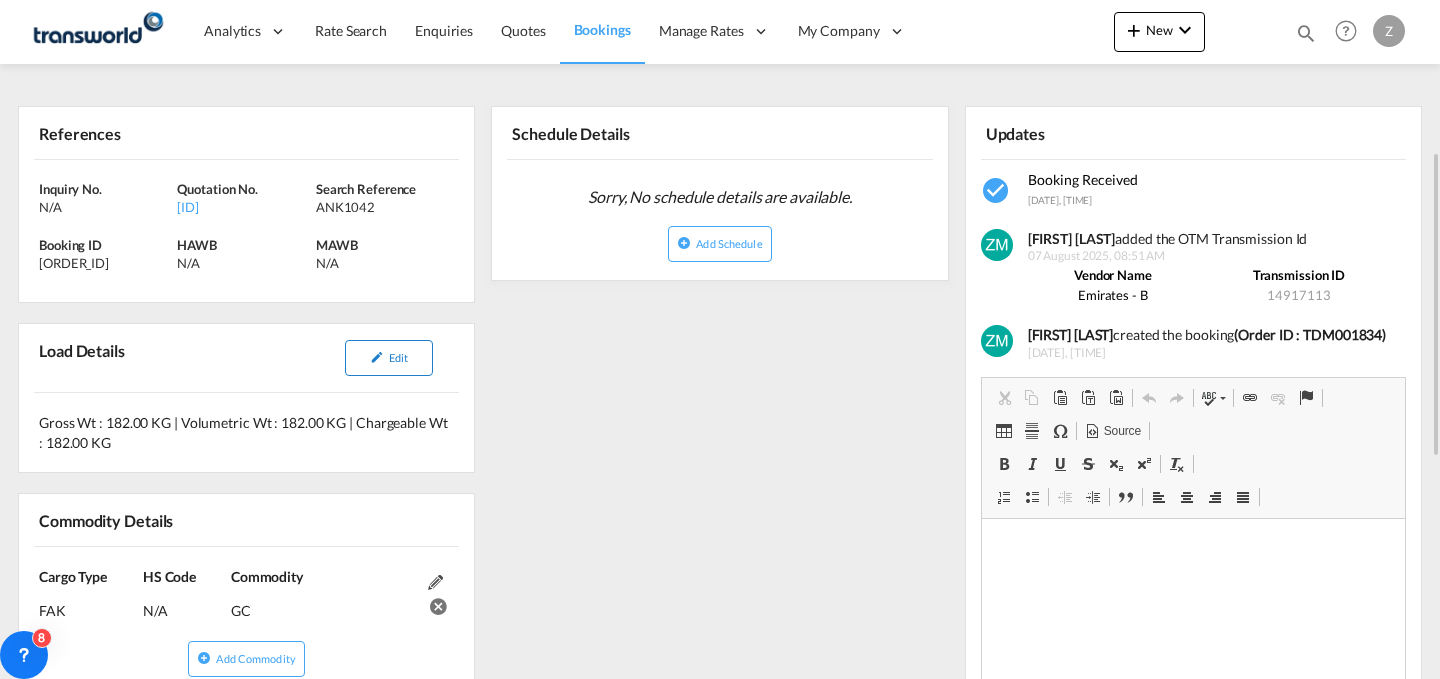 click on "Edit" at bounding box center (389, 358) 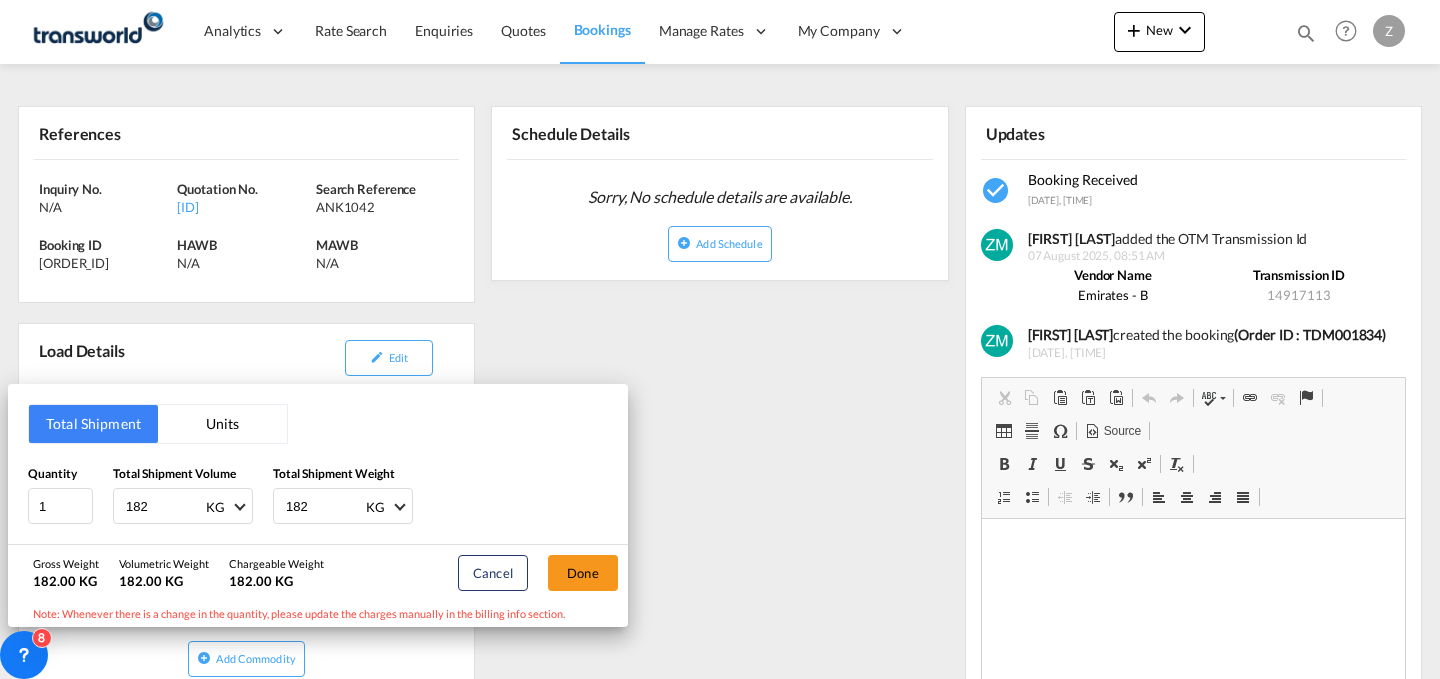 click on "Total Shipment
Units Quantity [NUM] Total Shipment Volume [NUM] KG
CBM CFT KG LB
Total Shipment Weight [NUM] KG
KG LB Gross Weight
[NUM].[NUM] KG
Volumetric Weight
[NUM].[NUM] KG
Chargeable Weight
[NUM].[NUM] KG
Cancel Done
Note: Whenever there is a change in the quantity, please update the charges manually in the billing info section." at bounding box center [720, 339] 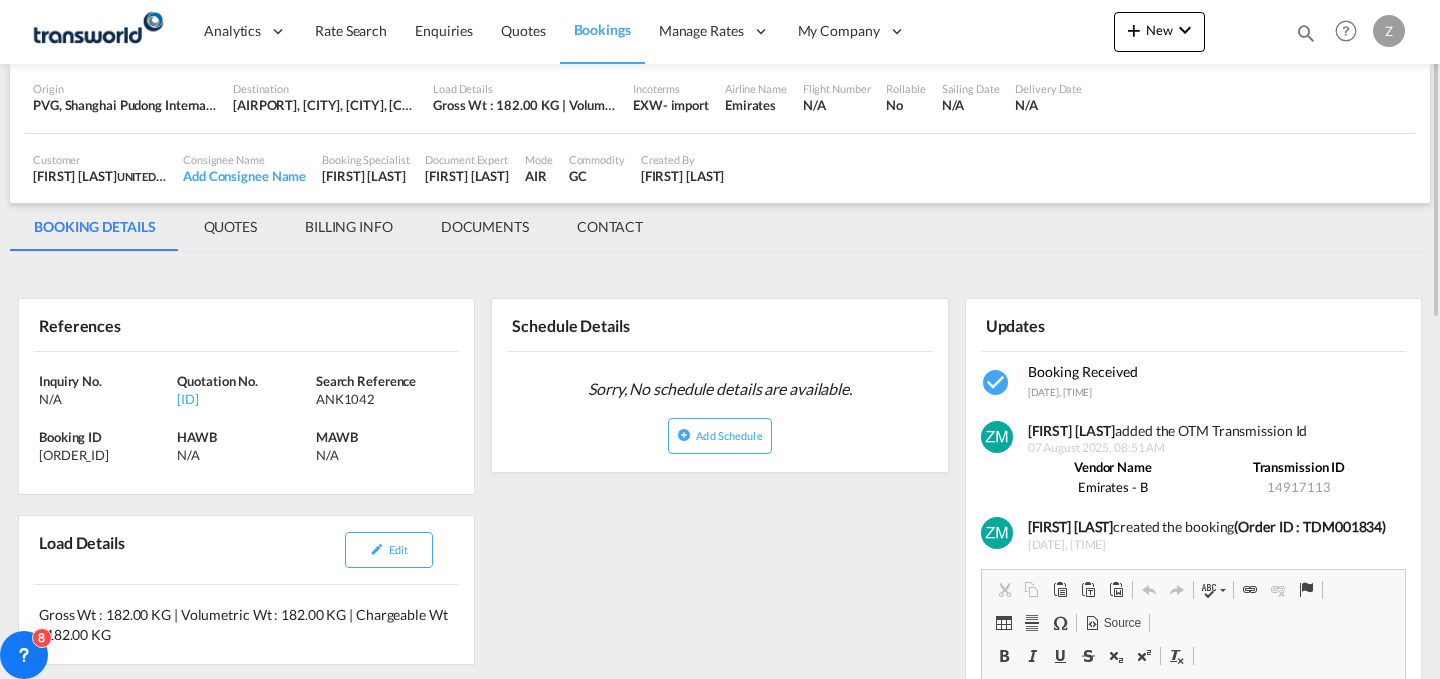 scroll, scrollTop: 83, scrollLeft: 0, axis: vertical 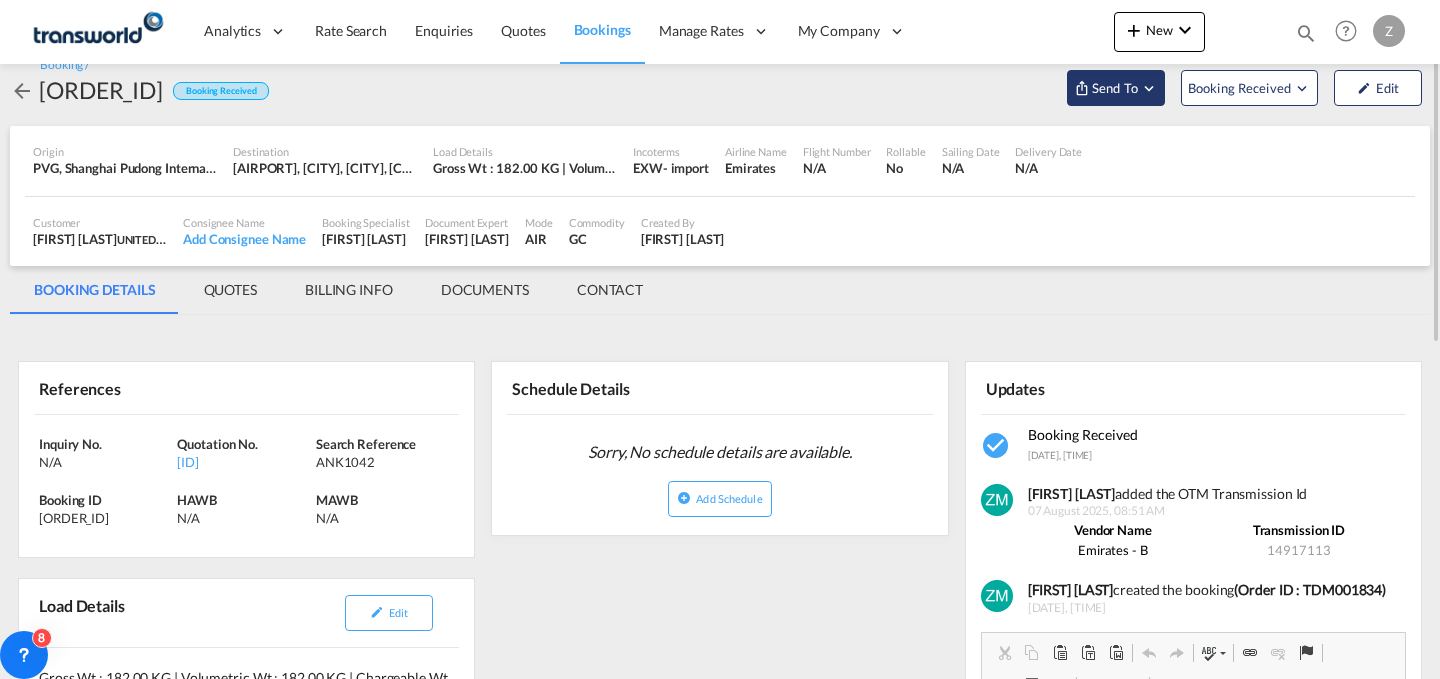 click on "Send To" at bounding box center (1115, 88) 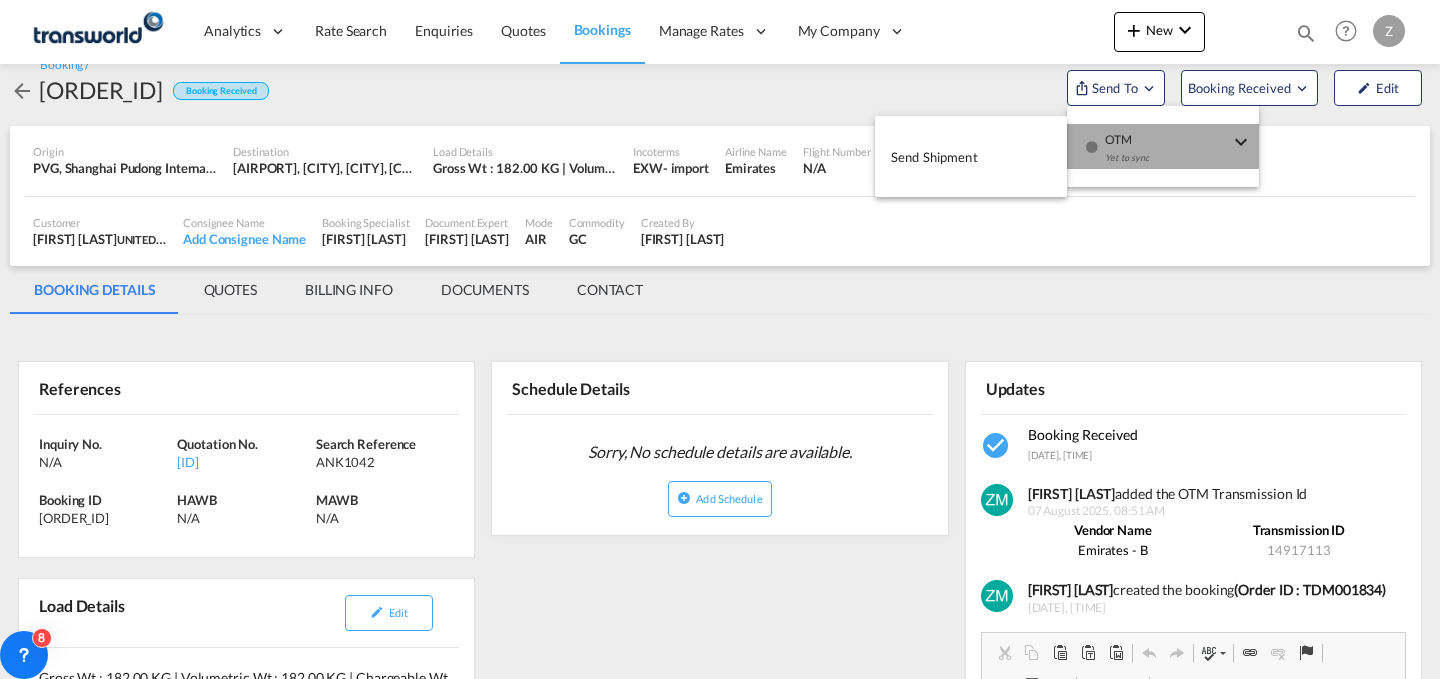 click on "OTM" at bounding box center (1167, 133) 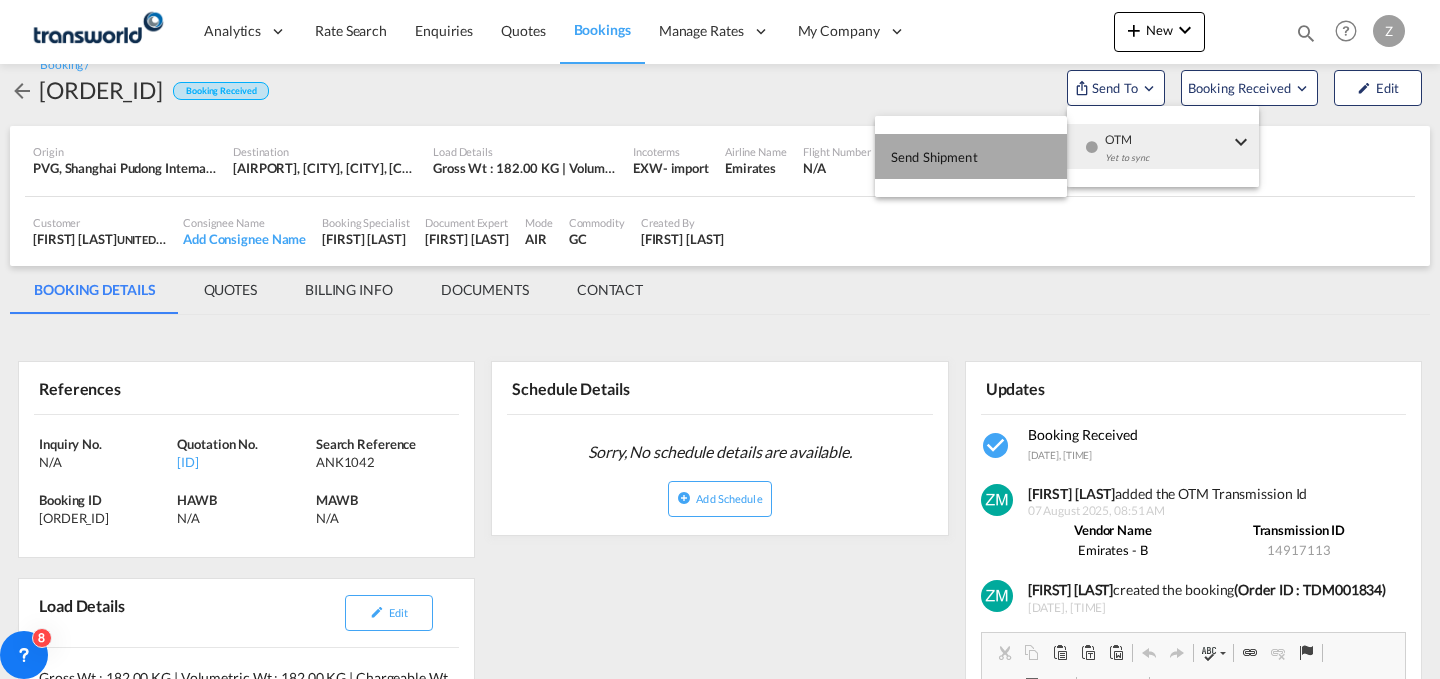 click on "Send Shipment" at bounding box center [971, 156] 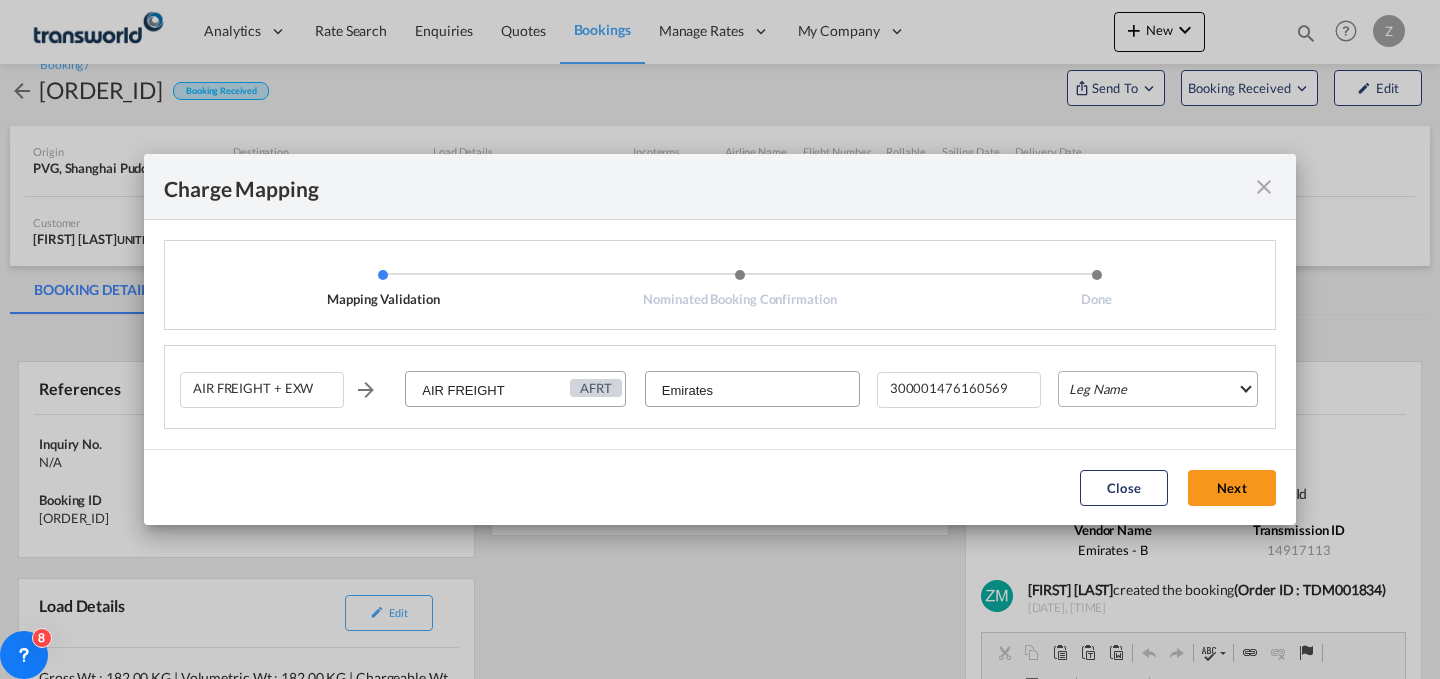 click on "Leg Name HANDLING ORIGIN HANDLING DESTINATION OTHERS TL PICK UP CUSTOMS ORIGIN AIR CUSTOMS DESTINATION TL DELIVERY" at bounding box center [1158, 389] 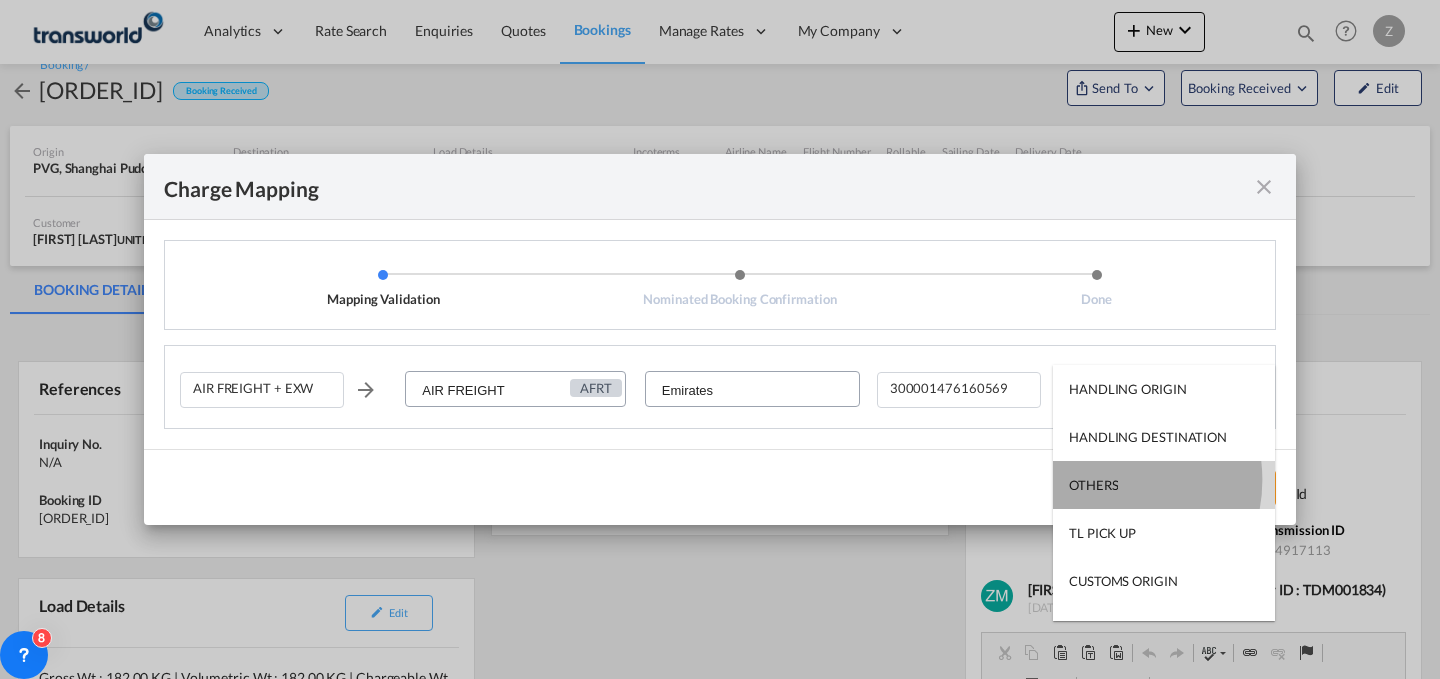 click on "OTHERS" at bounding box center (1093, 485) 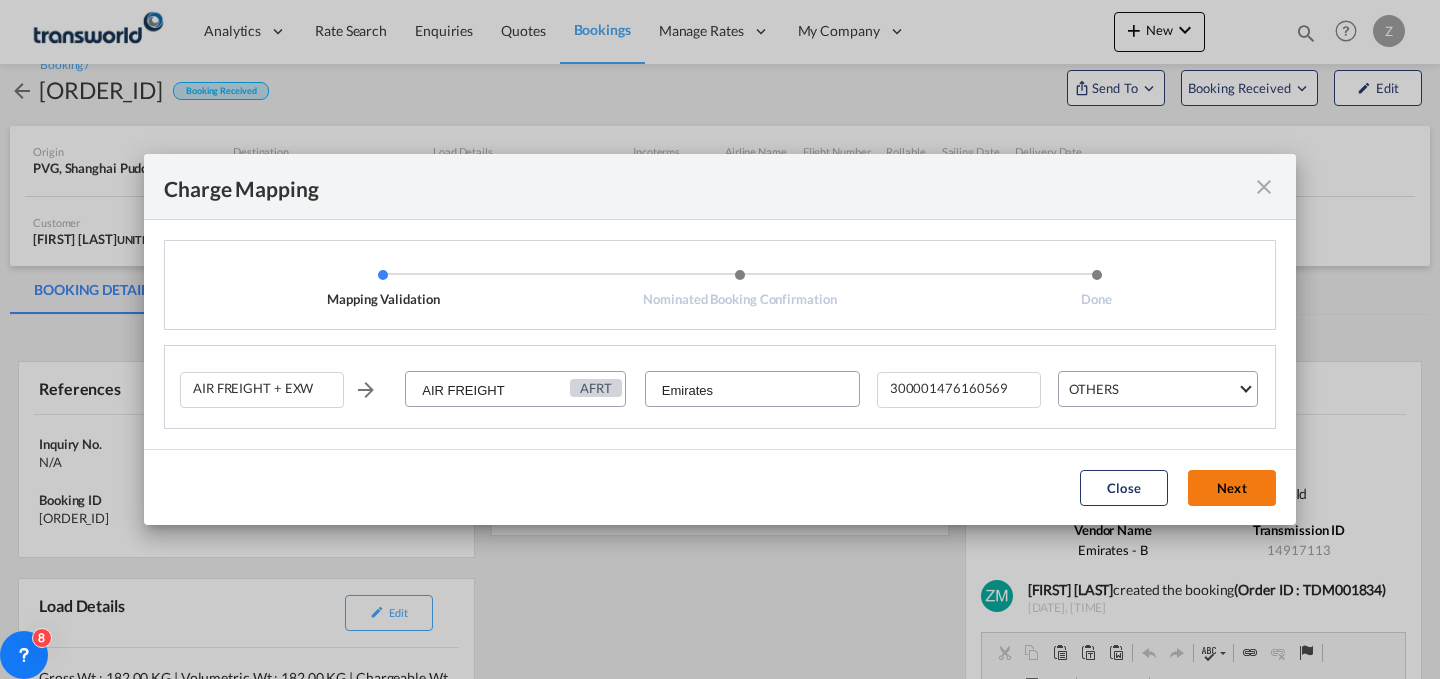 click on "Next" 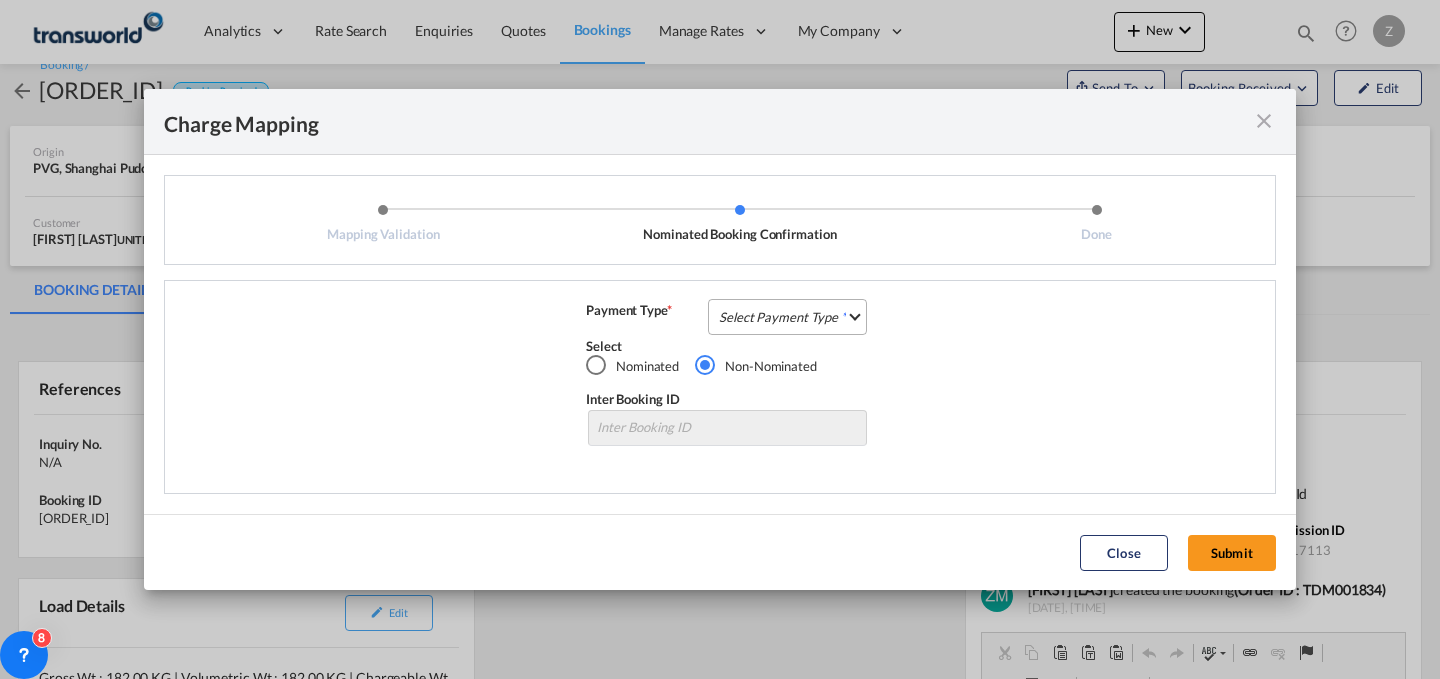 click on "Select Payment Type
COLLECT
PREPAID" at bounding box center (787, 317) 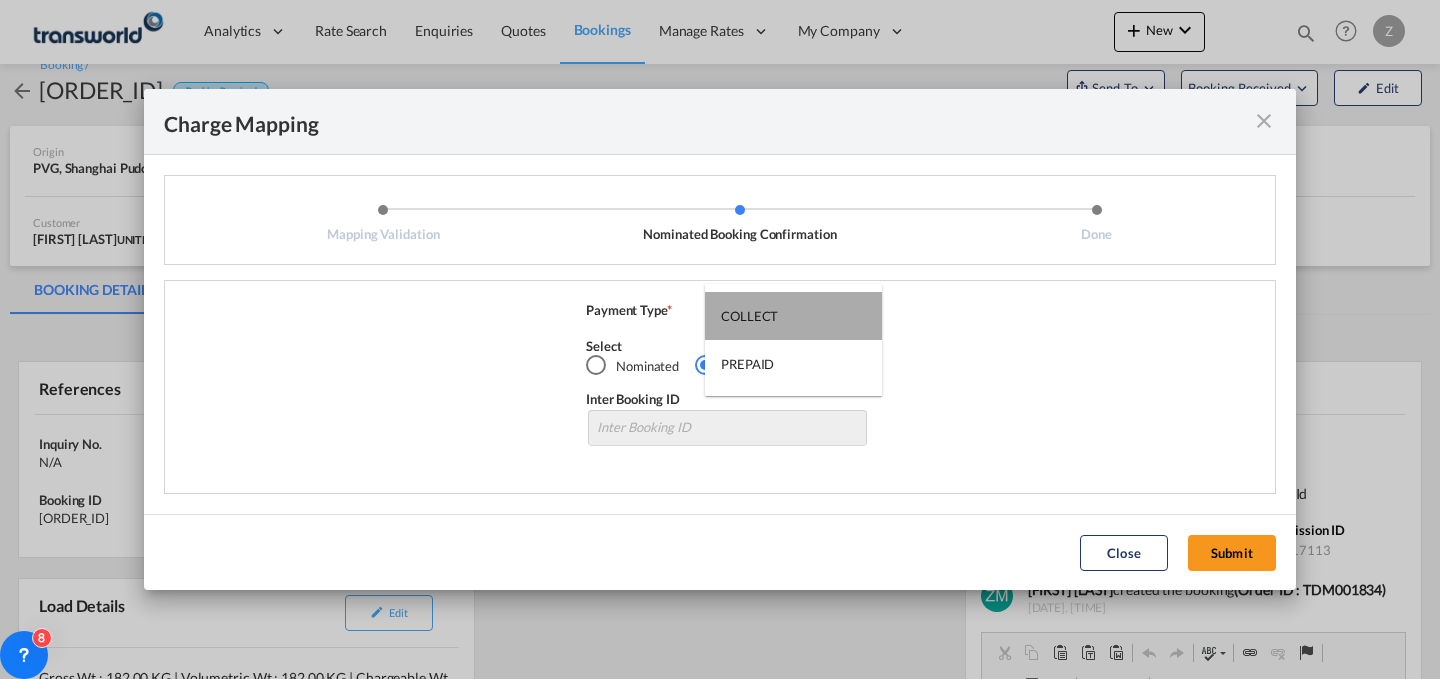 click on "COLLECT" at bounding box center [793, 316] 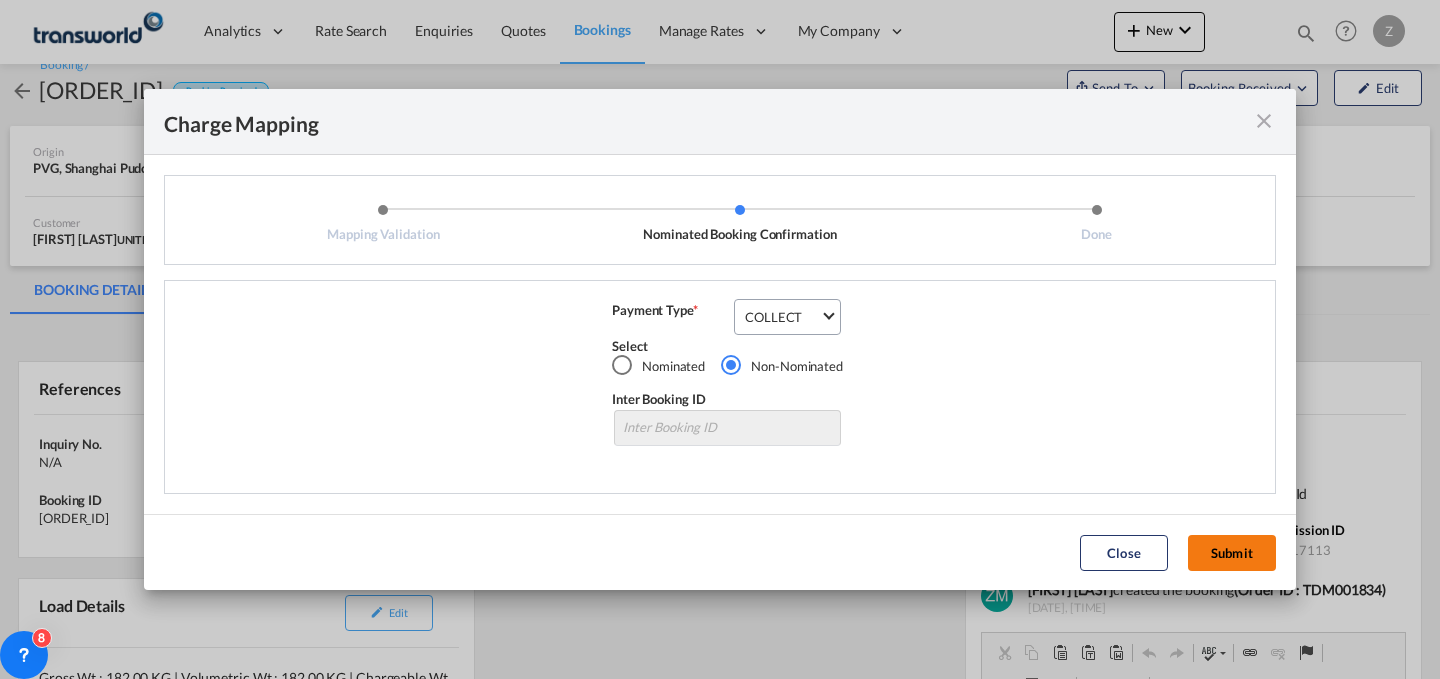 click on "Submit" 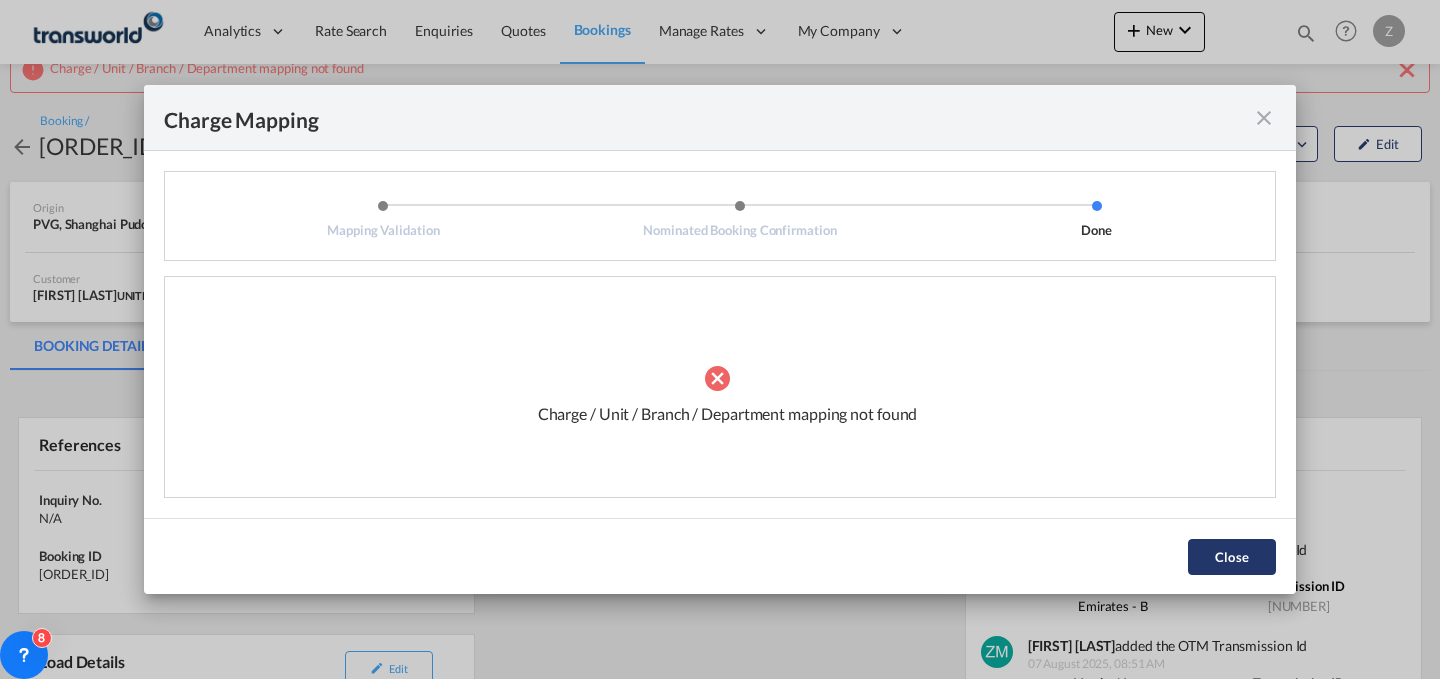 click on "Close" 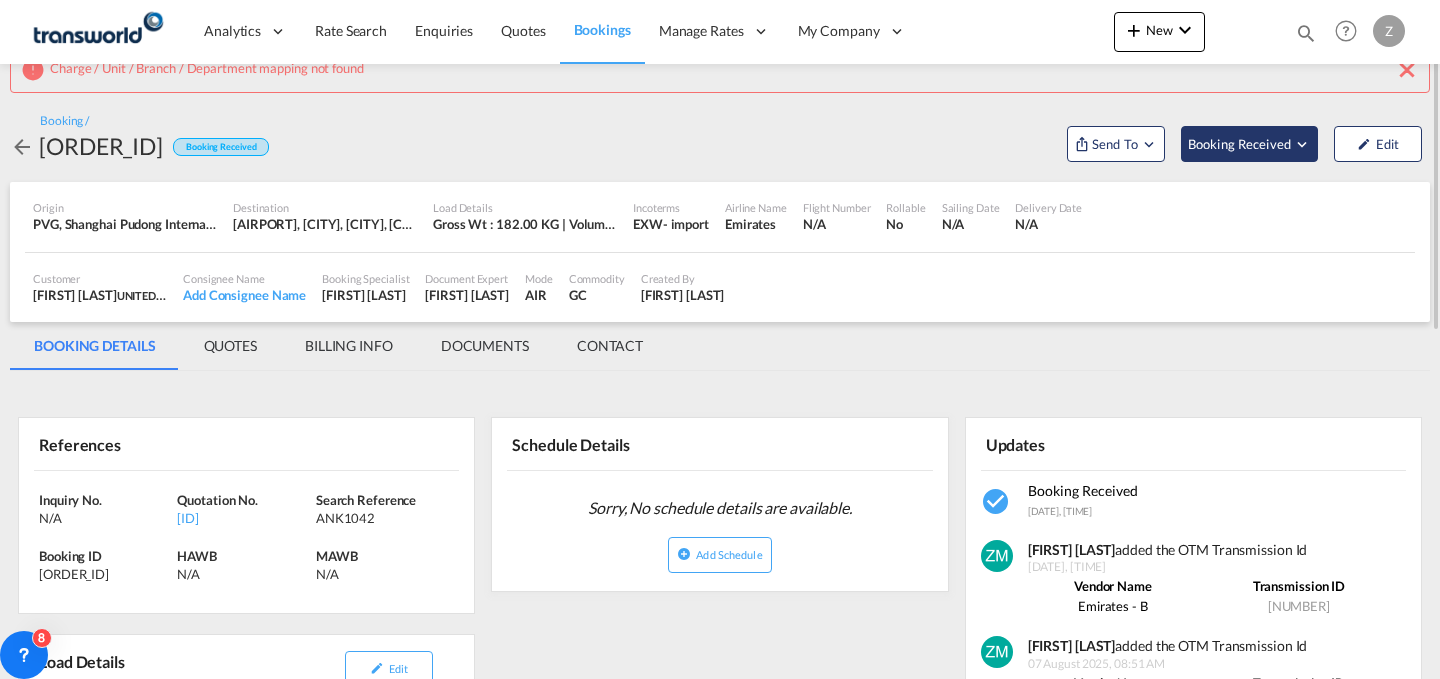 click on "Booking Received" 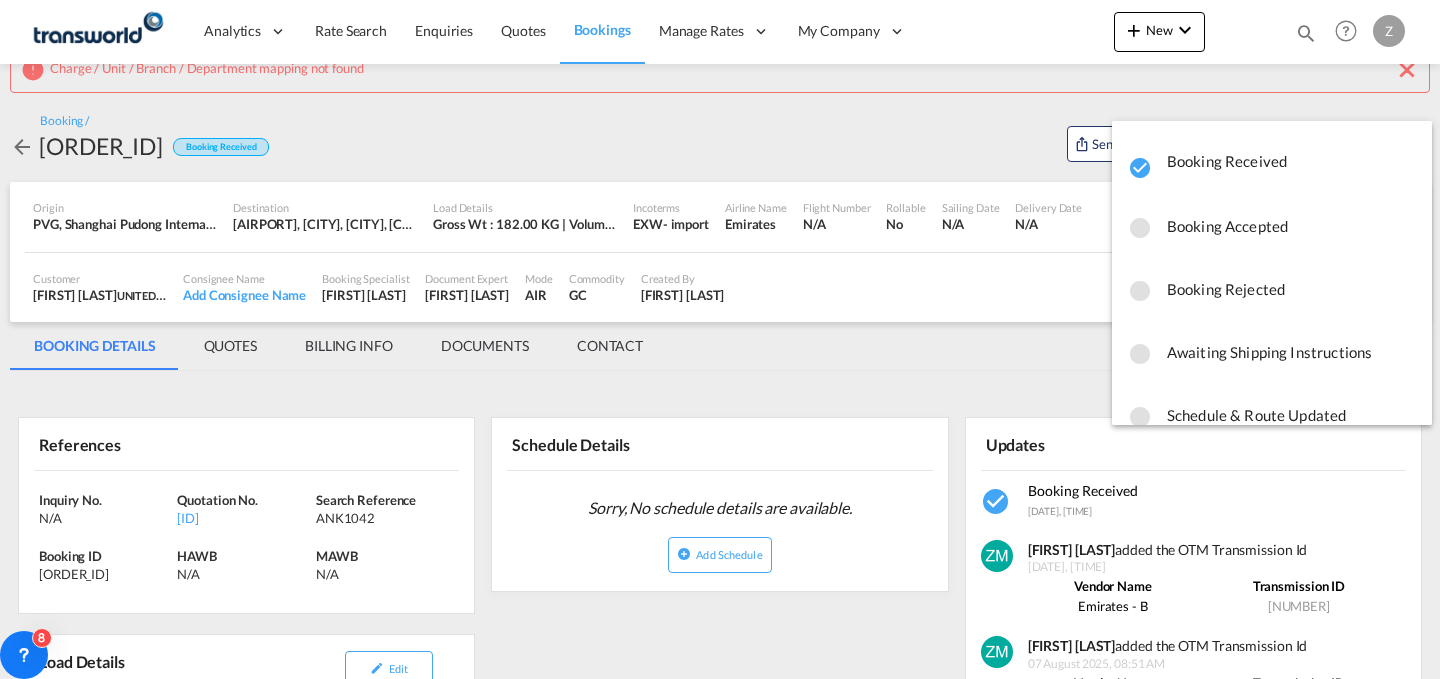 click at bounding box center (720, 339) 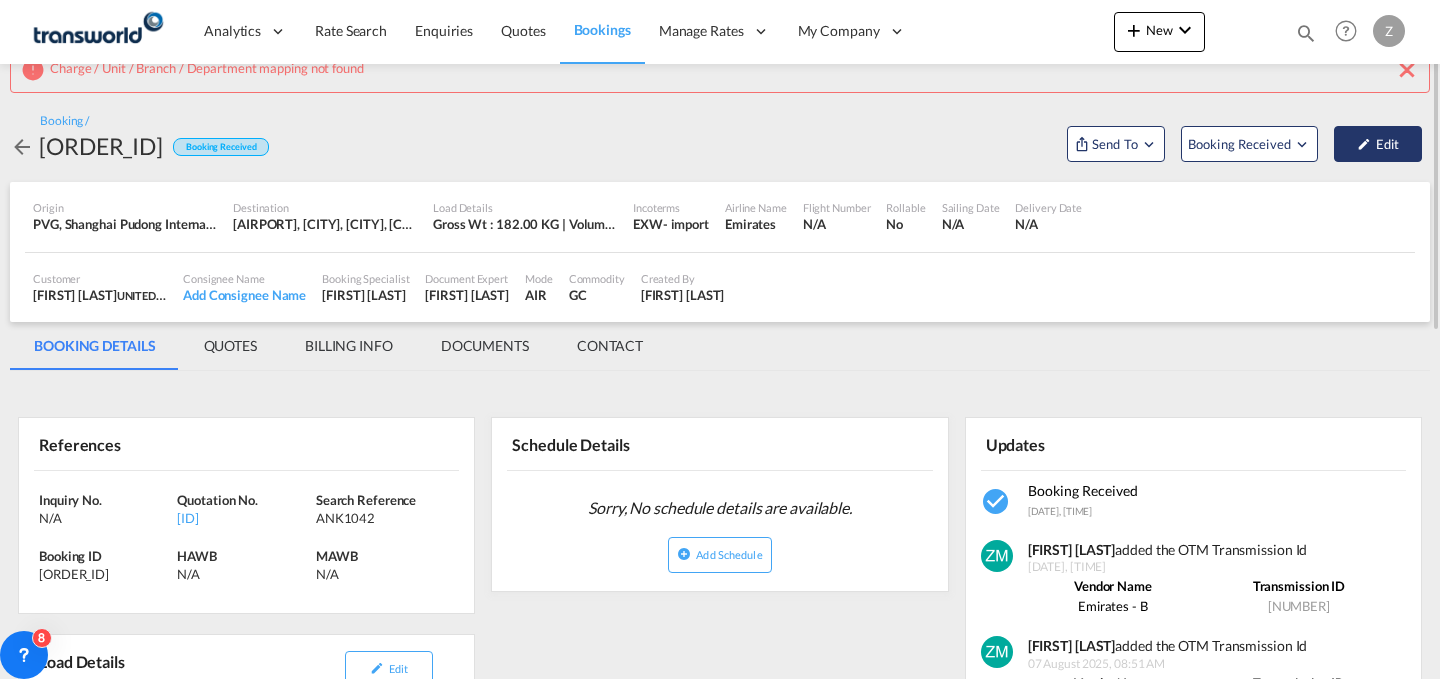 click on "Edit" at bounding box center [1378, 144] 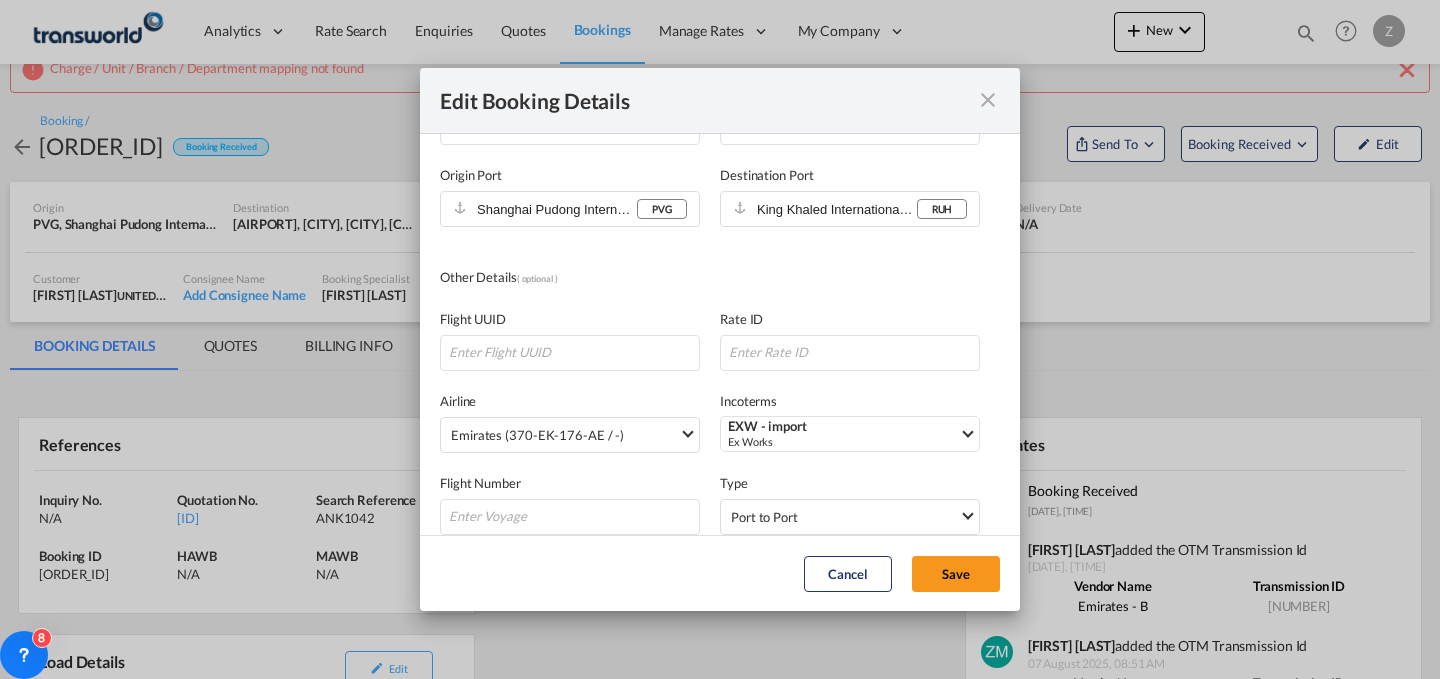 scroll, scrollTop: 336, scrollLeft: 0, axis: vertical 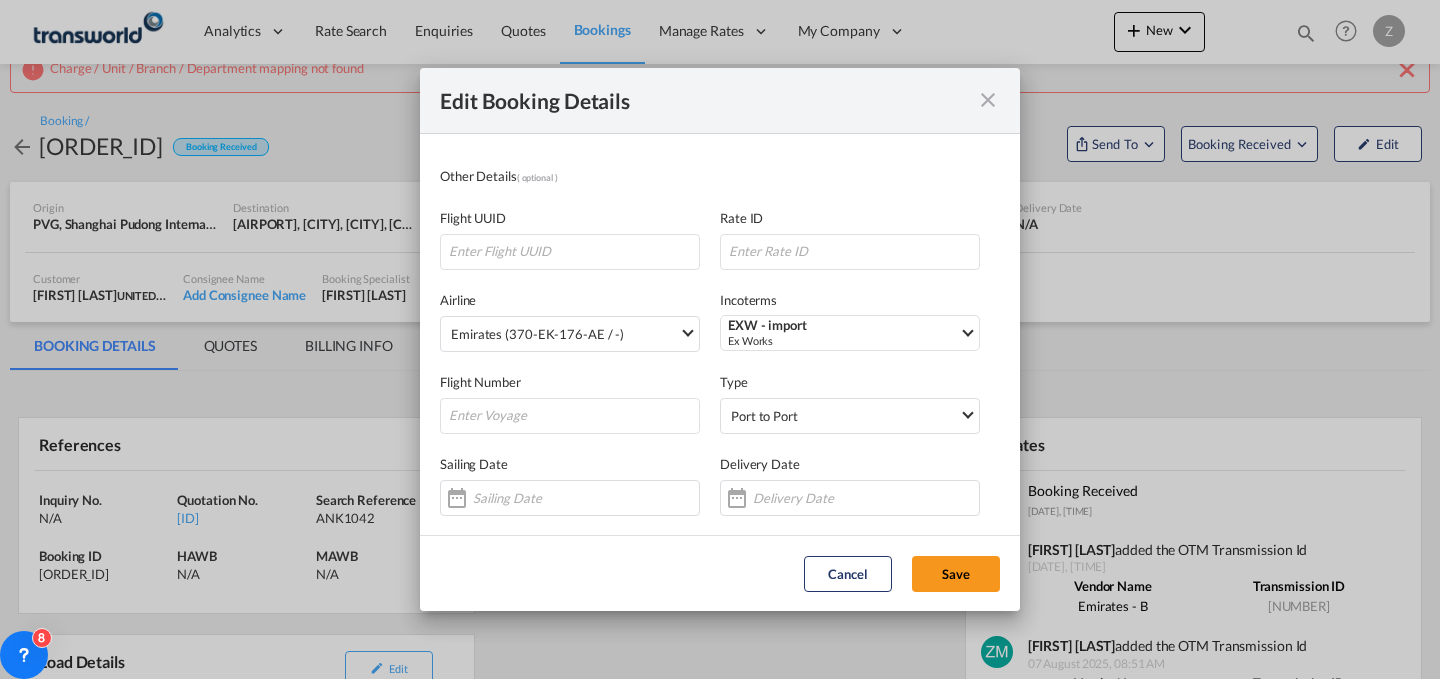 click at bounding box center (988, 100) 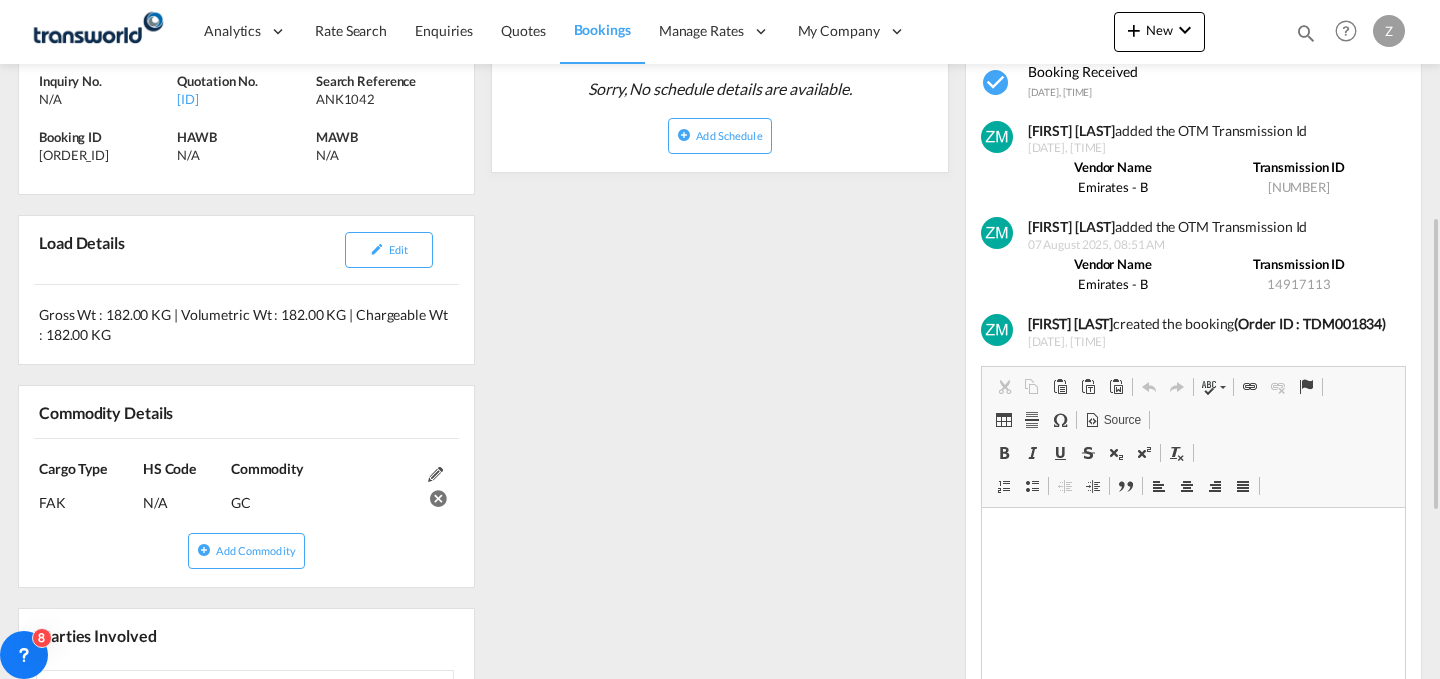 scroll, scrollTop: 501, scrollLeft: 0, axis: vertical 